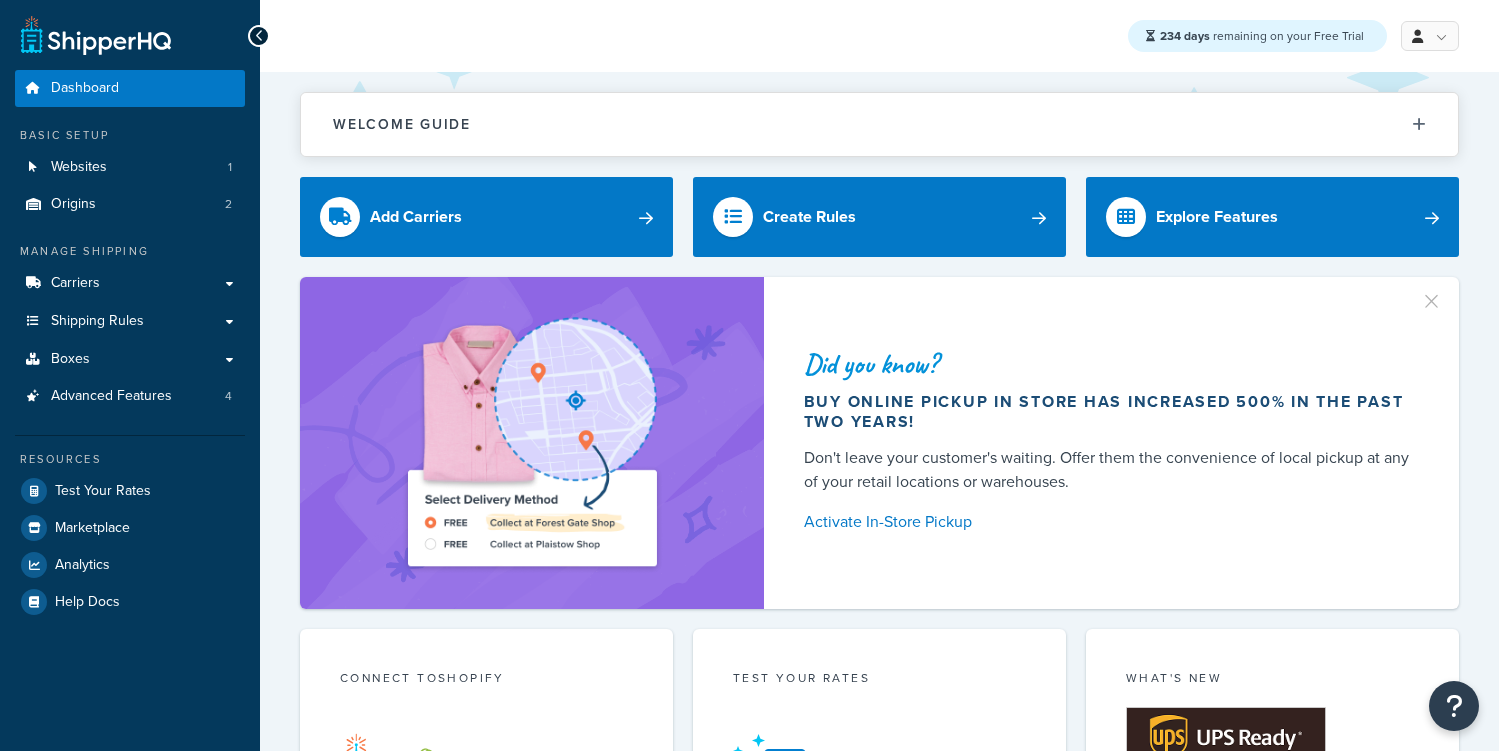 scroll, scrollTop: 0, scrollLeft: 0, axis: both 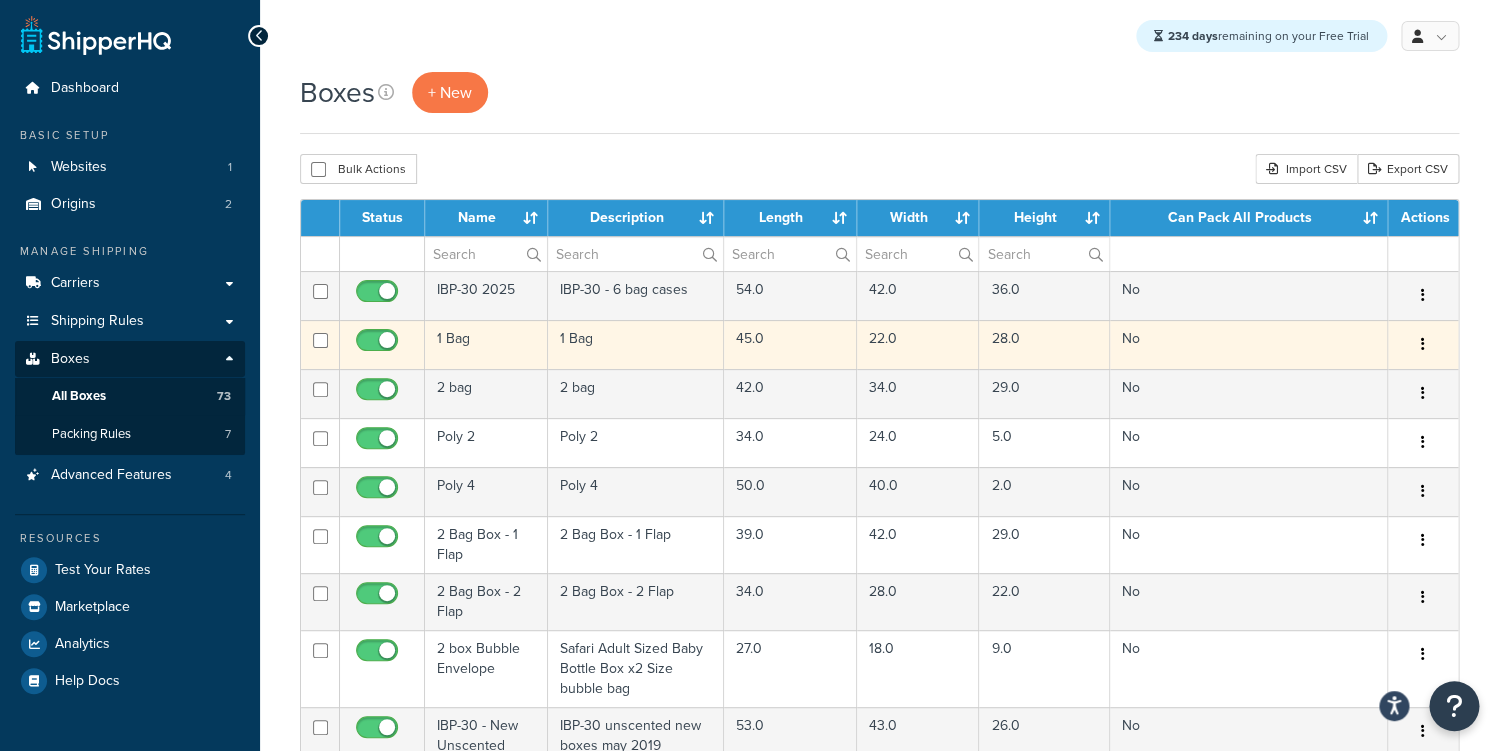 click on "1 Bag" at bounding box center (636, 344) 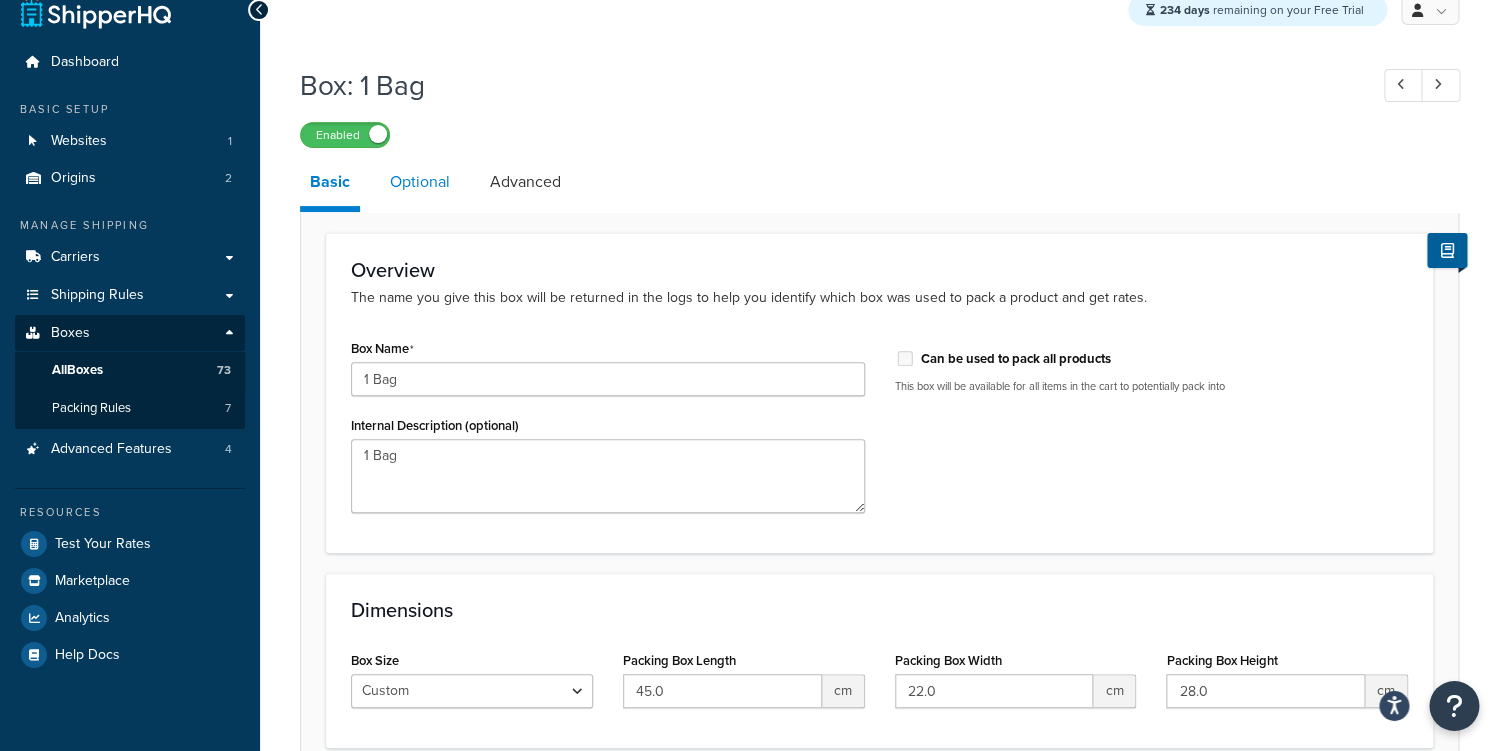 scroll, scrollTop: 0, scrollLeft: 0, axis: both 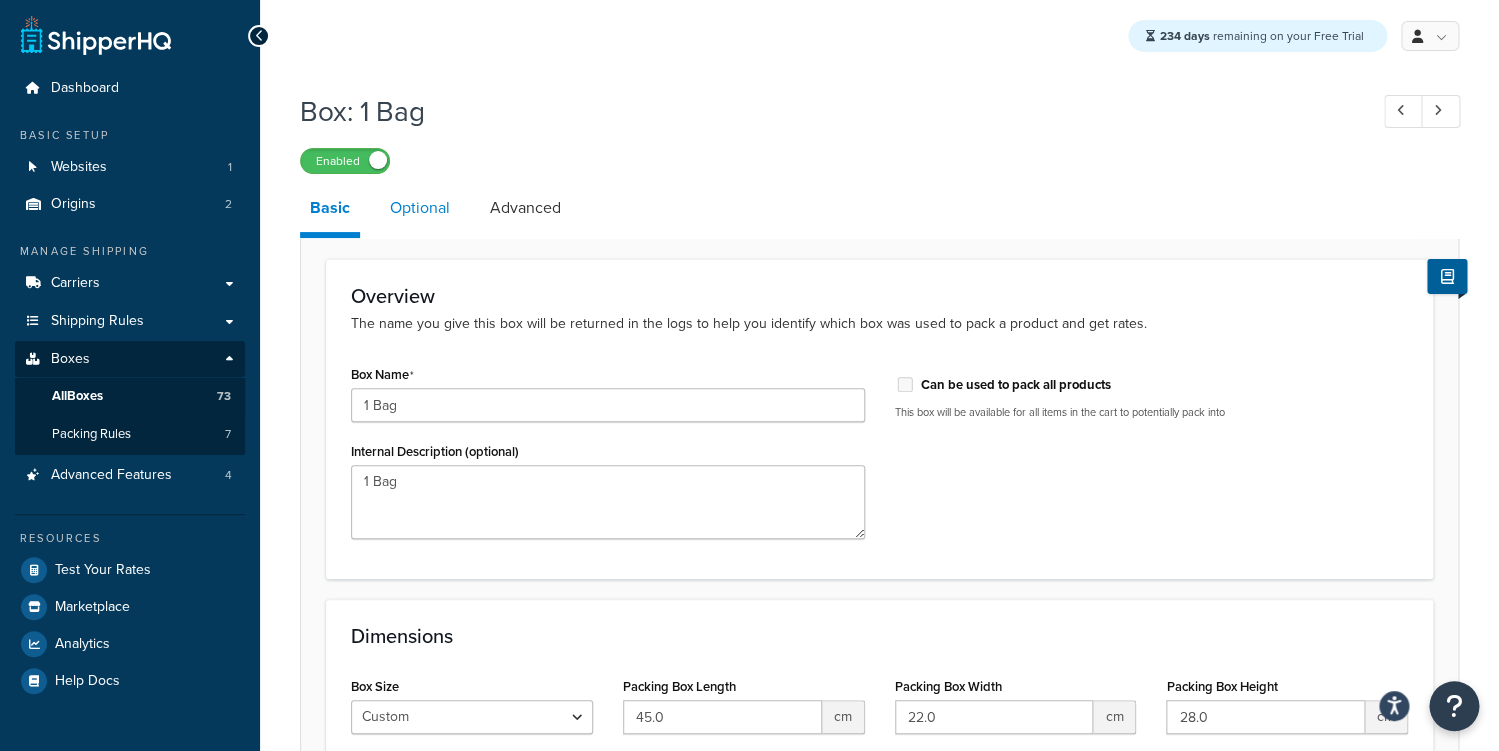 click on "Optional" at bounding box center (420, 208) 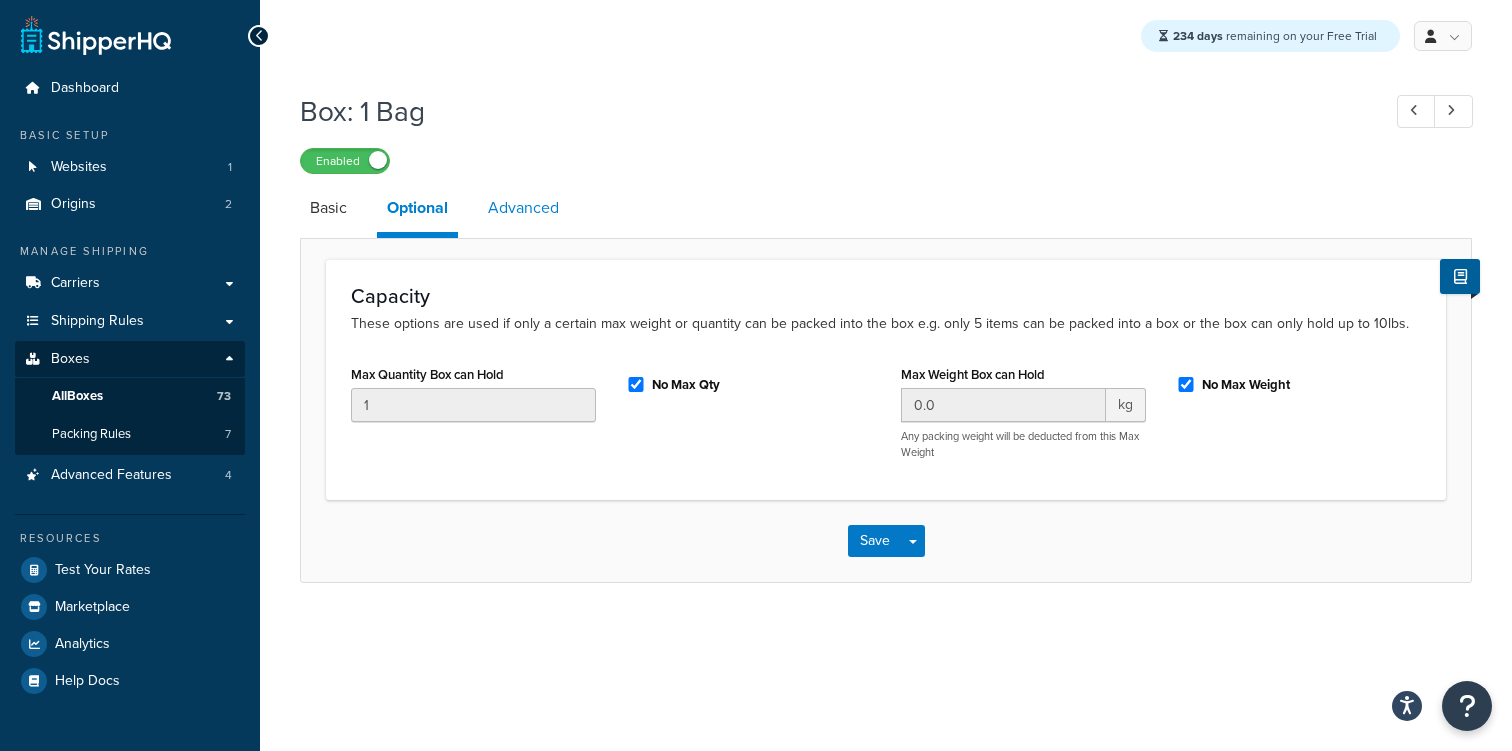 click on "Advanced" at bounding box center (523, 208) 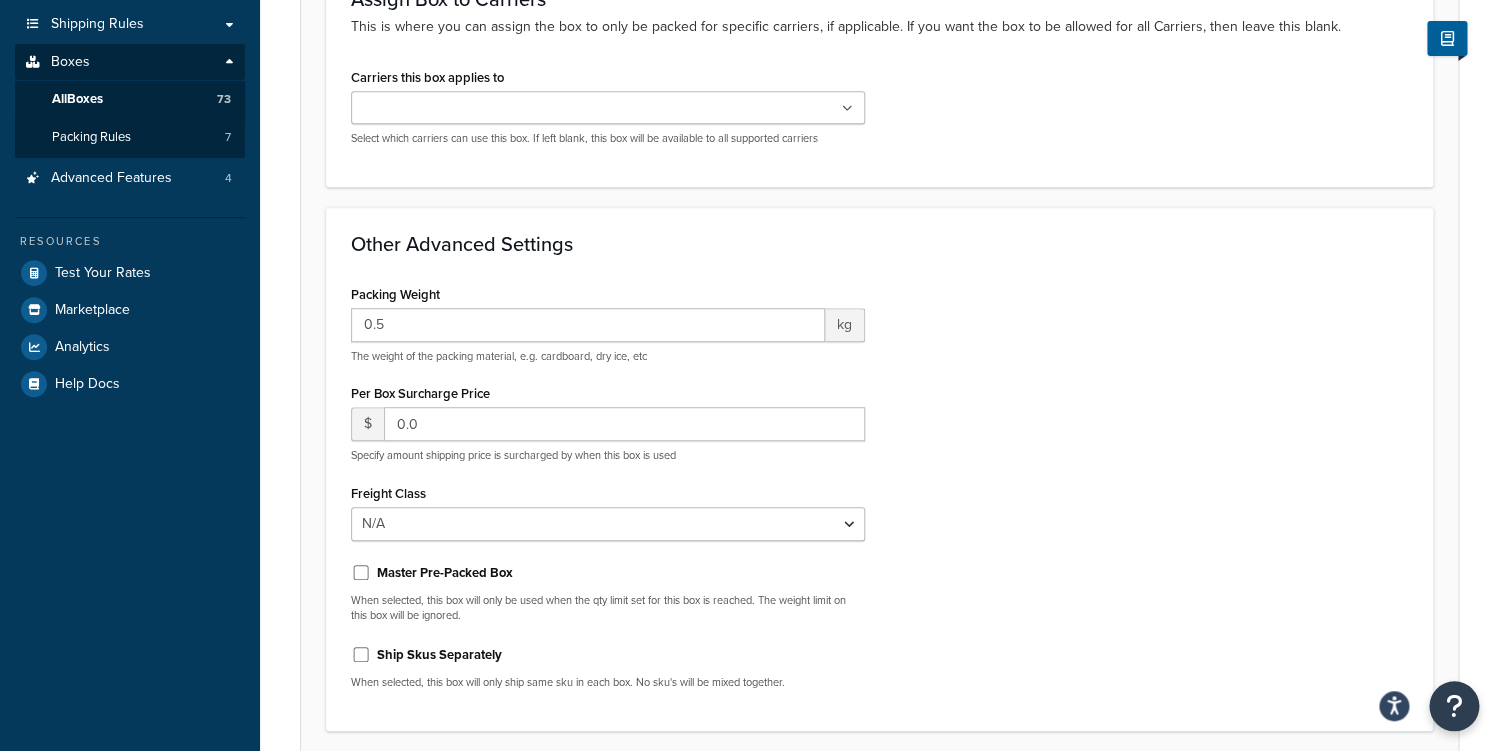 scroll, scrollTop: 226, scrollLeft: 0, axis: vertical 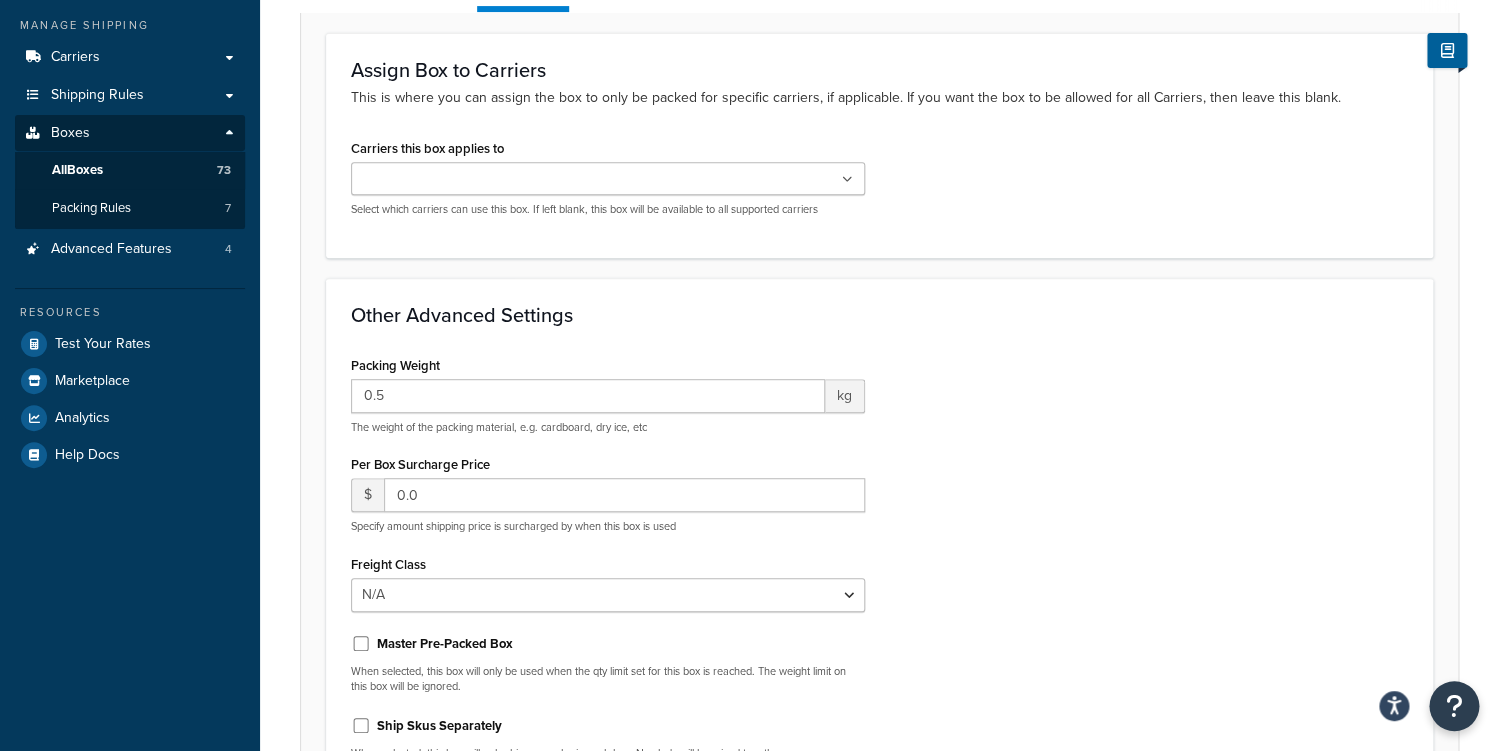 click at bounding box center [608, 178] 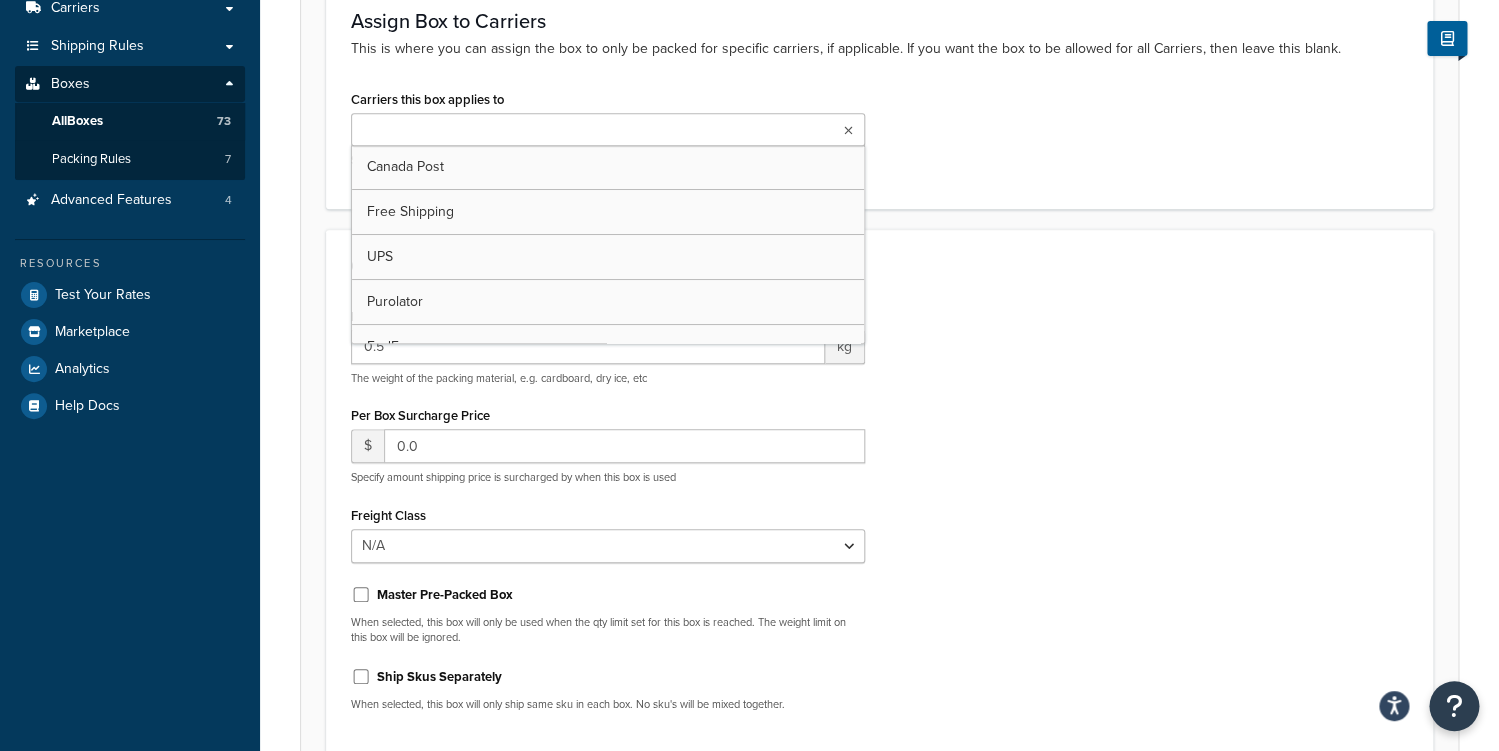 click on "Other Advanced Settings" 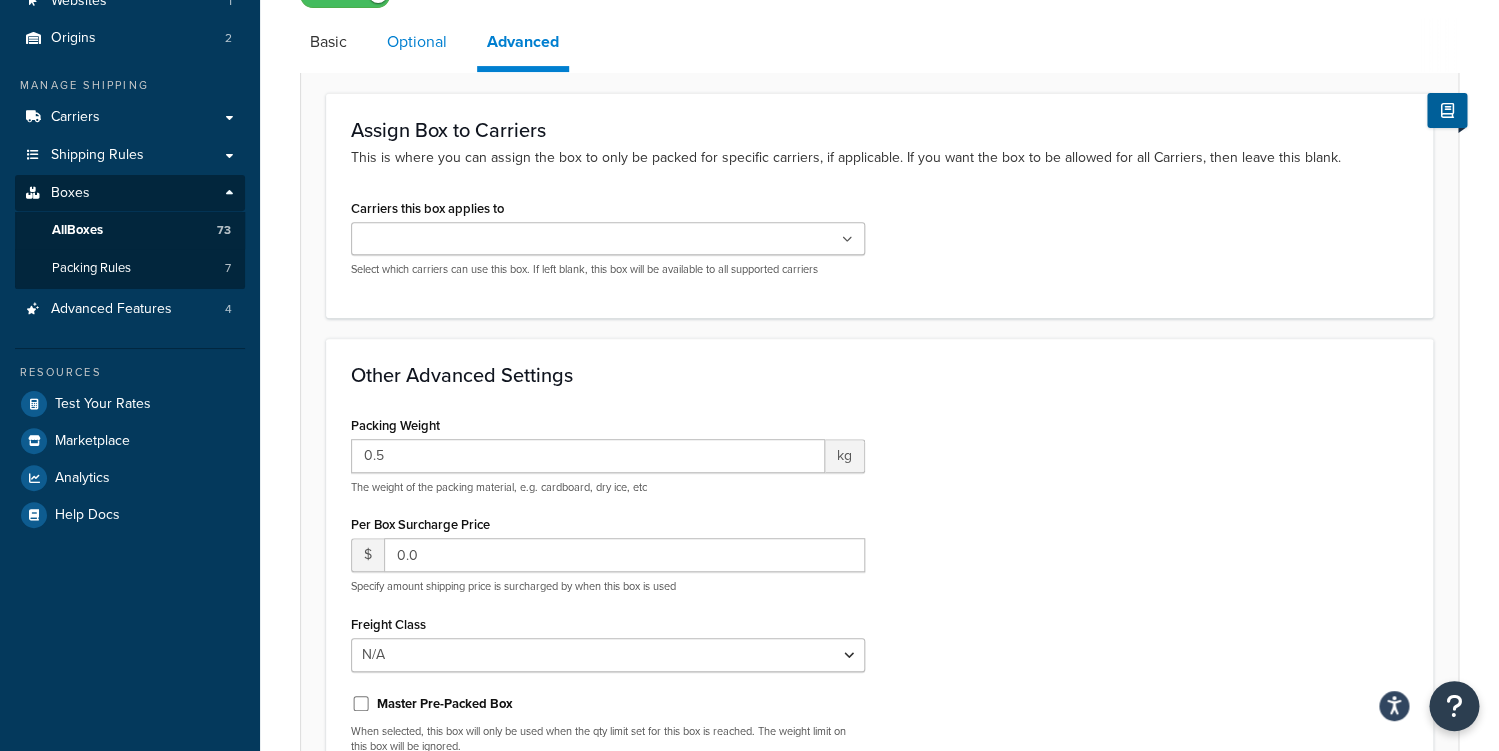 scroll, scrollTop: 48, scrollLeft: 0, axis: vertical 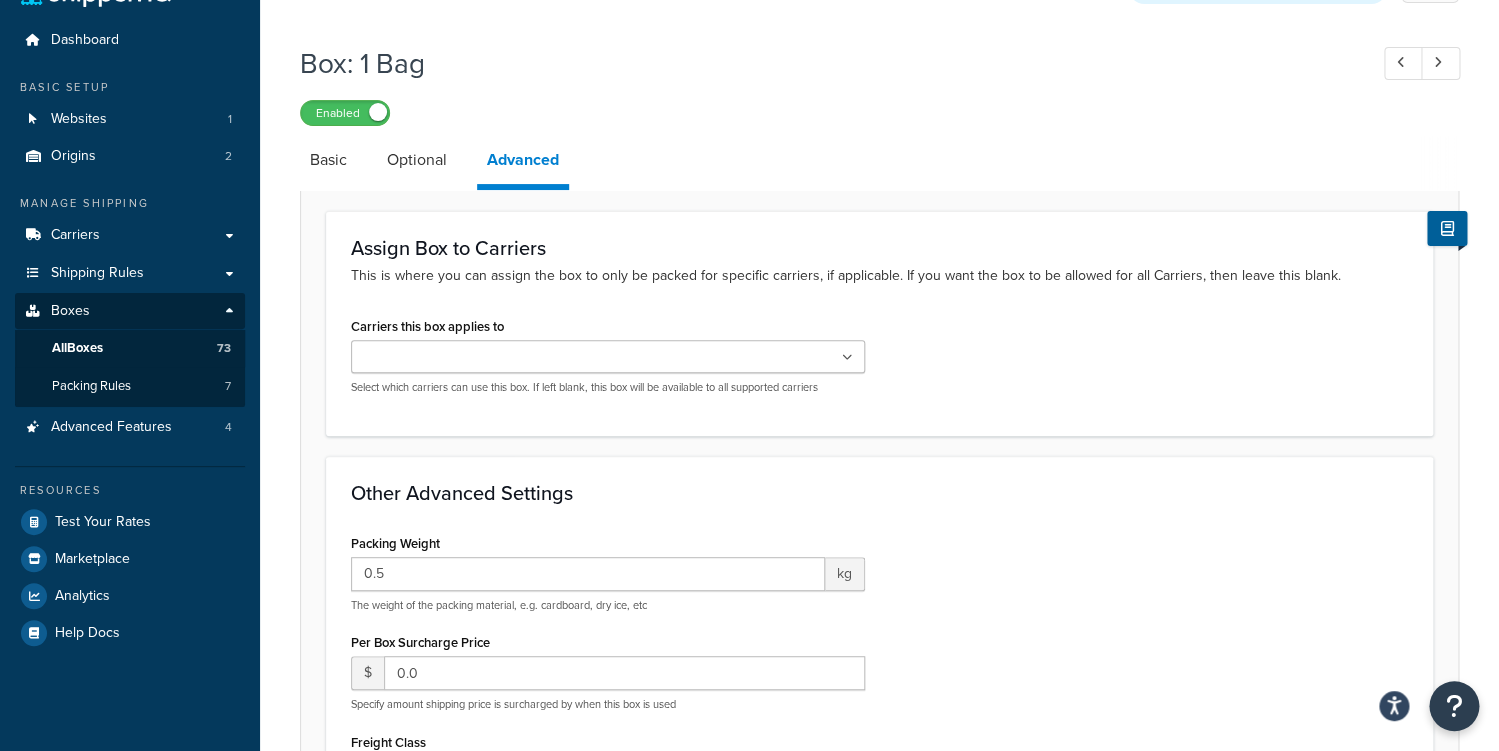 click on "Optional" at bounding box center (417, 160) 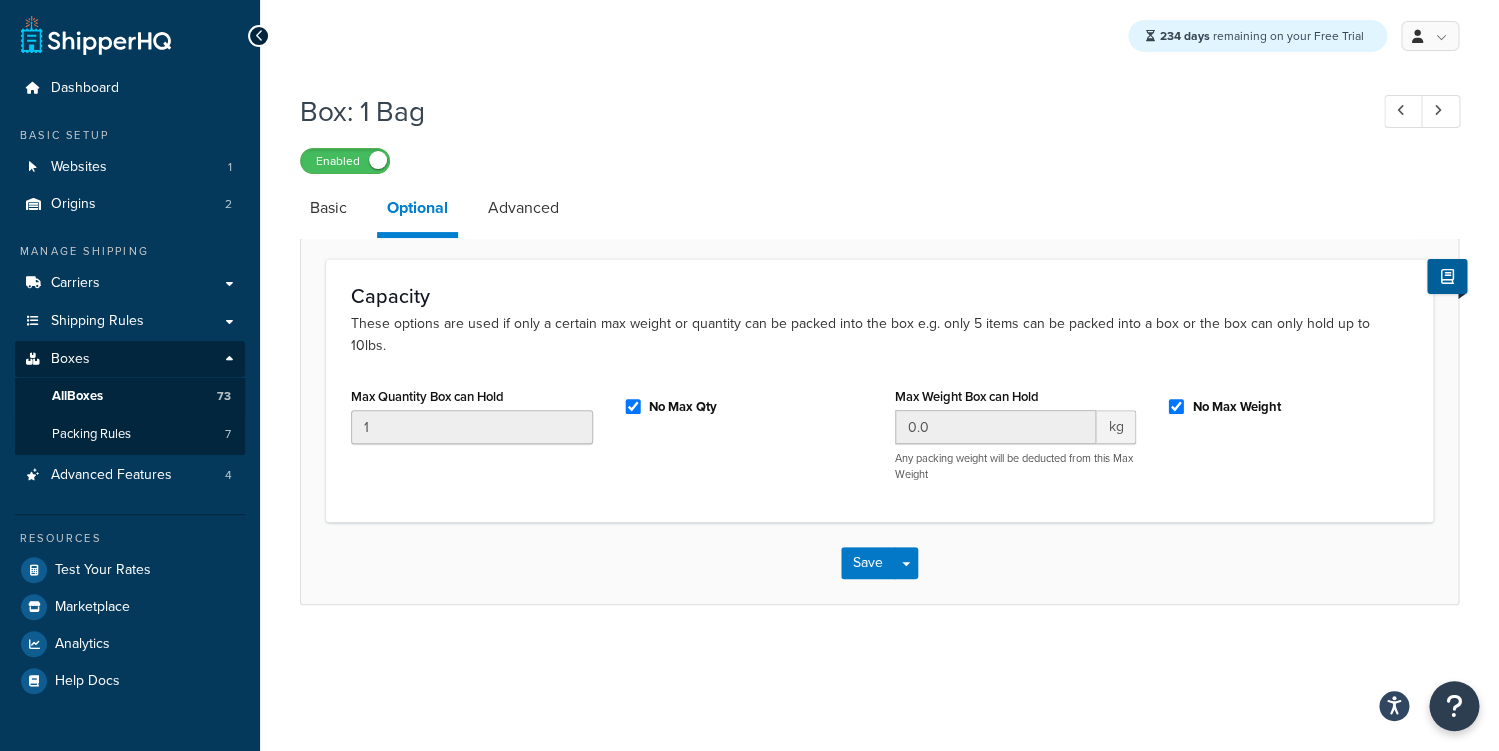scroll, scrollTop: 0, scrollLeft: 0, axis: both 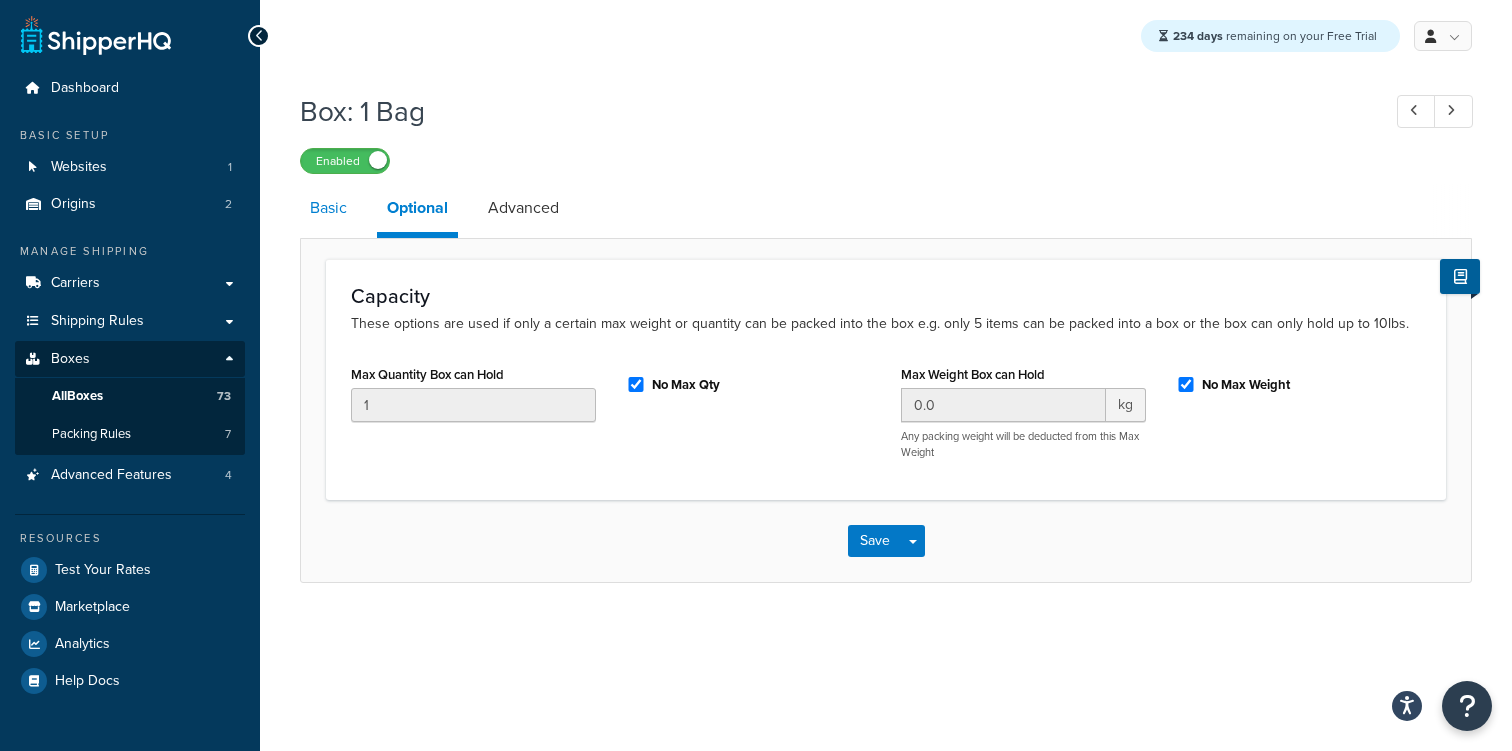 click on "Basic" at bounding box center (328, 208) 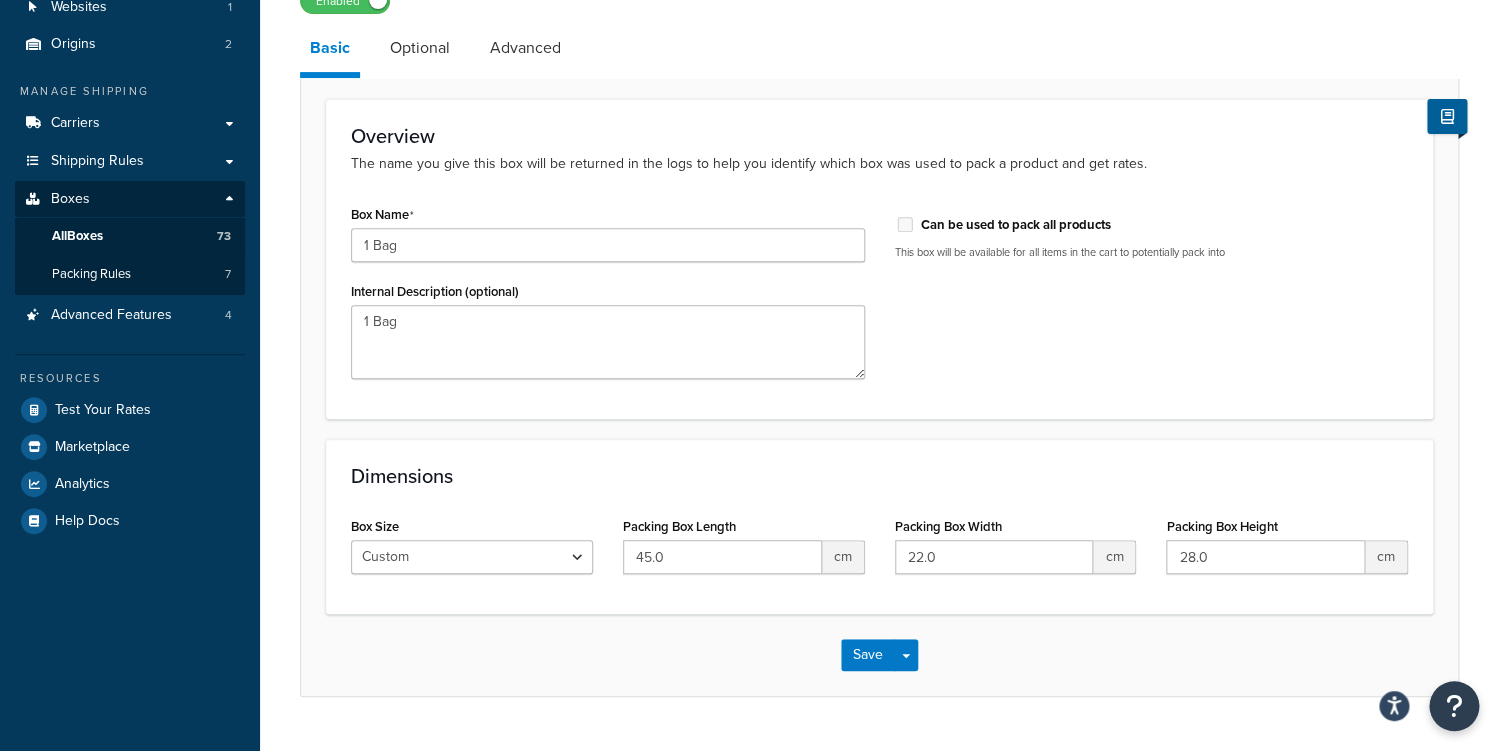 scroll, scrollTop: 11, scrollLeft: 0, axis: vertical 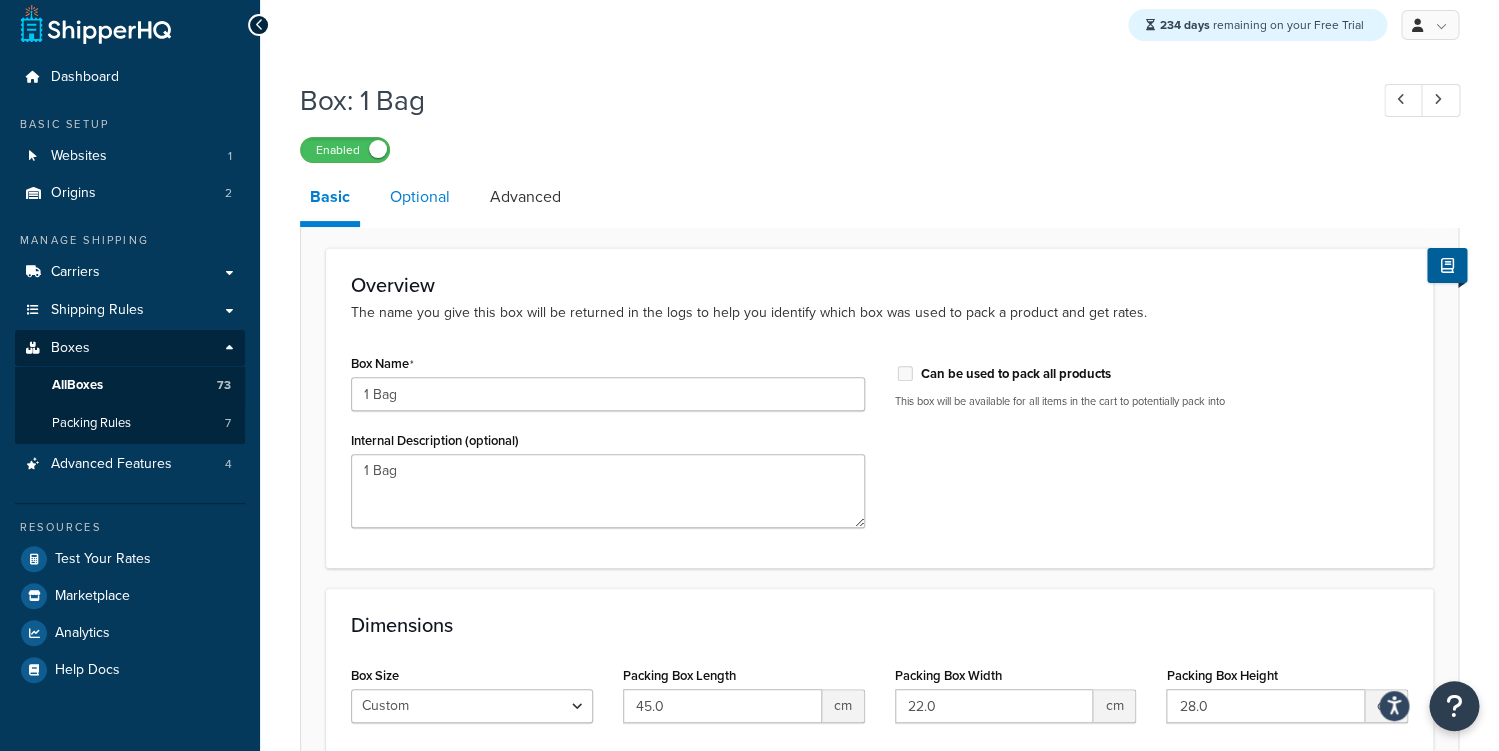 click on "Optional" at bounding box center (420, 197) 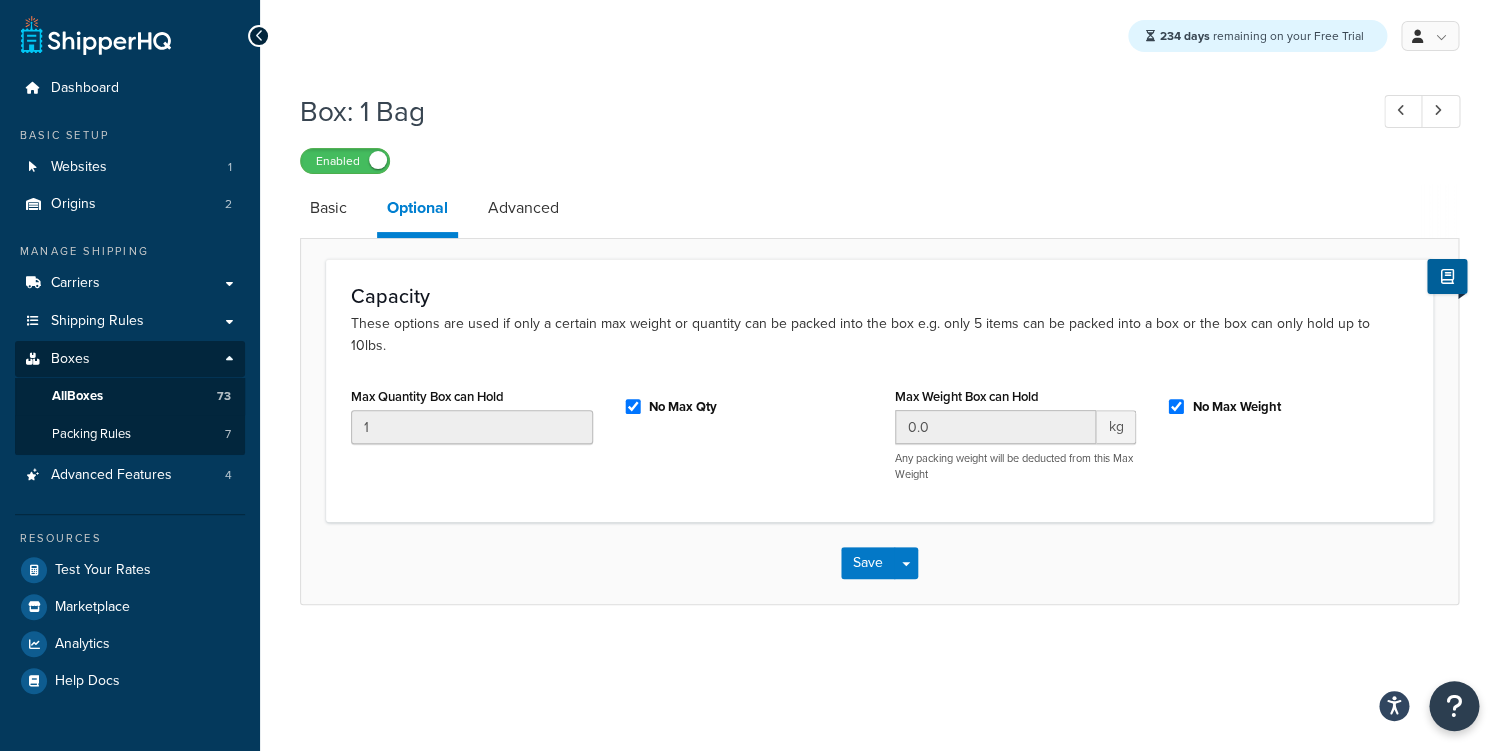 scroll, scrollTop: 0, scrollLeft: 0, axis: both 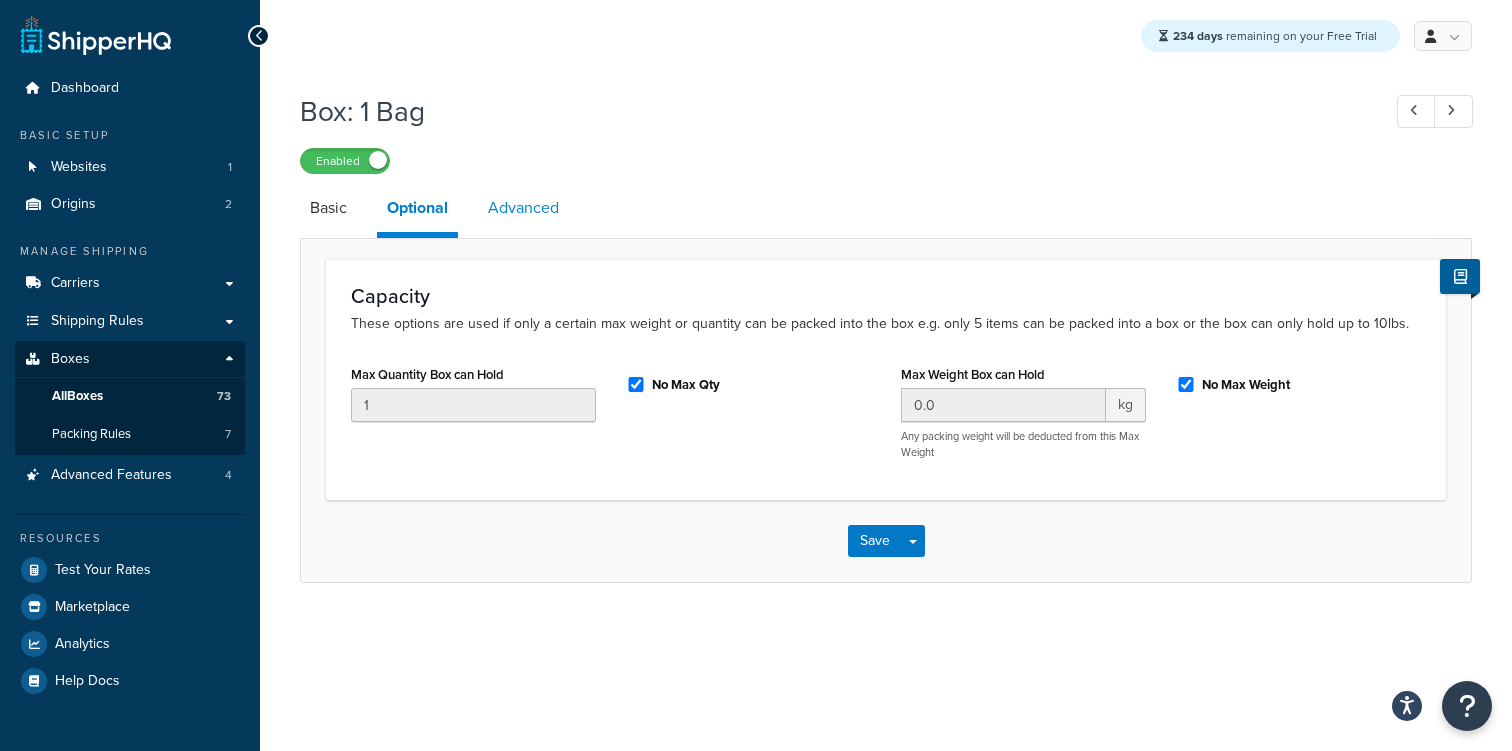 click on "Advanced" at bounding box center (523, 208) 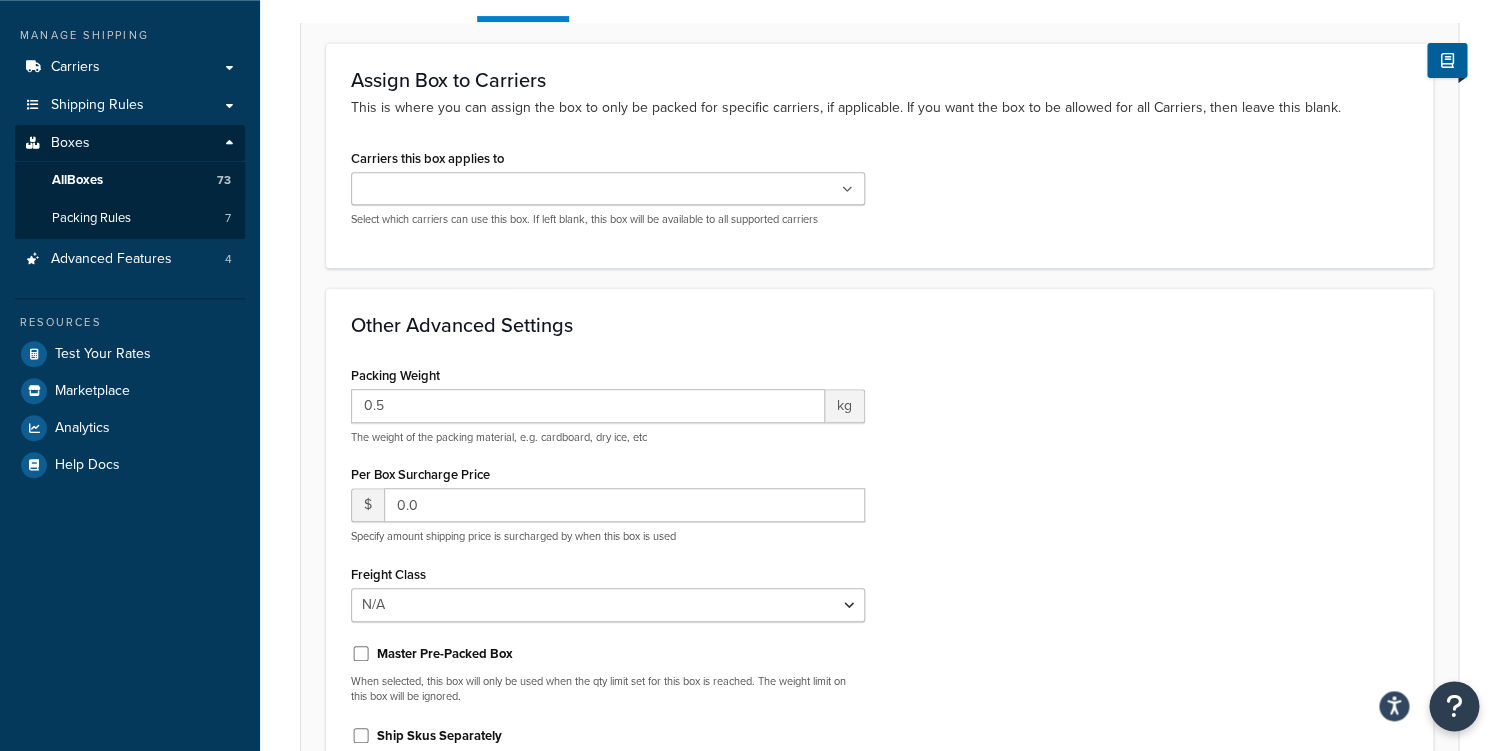 scroll, scrollTop: 259, scrollLeft: 0, axis: vertical 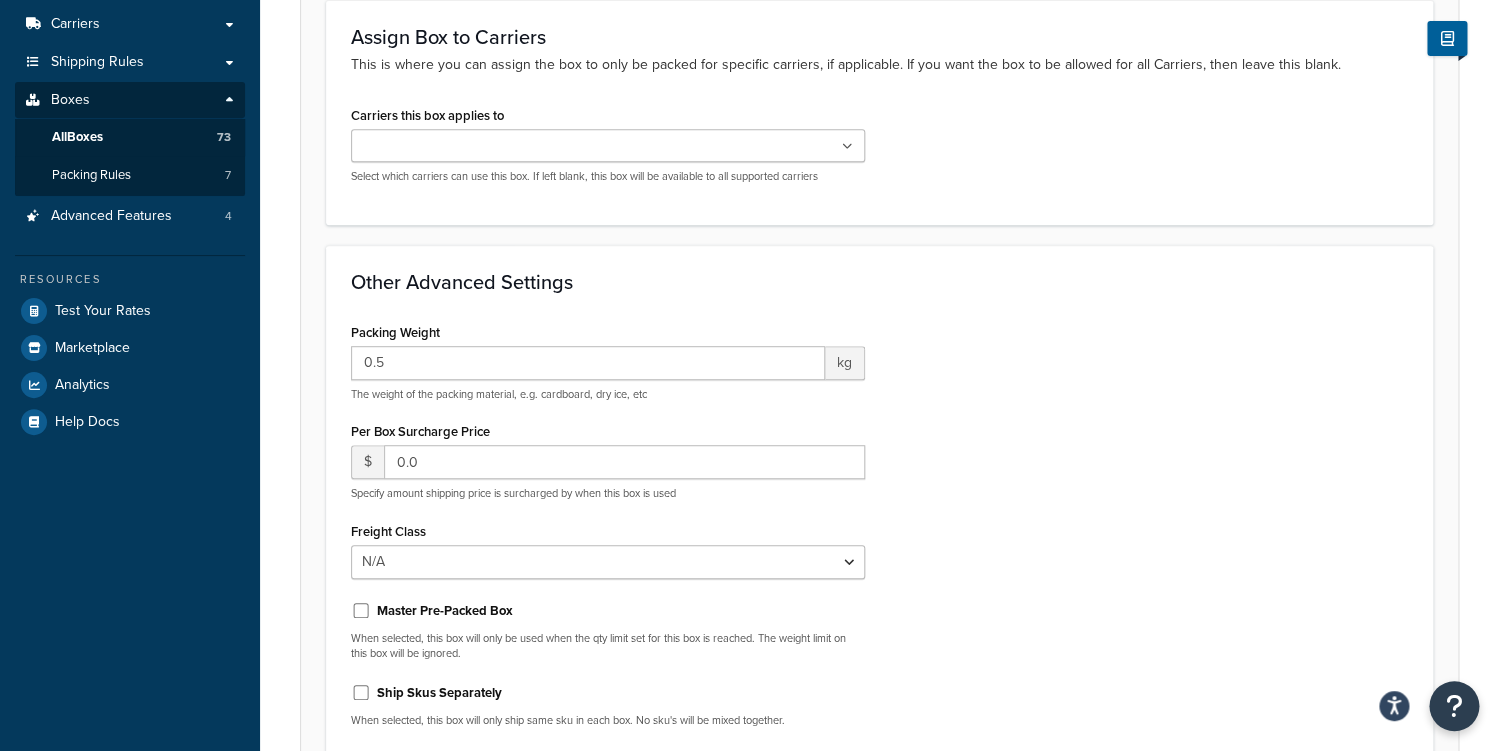 click at bounding box center [608, 145] 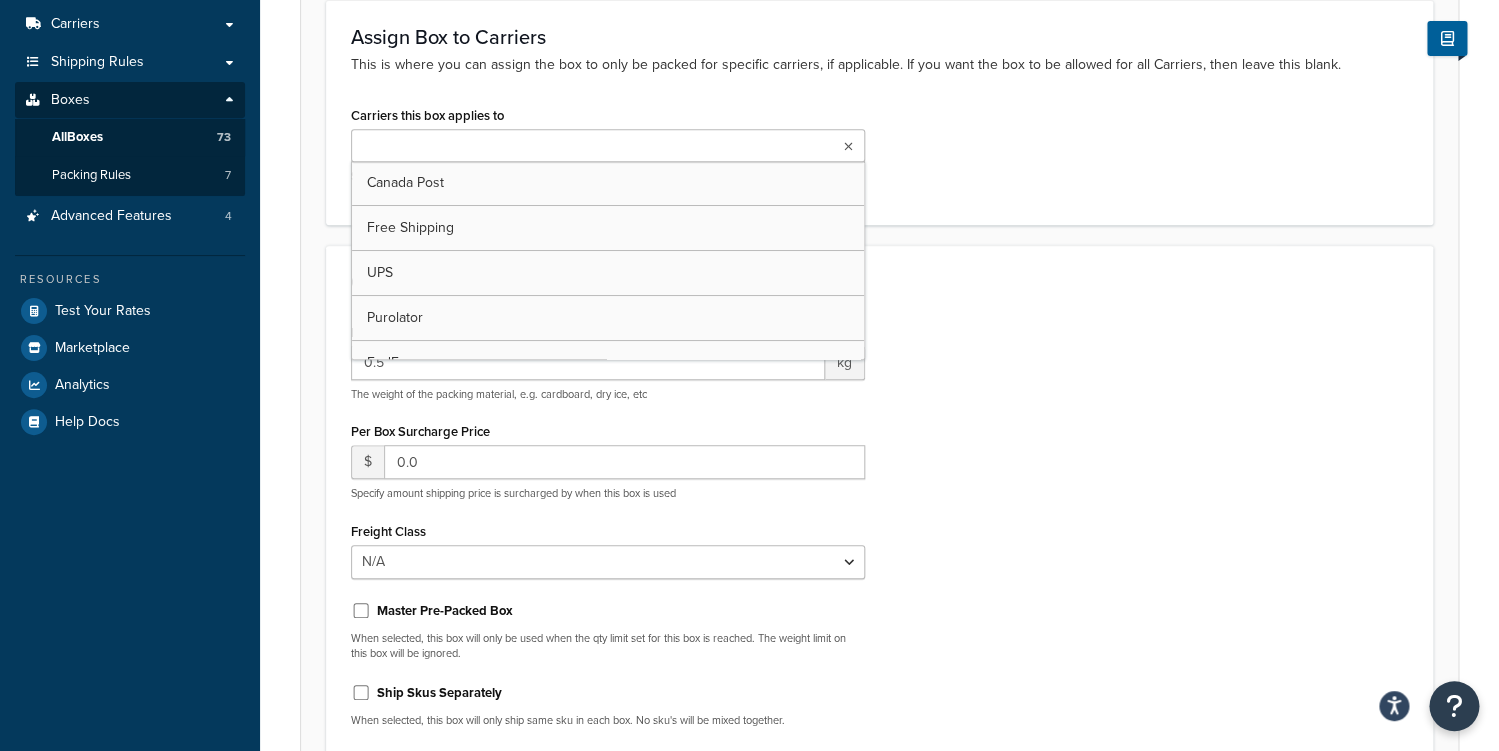 click on "Carriers this box applies to   Canada Post Free Shipping UPS Purolator FedEx UPS Access Point® Shipping FedEx (USA) Table Rate Select which carriers can use this box. If left blank, this box will be available to all supported carriers" at bounding box center [879, 150] 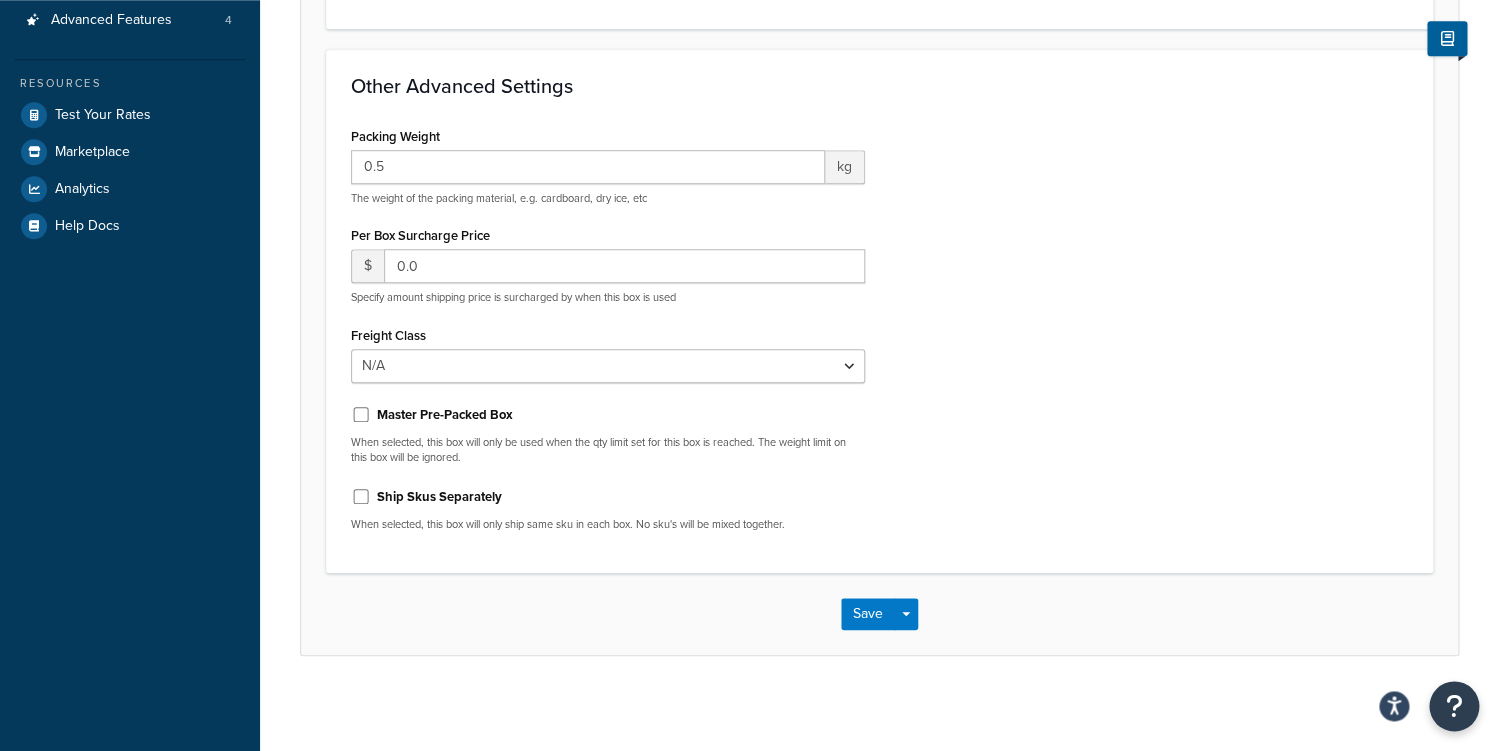 scroll, scrollTop: 460, scrollLeft: 0, axis: vertical 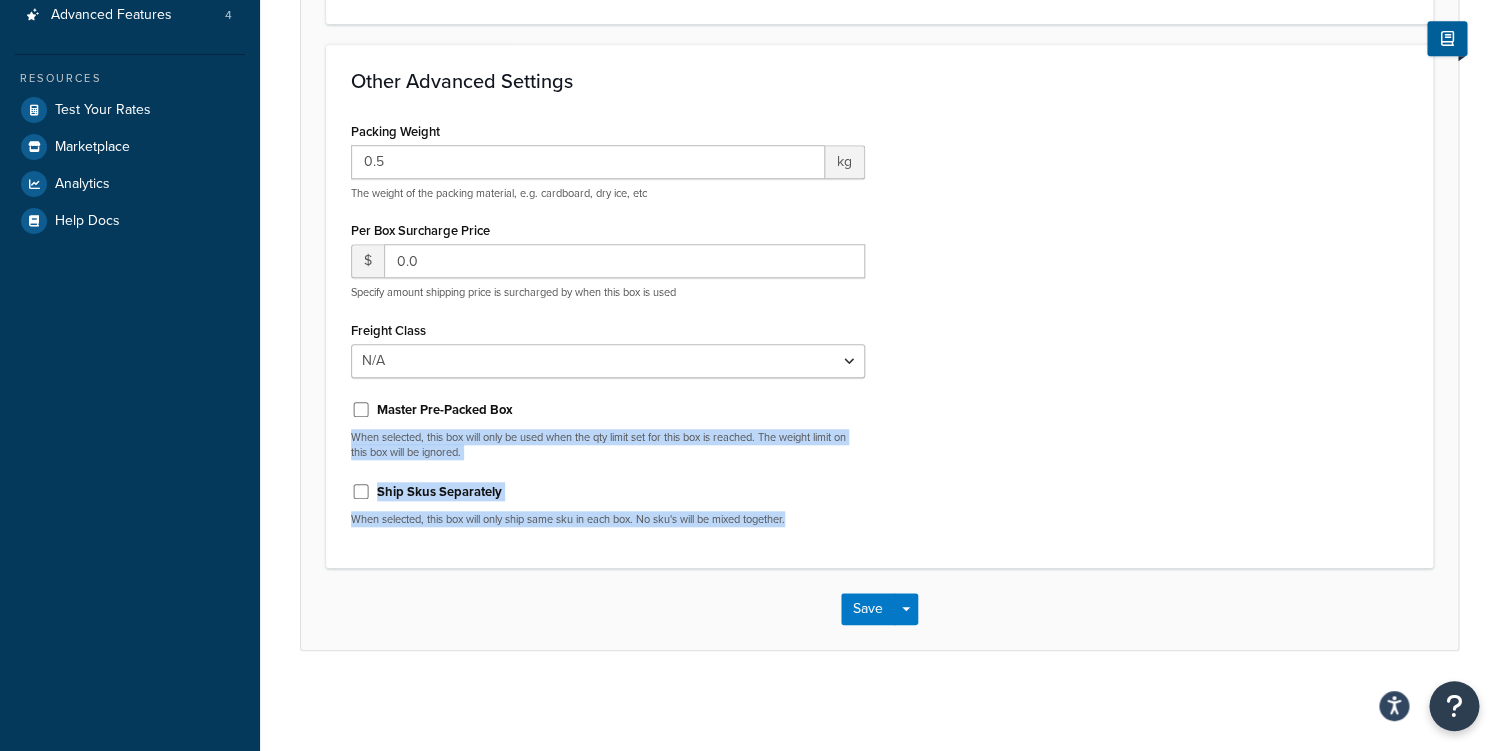 drag, startPoint x: 782, startPoint y: 529, endPoint x: 569, endPoint y: 432, distance: 234.047 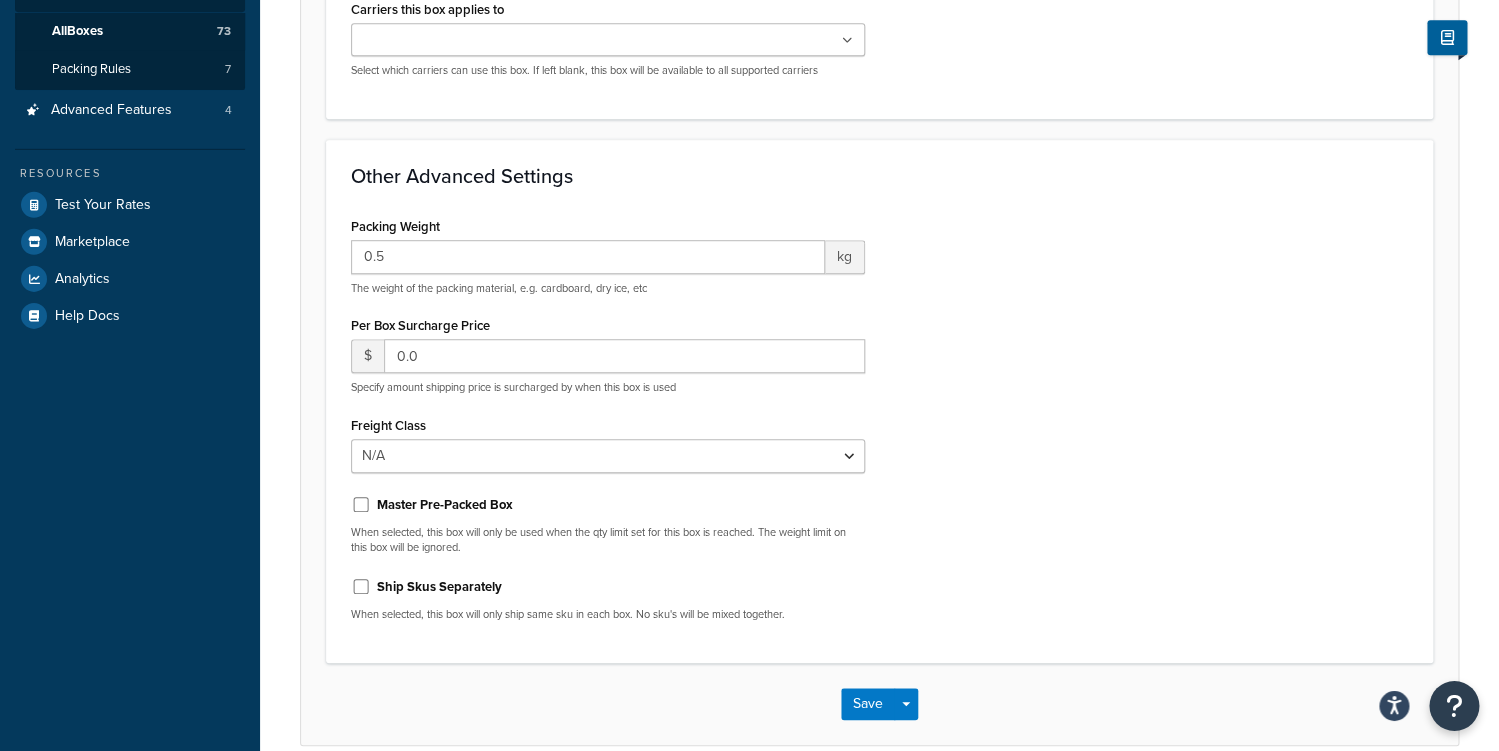 scroll, scrollTop: 346, scrollLeft: 0, axis: vertical 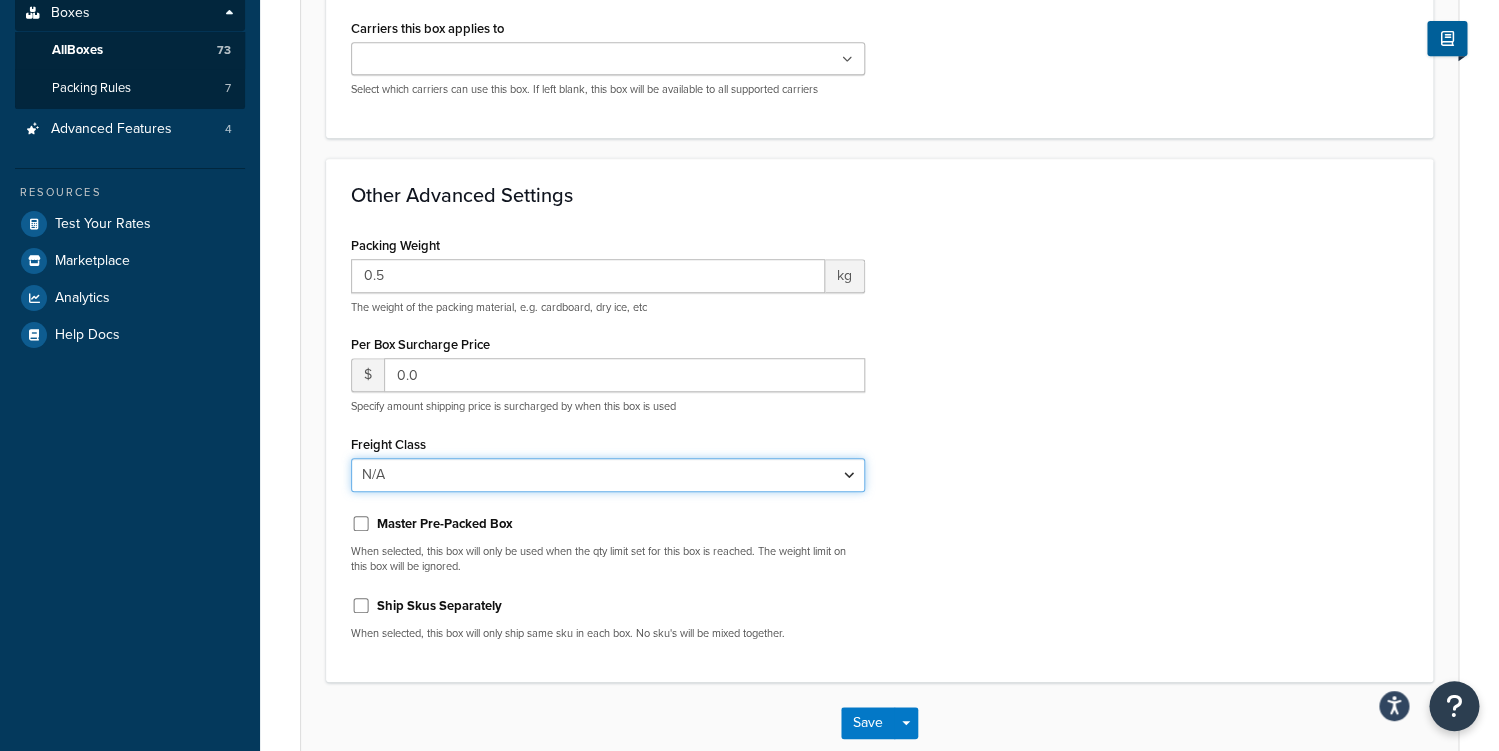 click on "N/A  50  55  60  65  70  77.5  85  92.5  100  110  125  150  175  200  250  300  400  500" at bounding box center [608, 475] 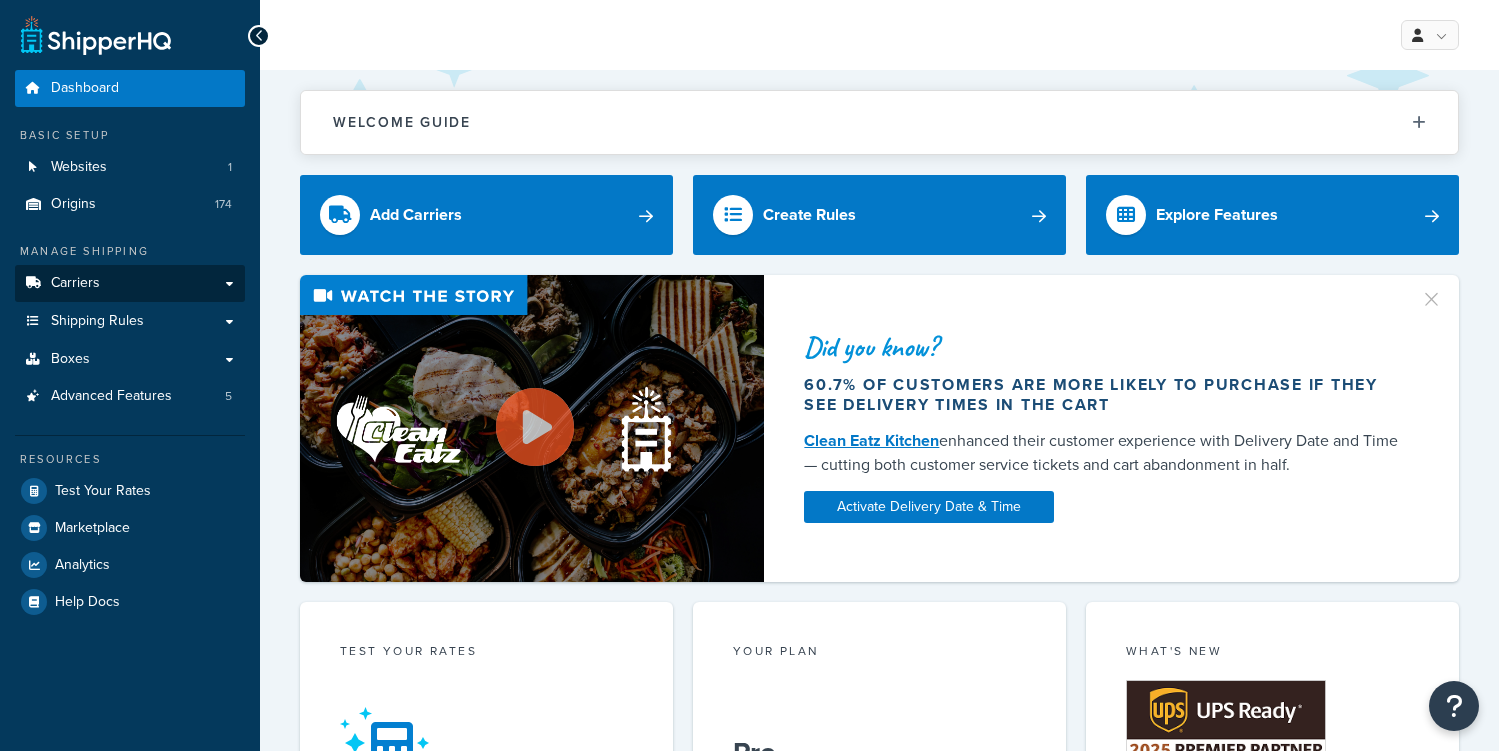 scroll, scrollTop: 0, scrollLeft: 0, axis: both 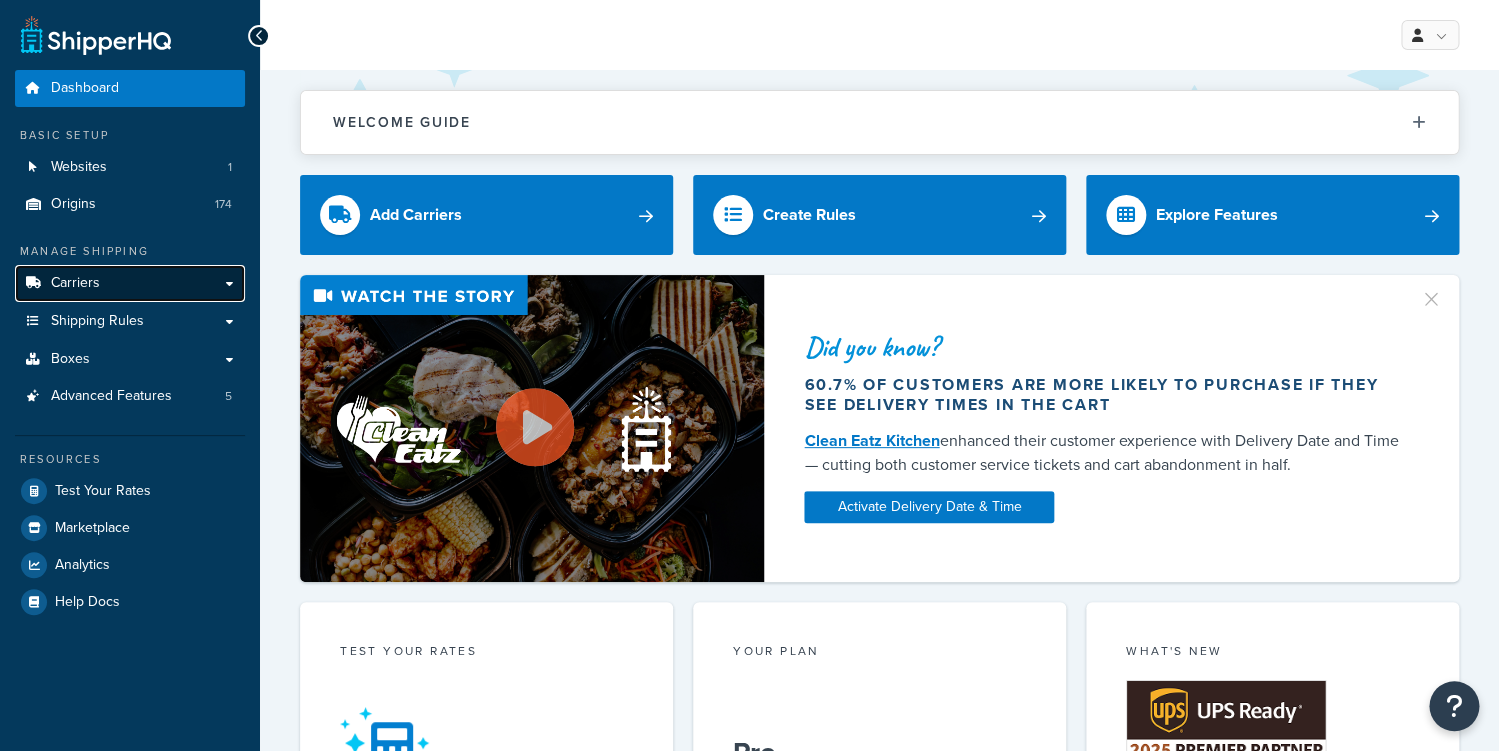 click on "Carriers" at bounding box center (130, 283) 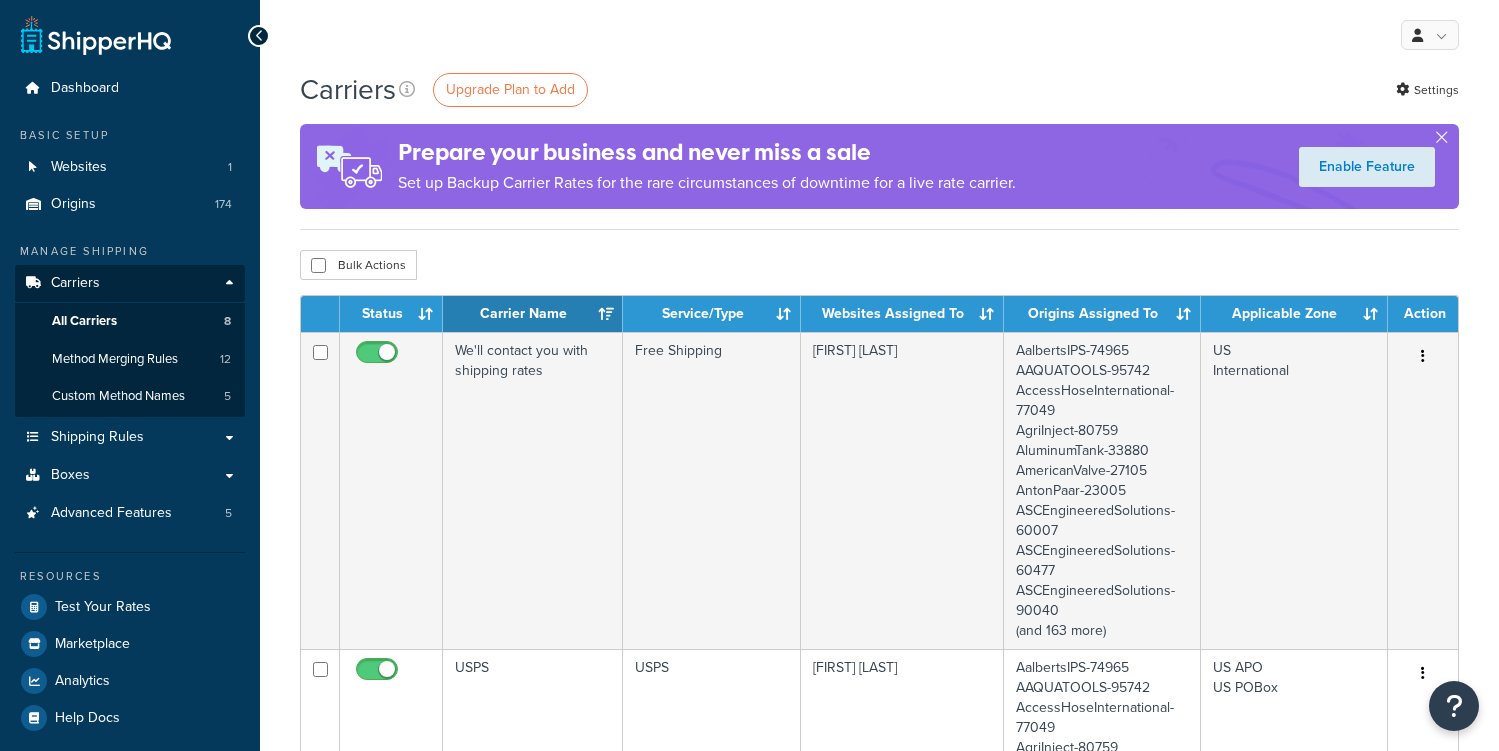 scroll, scrollTop: 0, scrollLeft: 0, axis: both 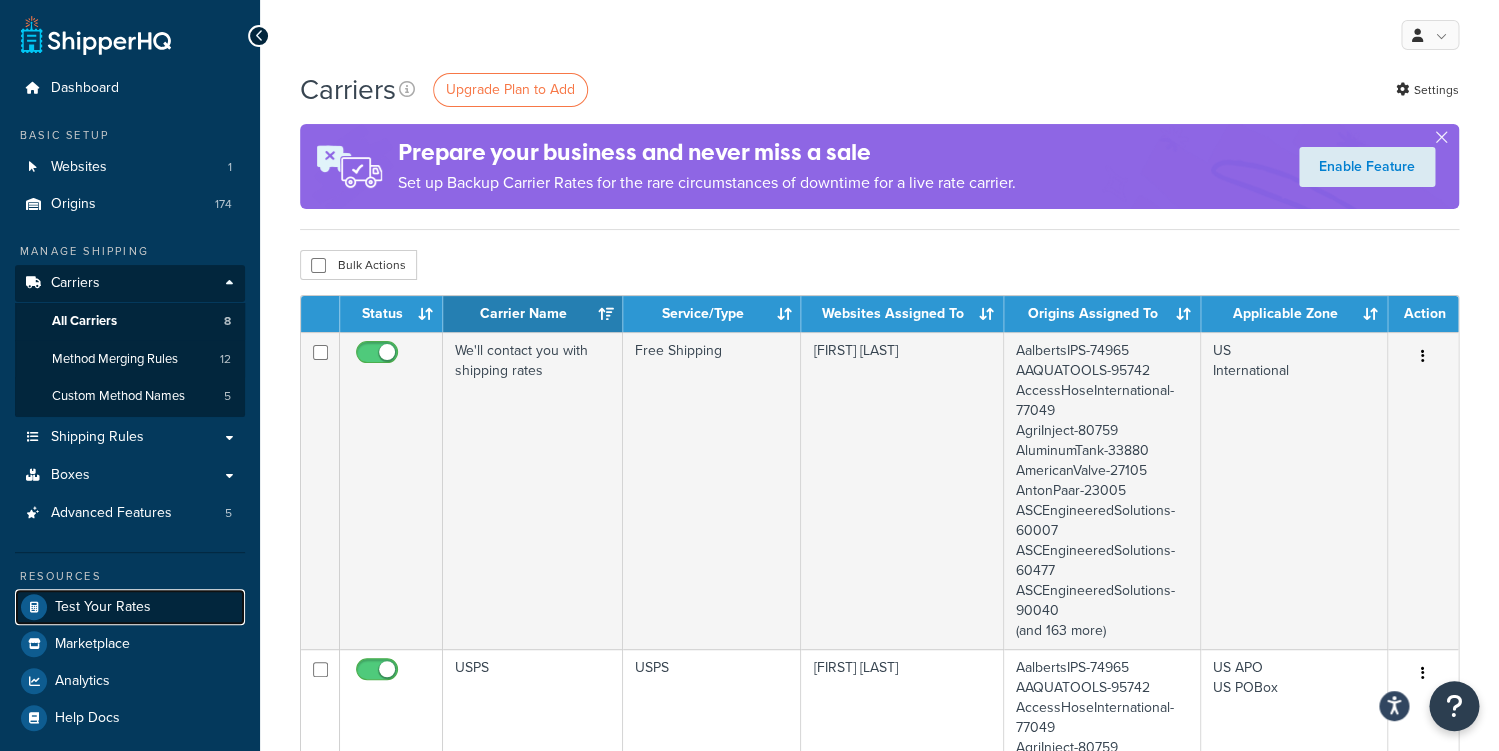 click on "Test Your Rates" at bounding box center [103, 607] 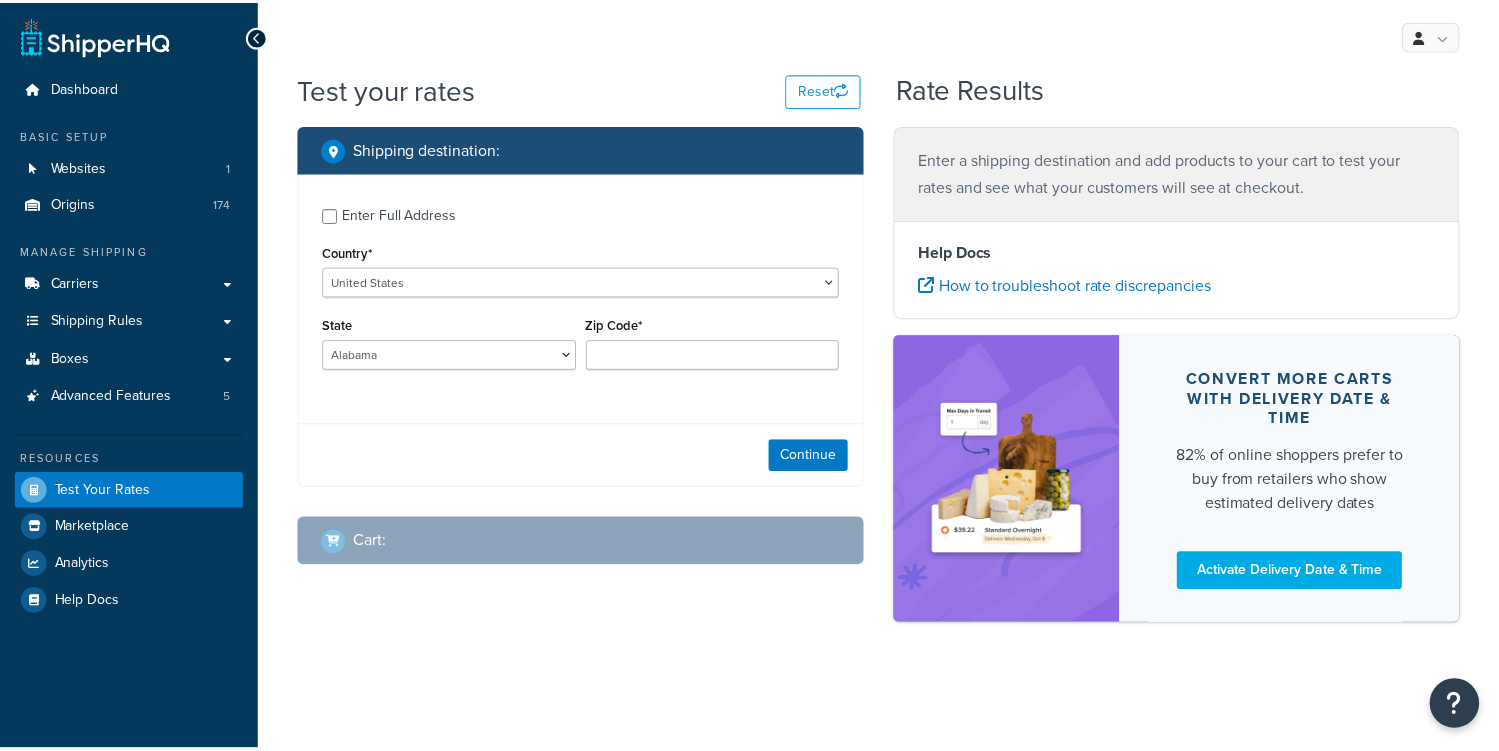 scroll, scrollTop: 0, scrollLeft: 0, axis: both 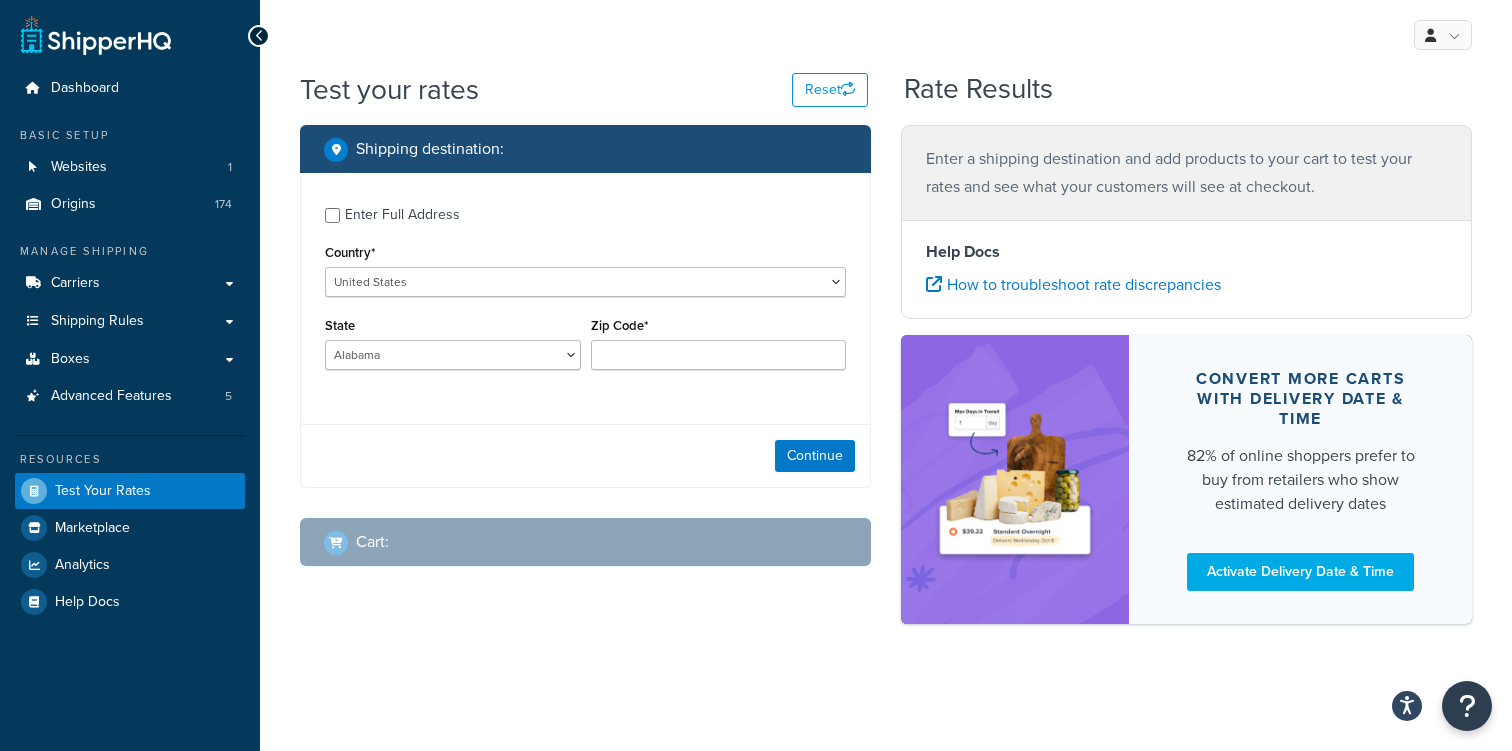 drag, startPoint x: 507, startPoint y: 415, endPoint x: 521, endPoint y: 413, distance: 14.142136 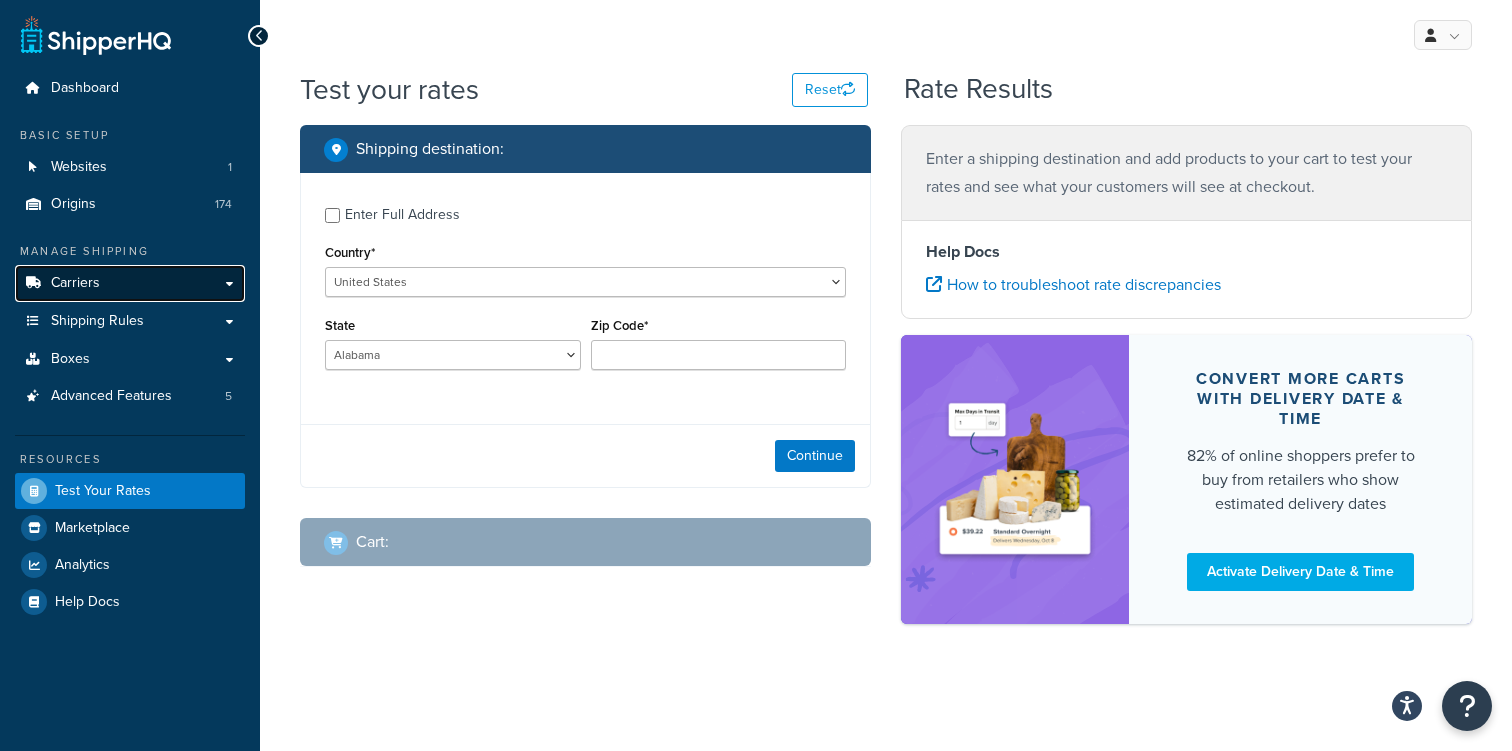 click on "Carriers" at bounding box center [130, 283] 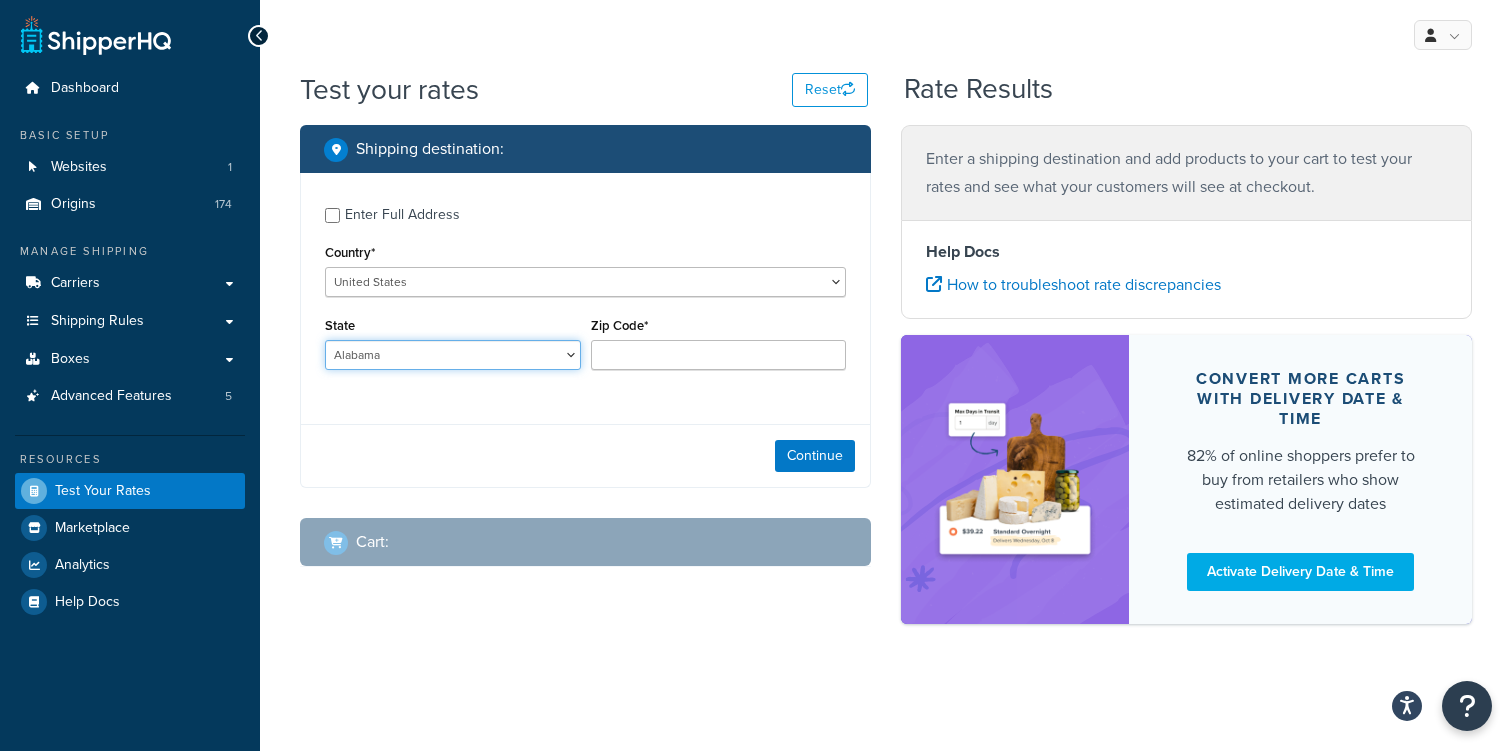click on "Alabama  Alaska  American Samoa  Arizona  Arkansas  Armed Forces Americas  Armed Forces Europe, Middle East, Africa, Canada  Armed Forces Pacific  California  Colorado  Connecticut  Delaware  District of Columbia  Federated States of Micronesia  Florida  Georgia  Guam  Hawaii  Idaho  Illinois  Indiana  Iowa  Kansas  Kentucky  Louisiana  Maine  Marshall Islands  Maryland  Massachusetts  Michigan  Minnesota  Mississippi  Missouri  Montana  Nebraska  Nevada  New Hampshire  New Jersey  New Mexico  New York  North Carolina  North Dakota  Northern Mariana Islands  Ohio  Oklahoma  Oregon  Palau  Pennsylvania  Puerto Rico  Rhode Island  South Carolina  South Dakota  Tennessee  Texas  United States Minor Outlying Islands  Utah  Vermont  Virgin Islands  Virginia  Washington  West Virginia  Wisconsin  Wyoming" at bounding box center [453, 355] 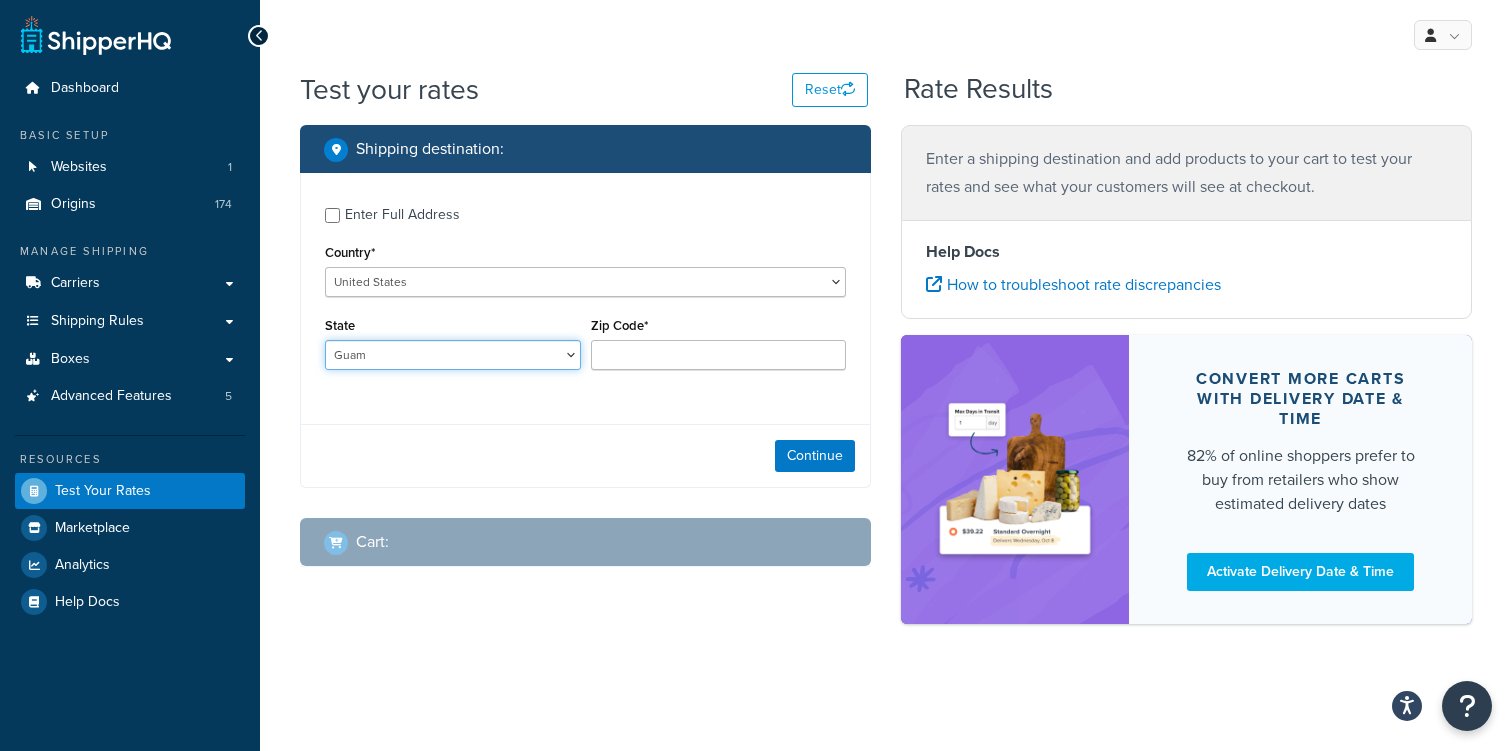 click on "Alabama  Alaska  American Samoa  Arizona  Arkansas  Armed Forces Americas  Armed Forces Europe, Middle East, Africa, Canada  Armed Forces Pacific  California  Colorado  Connecticut  Delaware  District of Columbia  Federated States of Micronesia  Florida  Georgia  Guam  Hawaii  Idaho  Illinois  Indiana  Iowa  Kansas  Kentucky  Louisiana  Maine  Marshall Islands  Maryland  Massachusetts  Michigan  Minnesota  Mississippi  Missouri  Montana  Nebraska  Nevada  New Hampshire  New Jersey  New Mexico  New York  North Carolina  North Dakota  Northern Mariana Islands  Ohio  Oklahoma  Oregon  Palau  Pennsylvania  Puerto Rico  Rhode Island  South Carolina  South Dakota  Tennessee  Texas  United States Minor Outlying Islands  Utah  Vermont  Virgin Islands  Virginia  Washington  West Virginia  Wisconsin  Wyoming" at bounding box center (453, 355) 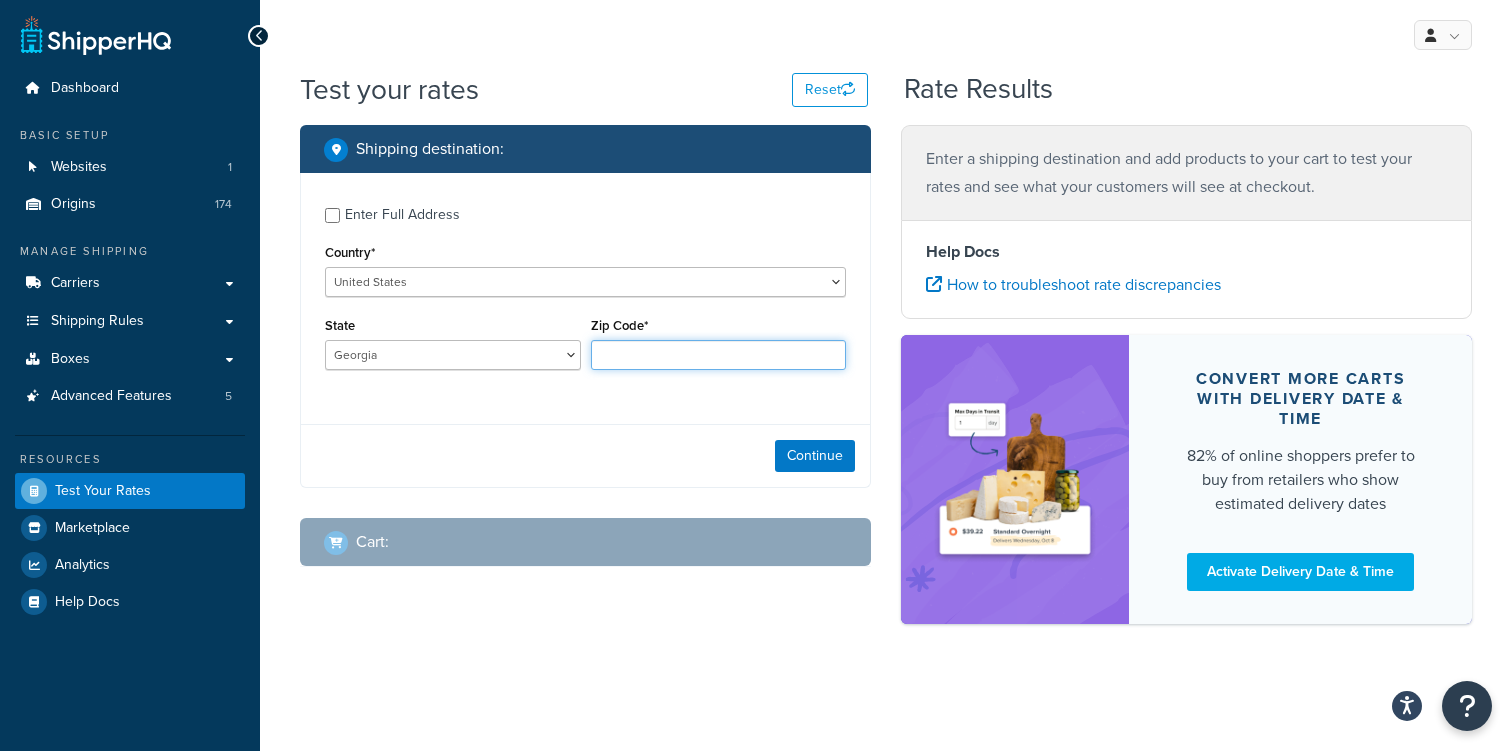 click on "Zip Code*" at bounding box center (719, 355) 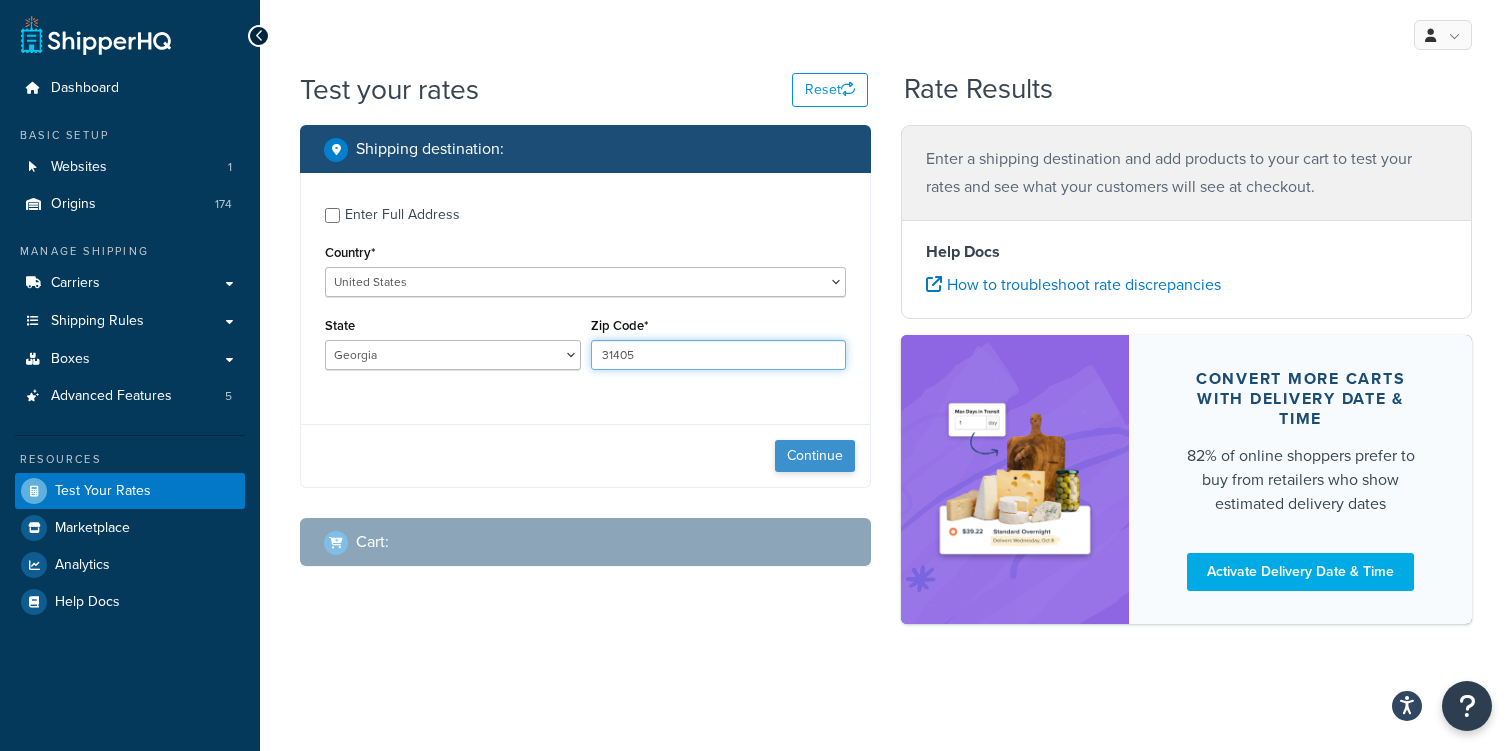 type on "31405" 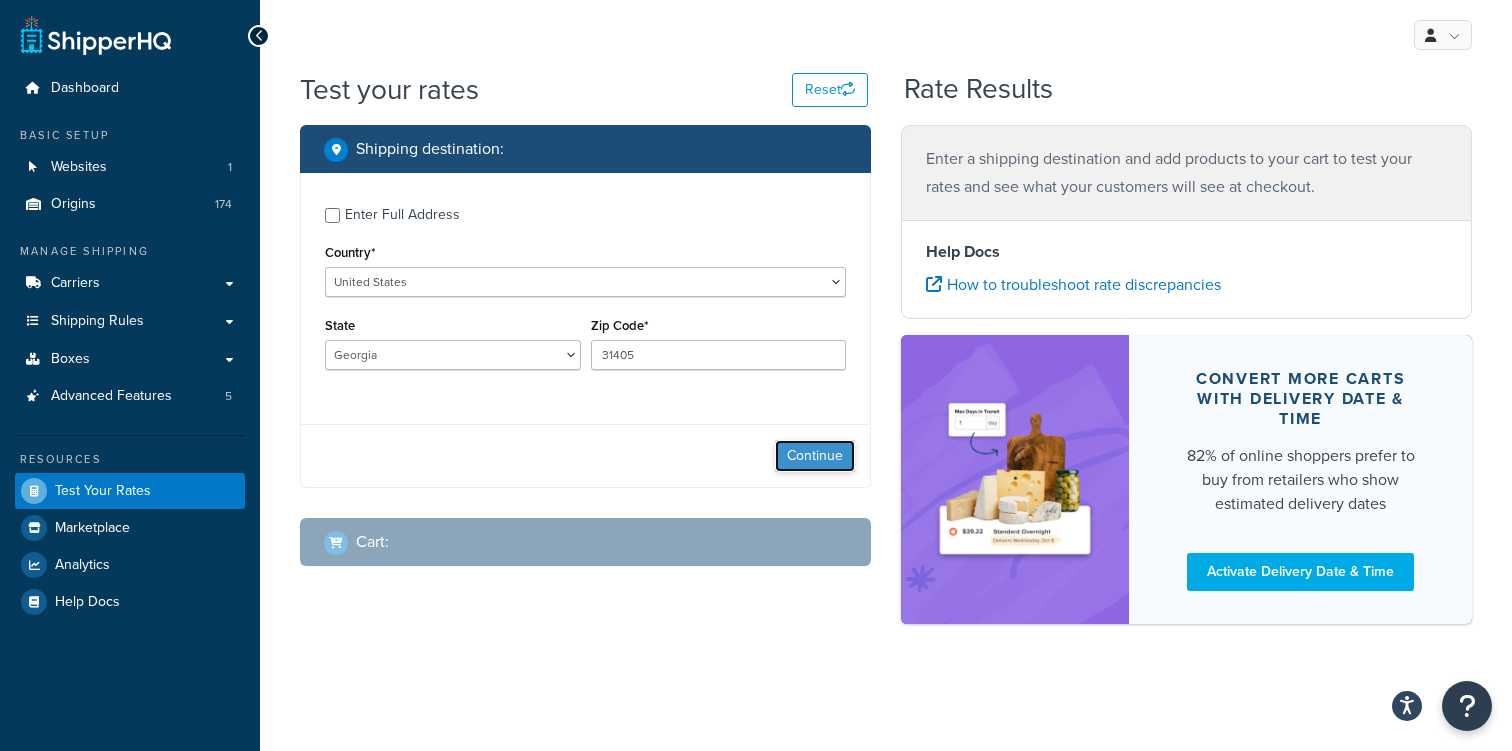 click on "Continue" at bounding box center [815, 456] 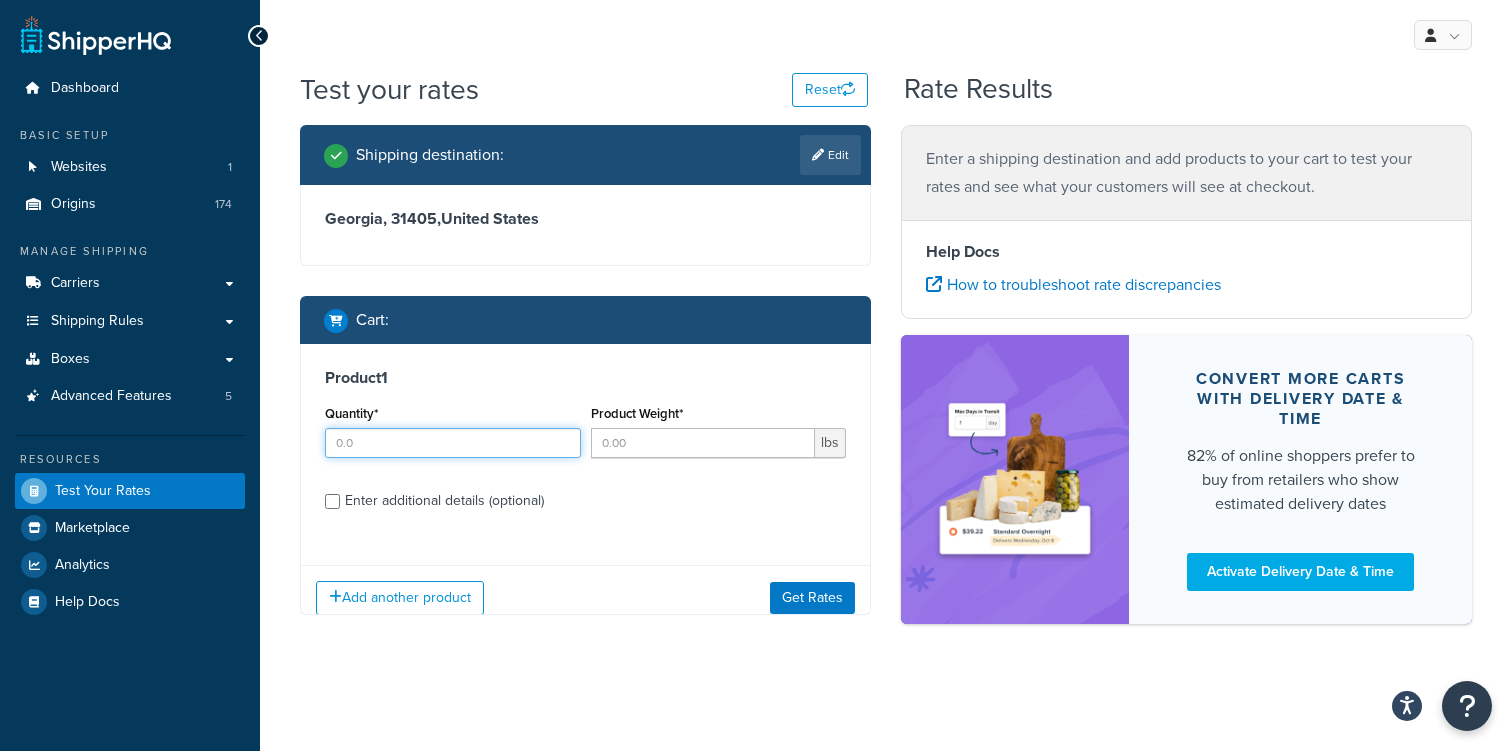 click on "Quantity*" at bounding box center (453, 443) 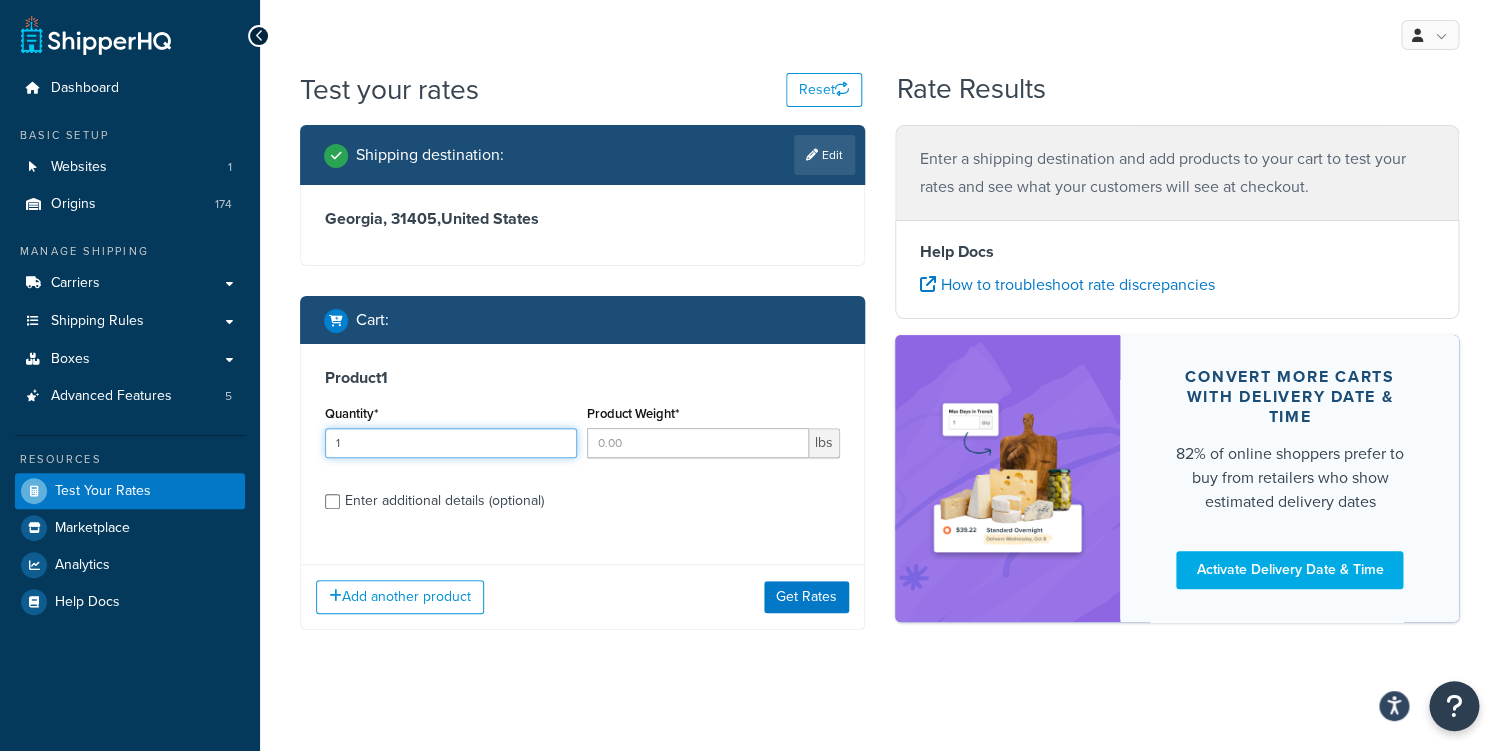 type on "1" 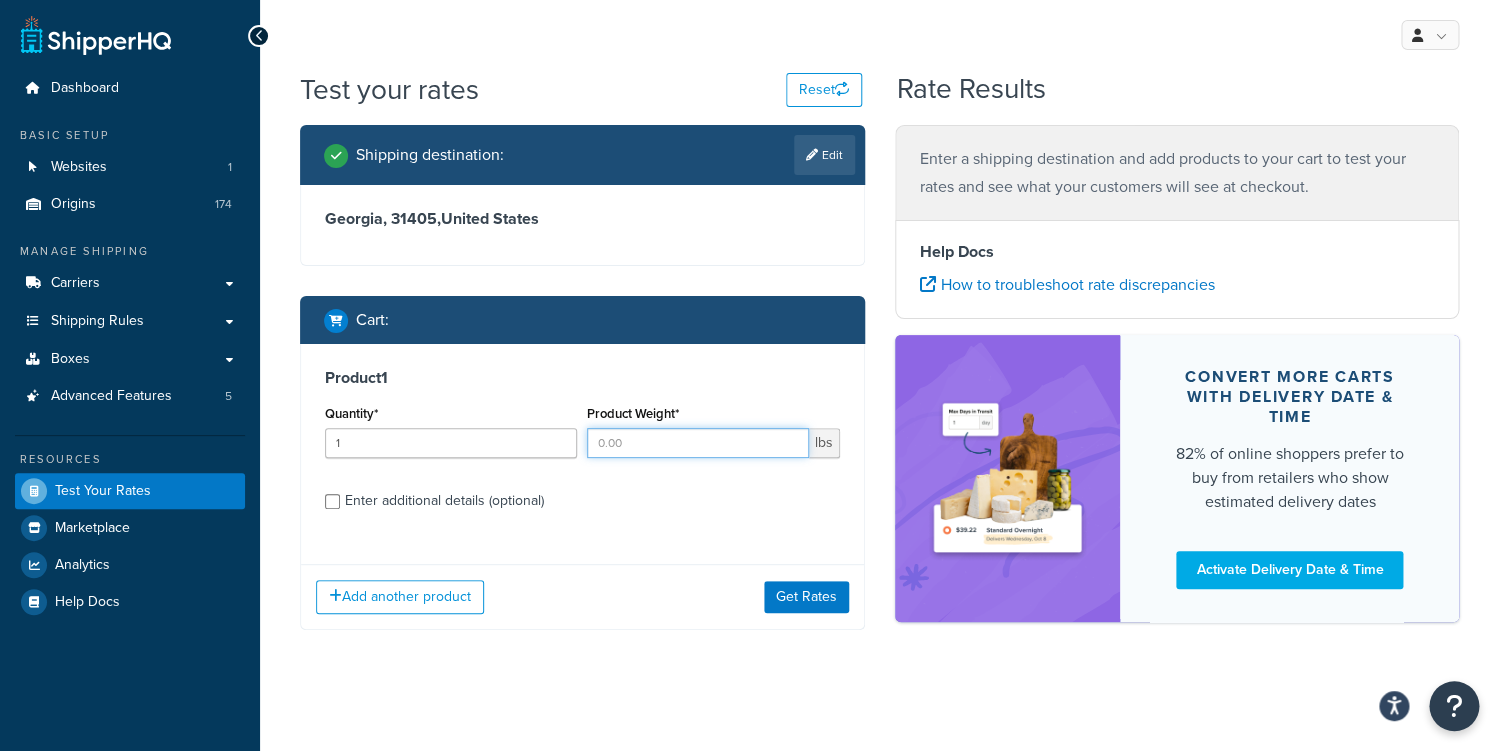 click on "Product Weight*" at bounding box center (697, 443) 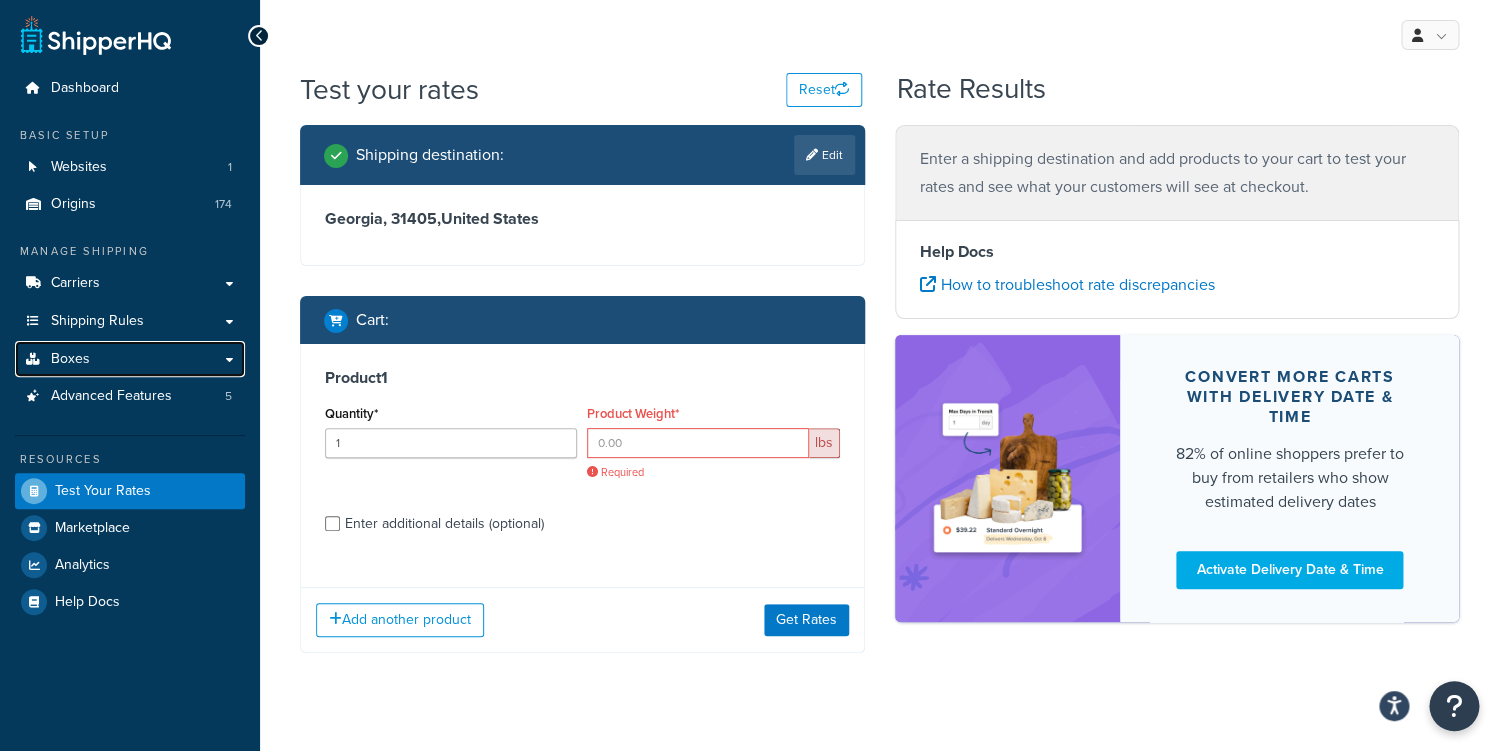 drag, startPoint x: 197, startPoint y: 364, endPoint x: 264, endPoint y: 250, distance: 132.23087 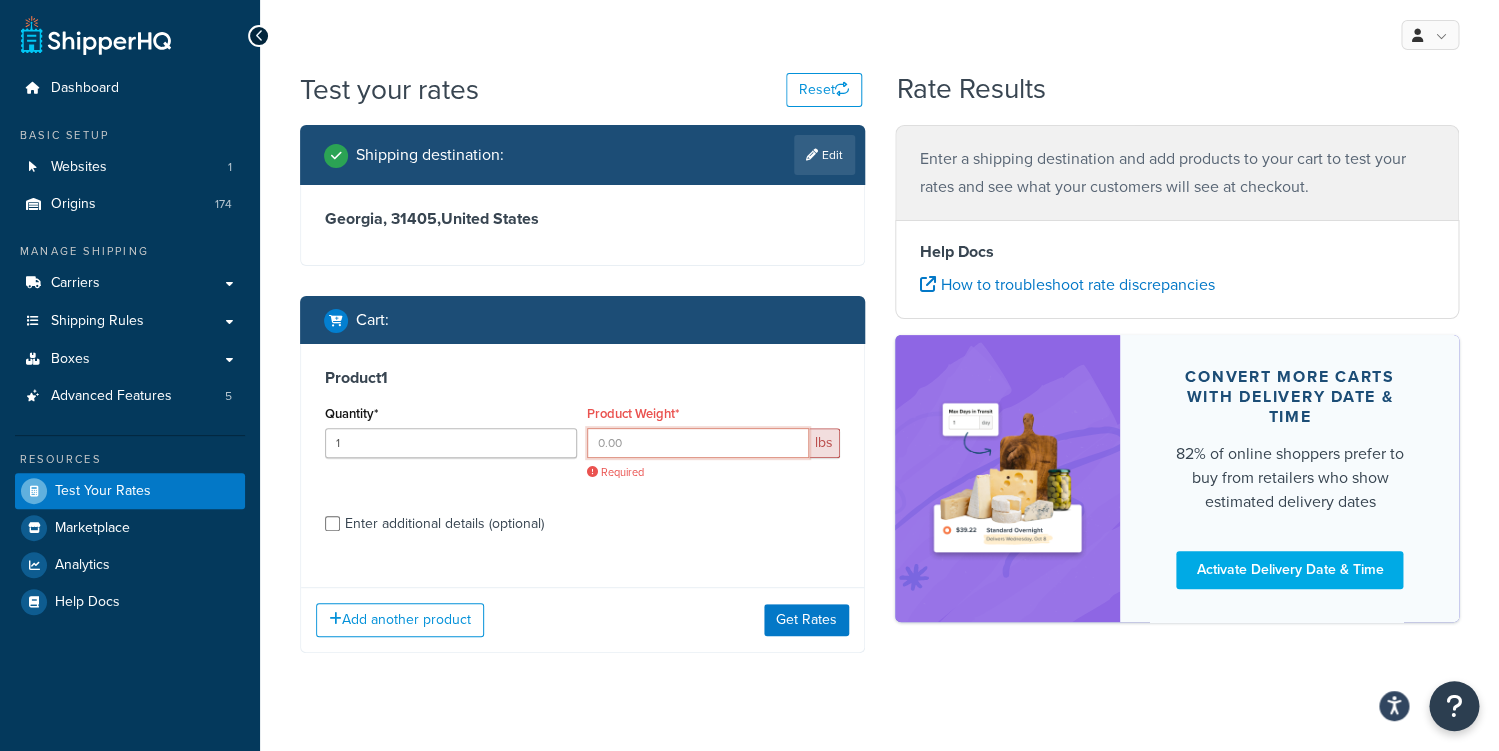 click on "Product Weight*" at bounding box center [697, 443] 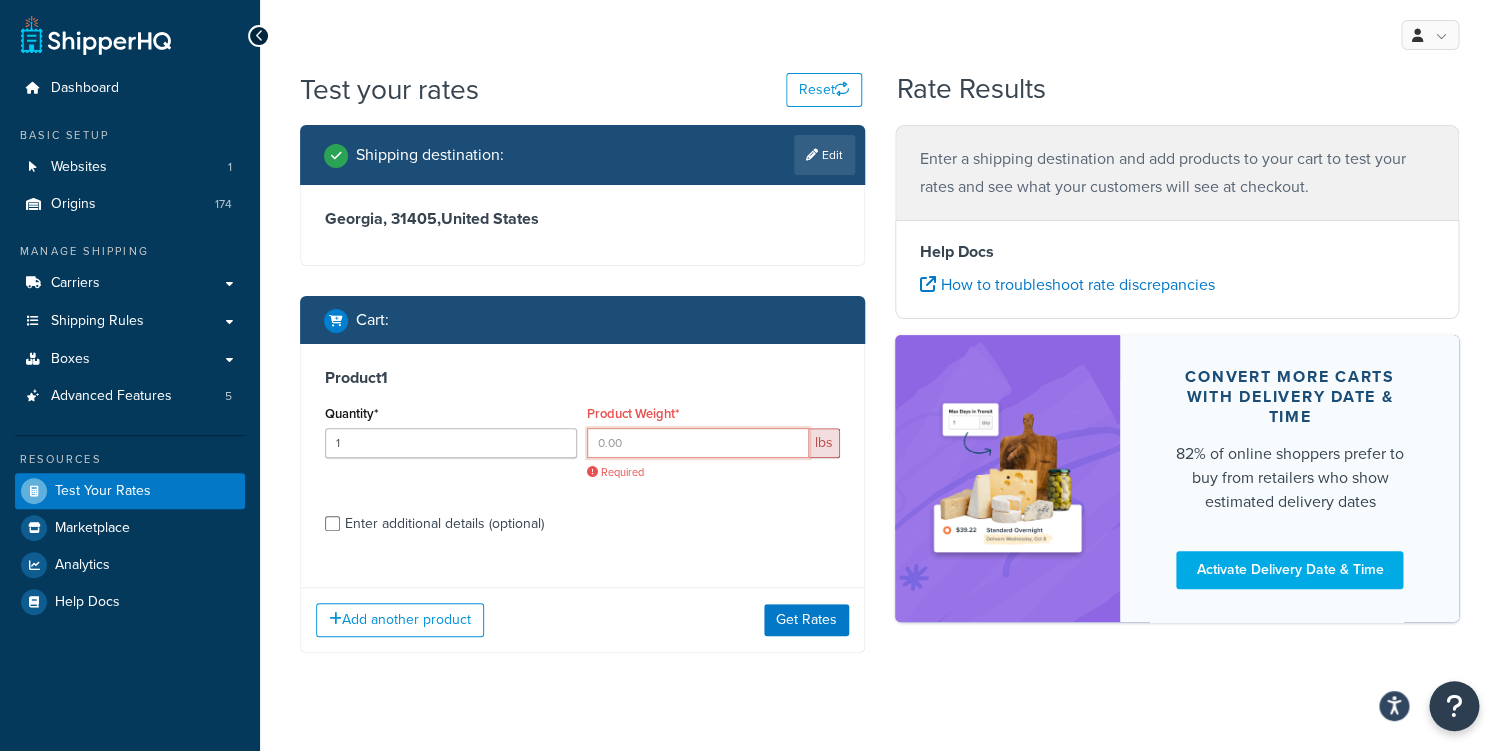click on "Product Weight*" at bounding box center [697, 443] 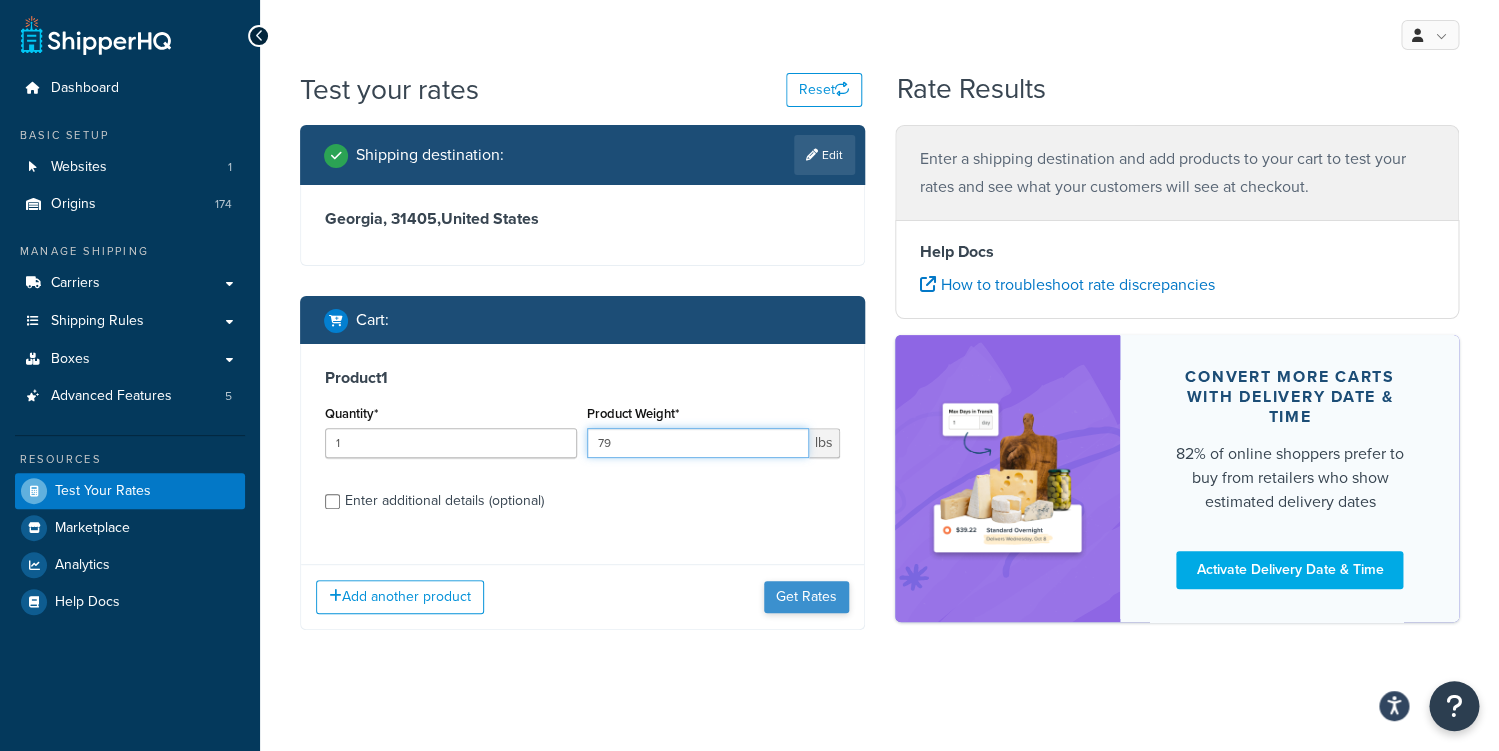 type on "79" 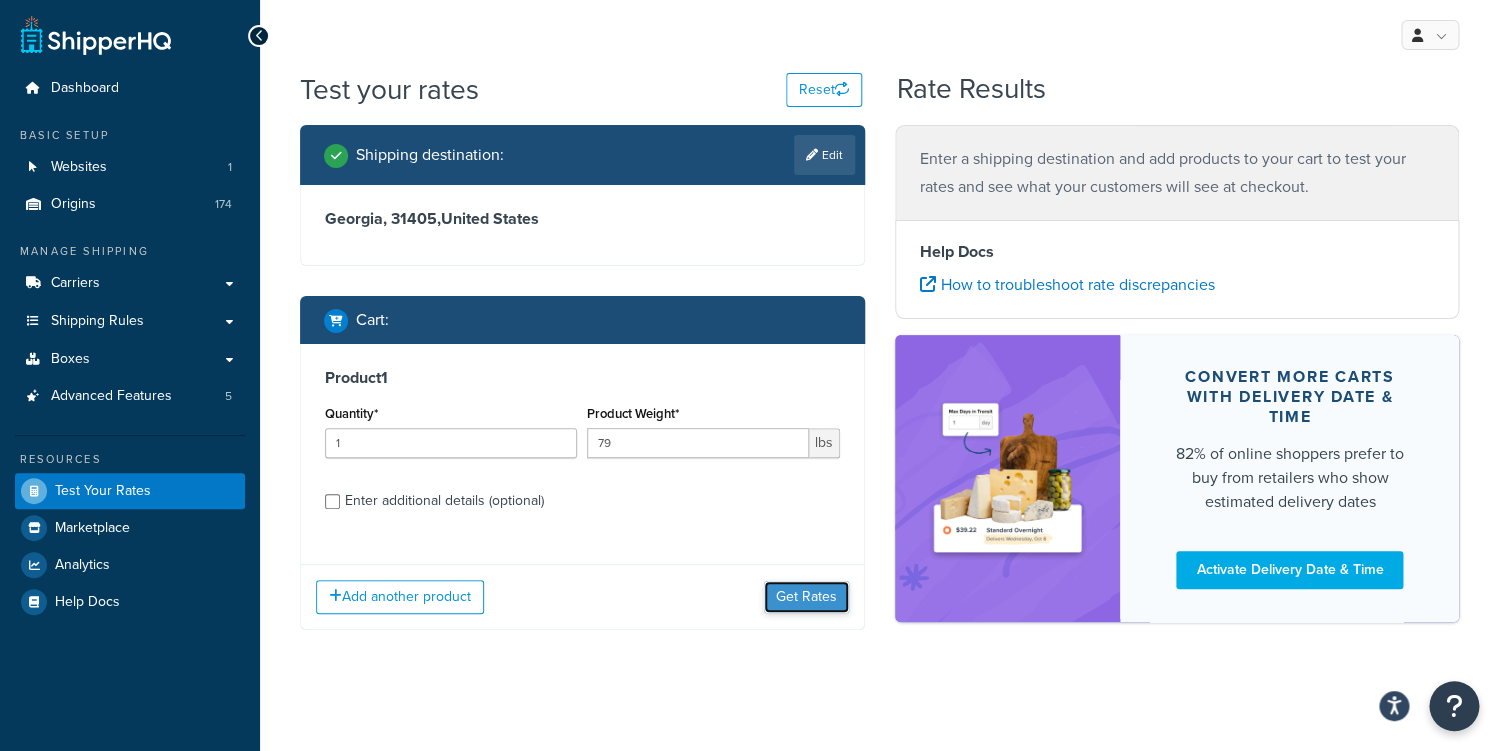 click on "Get Rates" at bounding box center (806, 597) 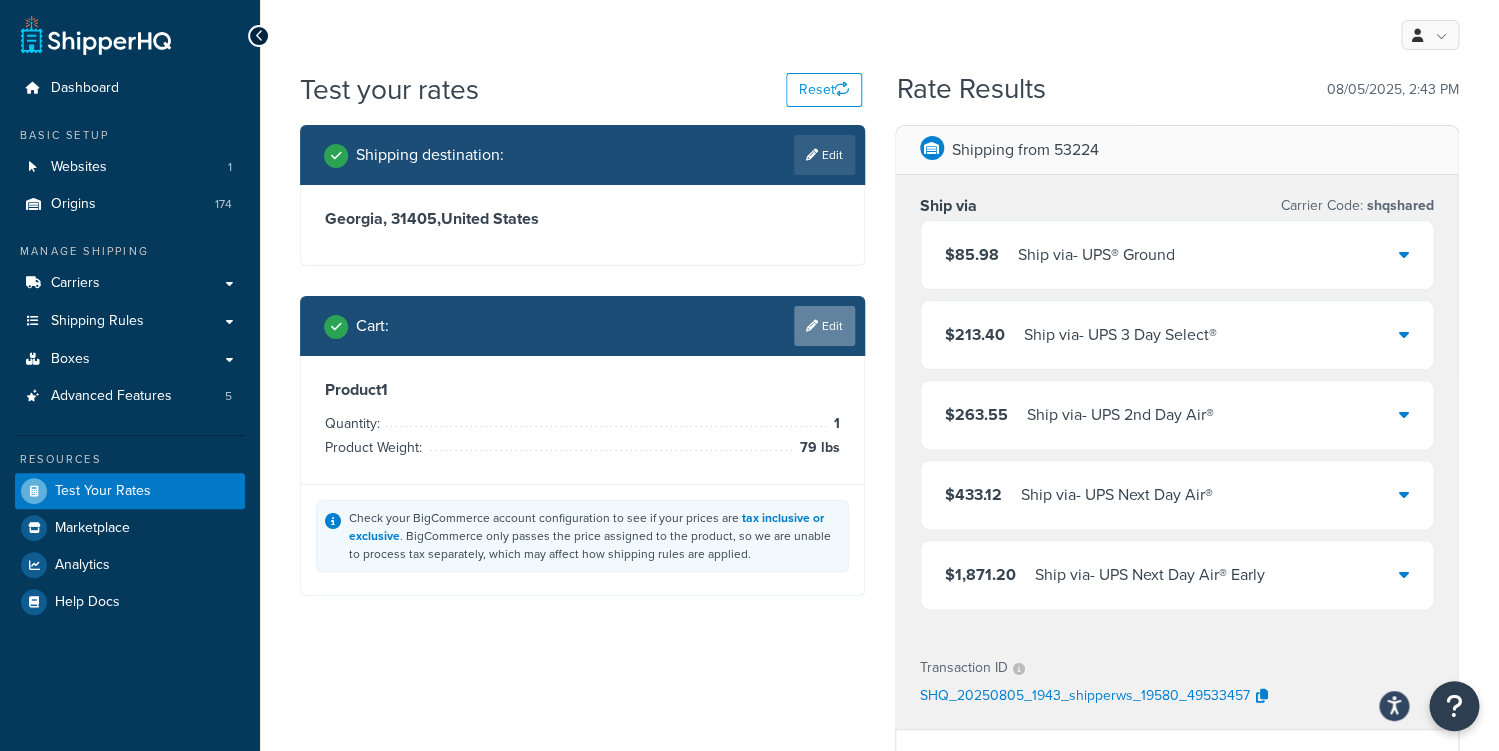 click on "Edit" at bounding box center (824, 326) 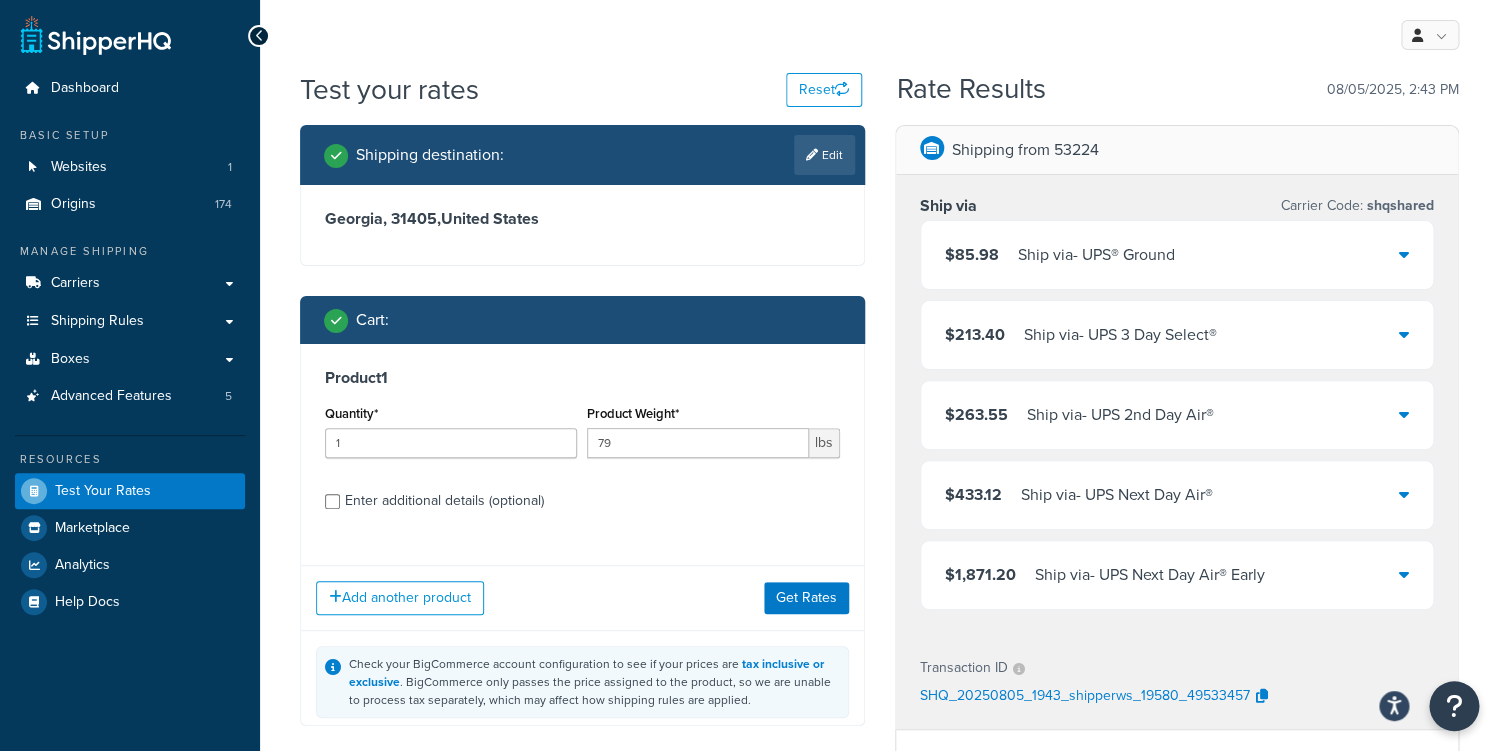 click on "Enter additional details (optional)" at bounding box center (444, 501) 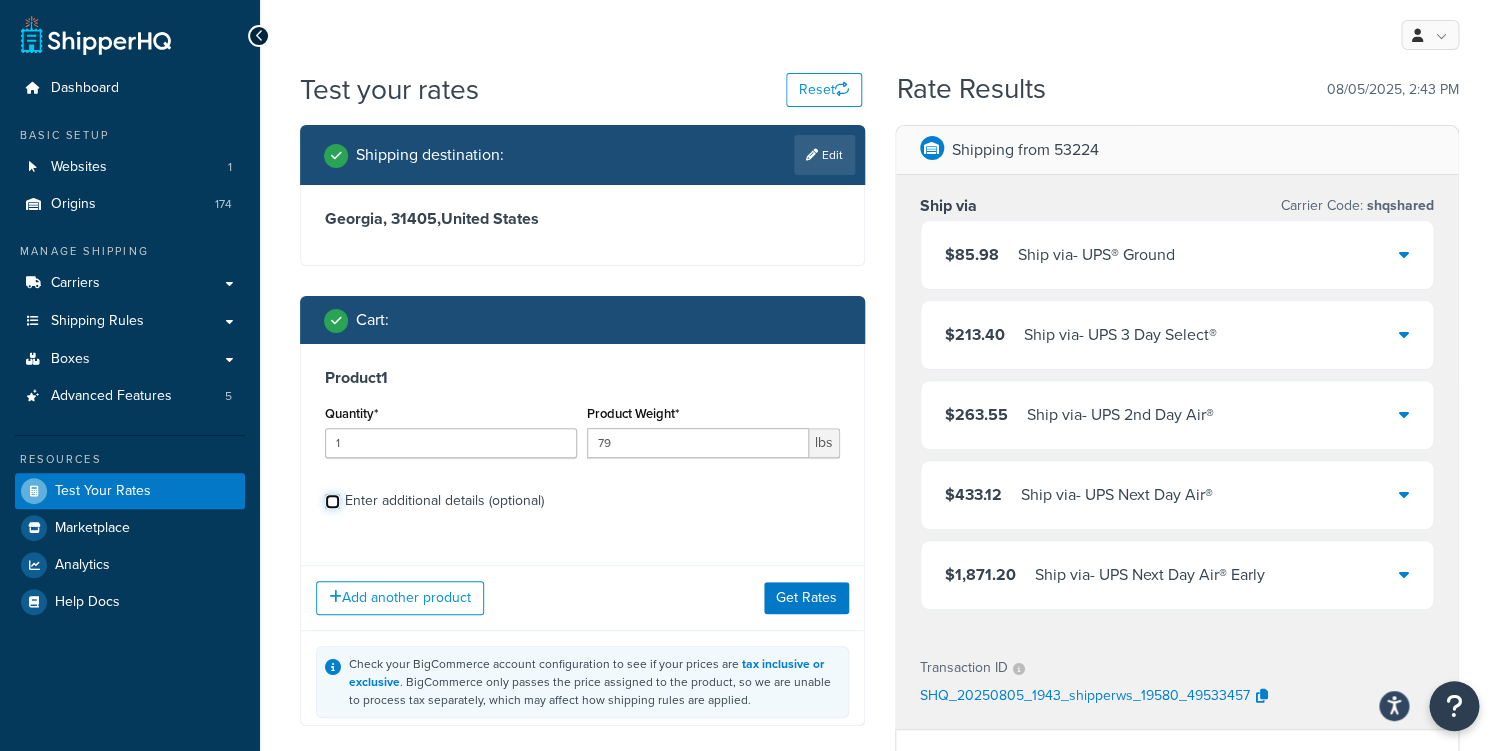click on "Enter additional details (optional)" at bounding box center (332, 501) 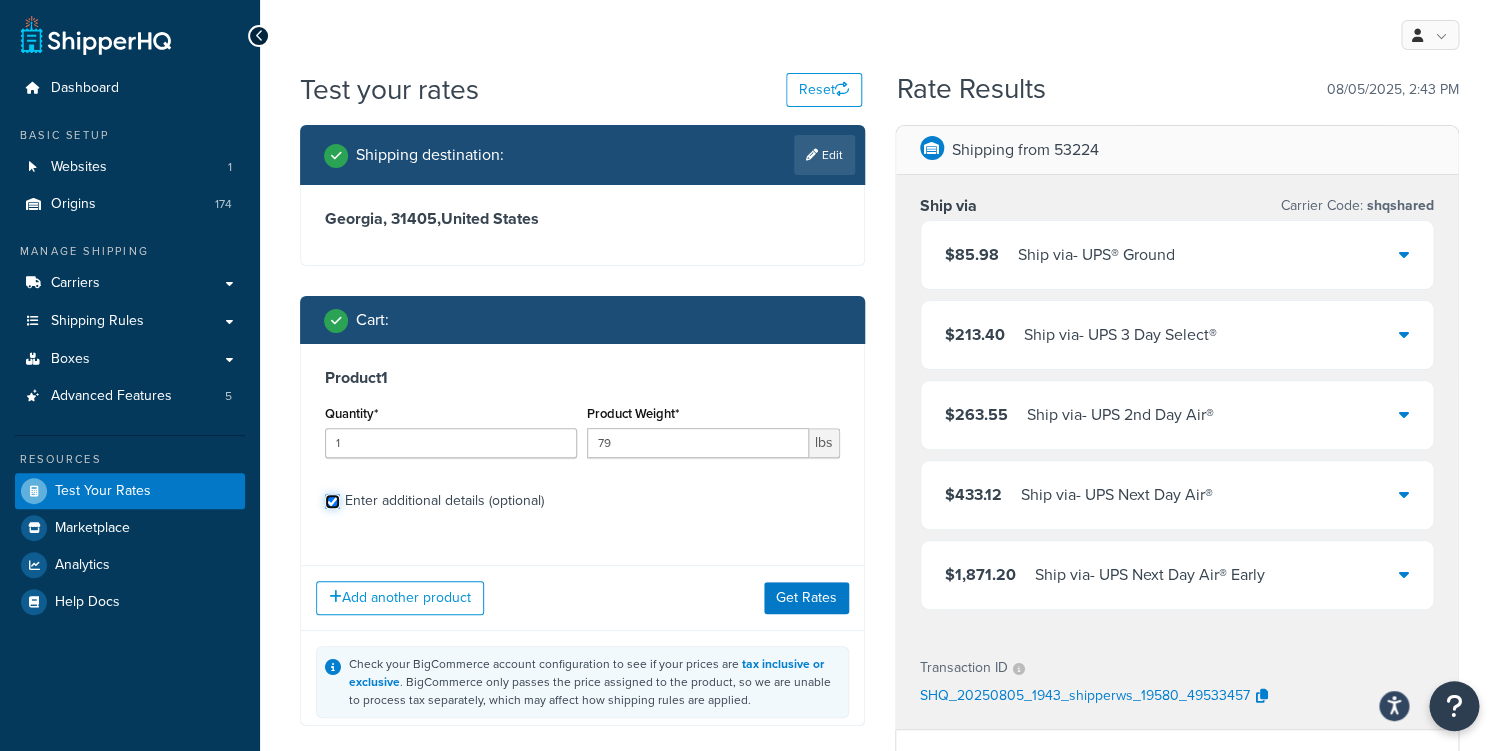 checkbox on "true" 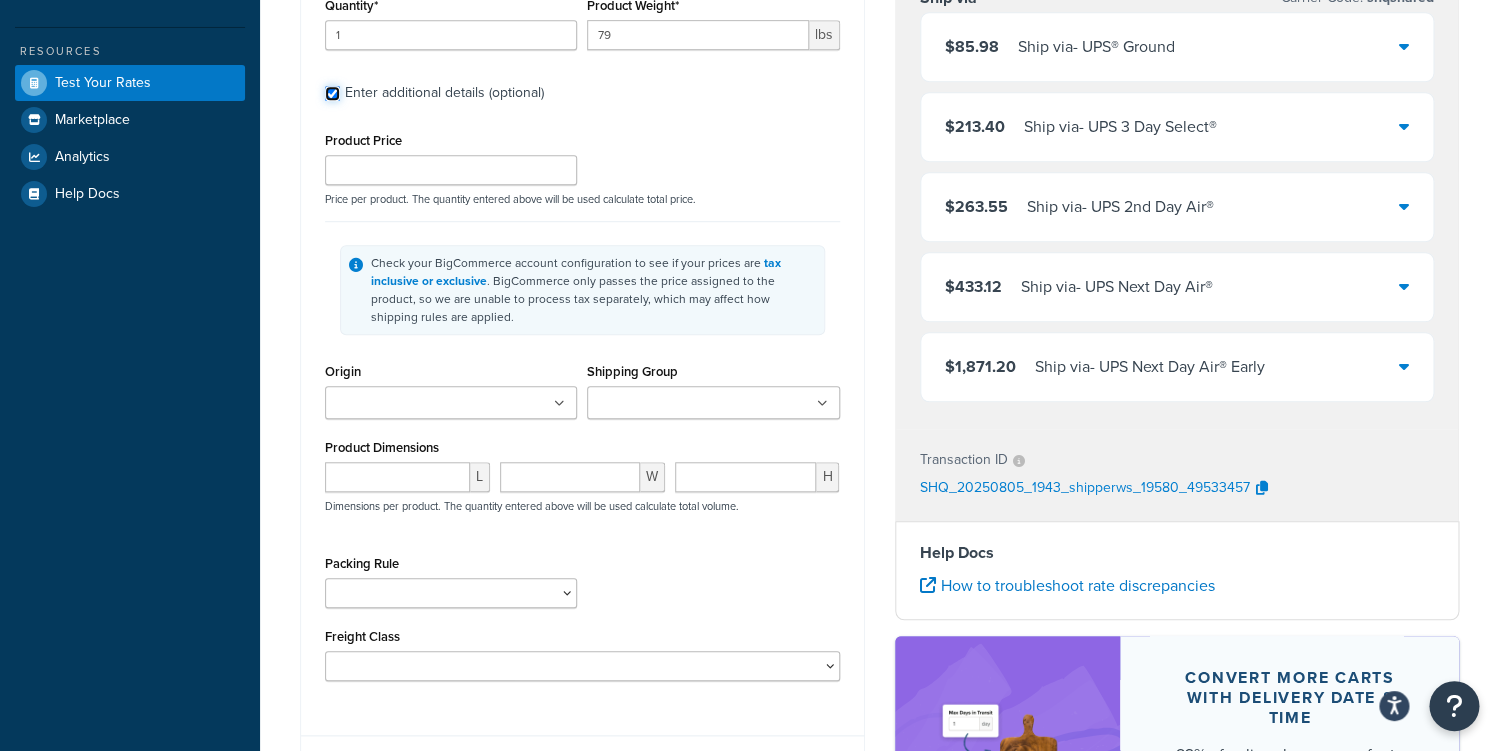 scroll, scrollTop: 437, scrollLeft: 0, axis: vertical 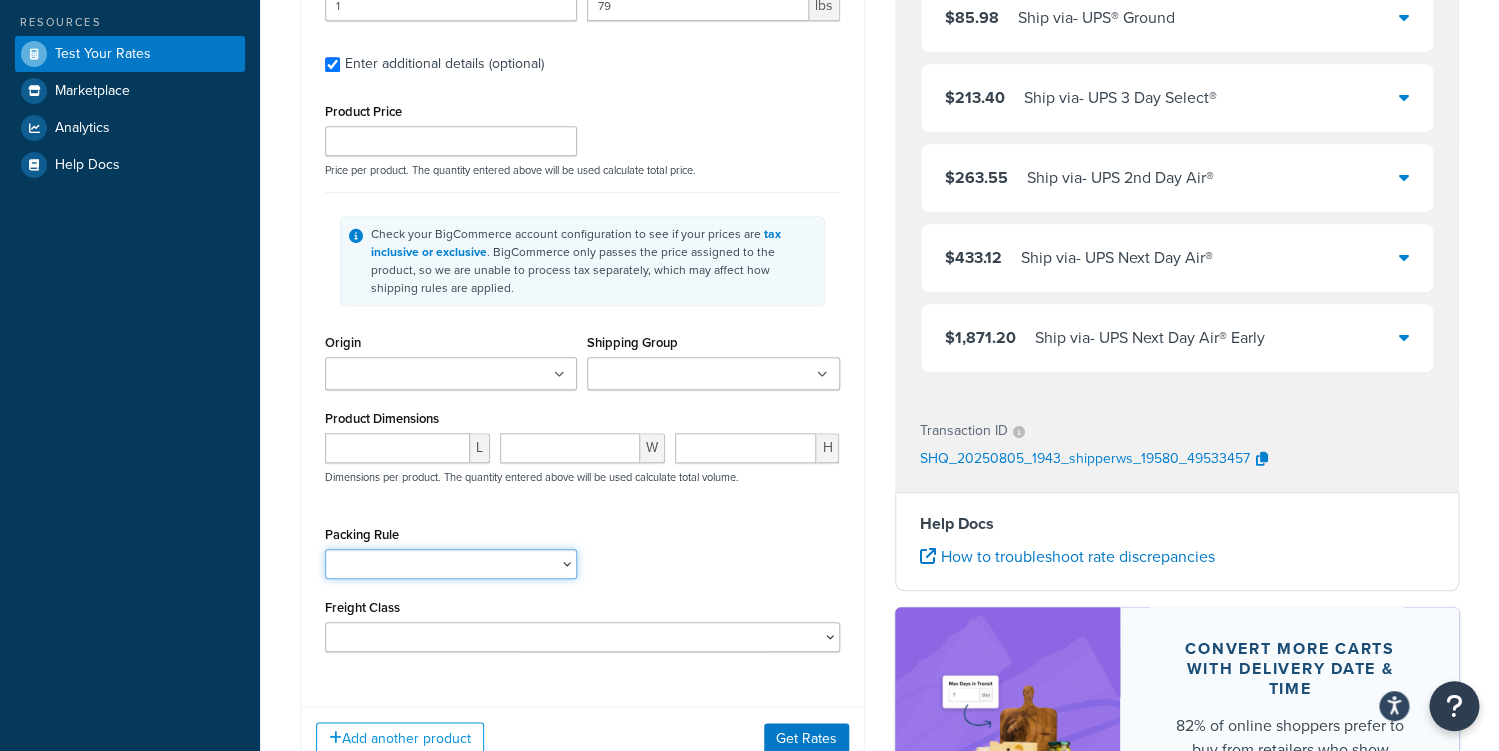 click on "A55048SW610DSLEVBOXES  A55049DW701GASEVBOXES  ACOXSPRAYREEL12V038X400BOXES  ACT300DW1210SPBOXES  ACT300DW4210SPBOXES  ACT300DW610BOXES  ACT300DW701BOXES  ACT300SWF610BOXES  ACT300SWF701BOXES  ACT550DW1210SPBOXES  ACT550DW4210SPBOXES  ACT550DW701DBOXES  ACT550SWF701DBOXES  ADEFKIT9012BOXES  AFLXF427S539F457BOXES  AGBFL0EHCSU00_BOXES  AGBFL2MHCSP00_BOXES  AGBFL2MHCSU00_BOXES  AKUTVHD400X25CALXCVBOXES  ANT55048DWVENTDIESELBOXES  APIF00598500PED-BOXES  ARO 16 Gal Pallets  ARO 275 Gal Pallets  ARO 55 Gal Pallets  ARO Stub Pallets  ATI Pallets  ATTTL95AFR1210BOXES  ATTTL95CBBOXES  ATTTR110AFR1210BOXES  ATTTR110BOXES  ATTTR110FW12V15BOXES  ATTTR110M150SEMACIM34GBOXES  ATTTR38AFR1210BOXES  ATTTR38EZ8BOXES  ATTTR38HP90BOXES  ATTTR51BOXES  ATTTR55BOXES  ATU4210SOLAR_BOXES  ATYRPS1210085_BOXES  AWG20TCGSOLARBOXES  AWGKITVENTGAS-BOXES  AWTG358302A1204KIT  AWTG358302M150SEM  BC1131067BOXES  BC1131068BOXES  BC1151005BOXES  BC1151006  BC1151026BOXES  BOEL50650GNTDABOXES  BTWD401BOXES  BWG01007BOXES  CC100EXTREMEFLEXBOXES" at bounding box center [451, 564] 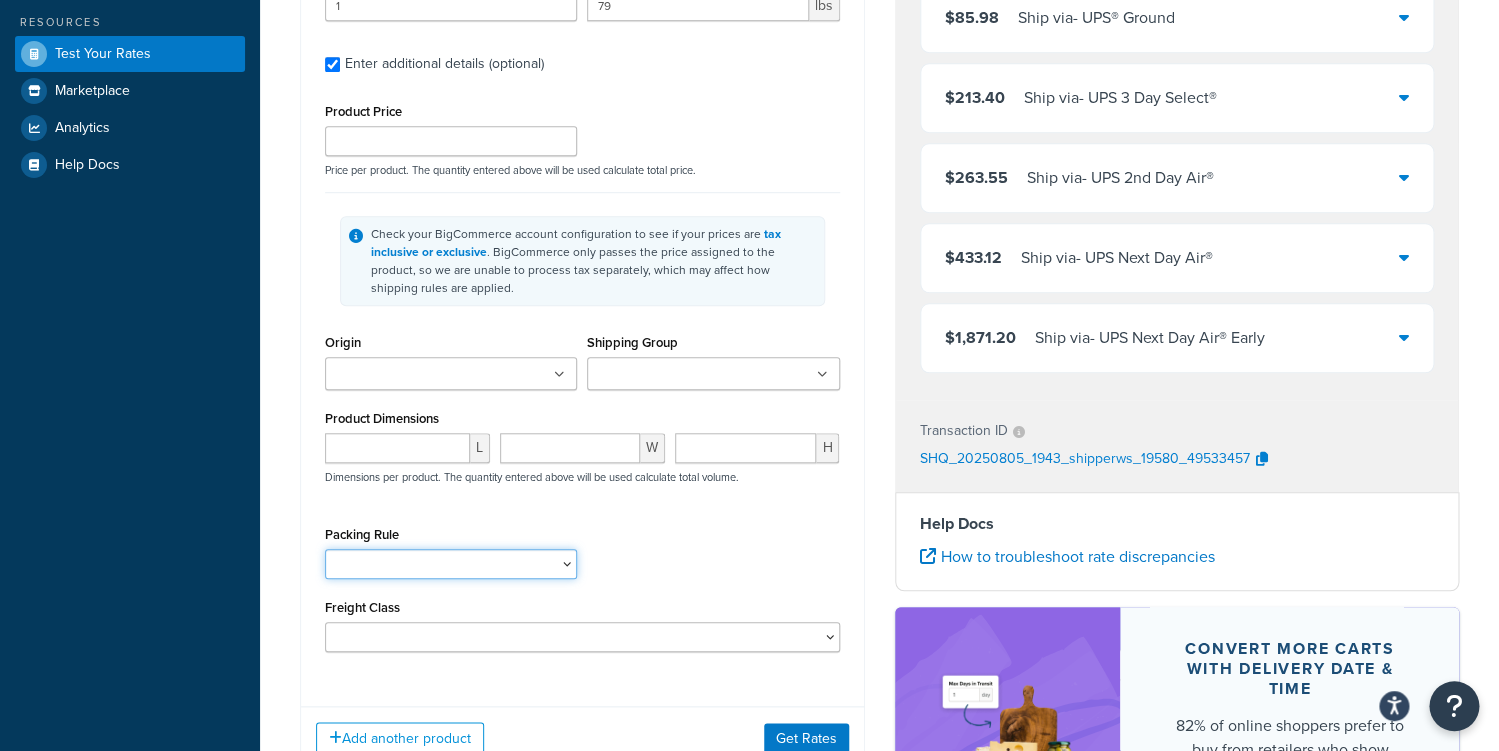 select on "86371" 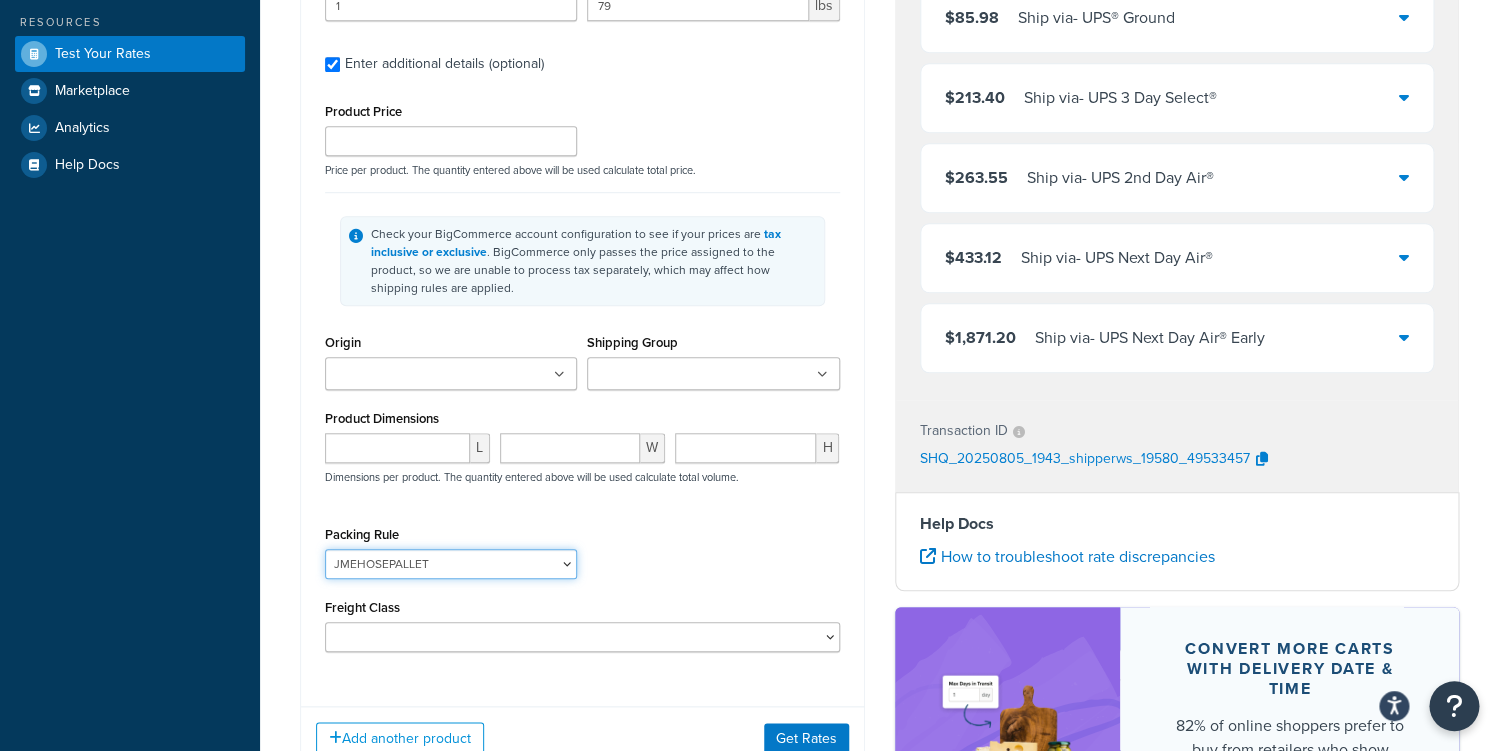 click on "JMEHOSEPALLET" at bounding box center (0, 0) 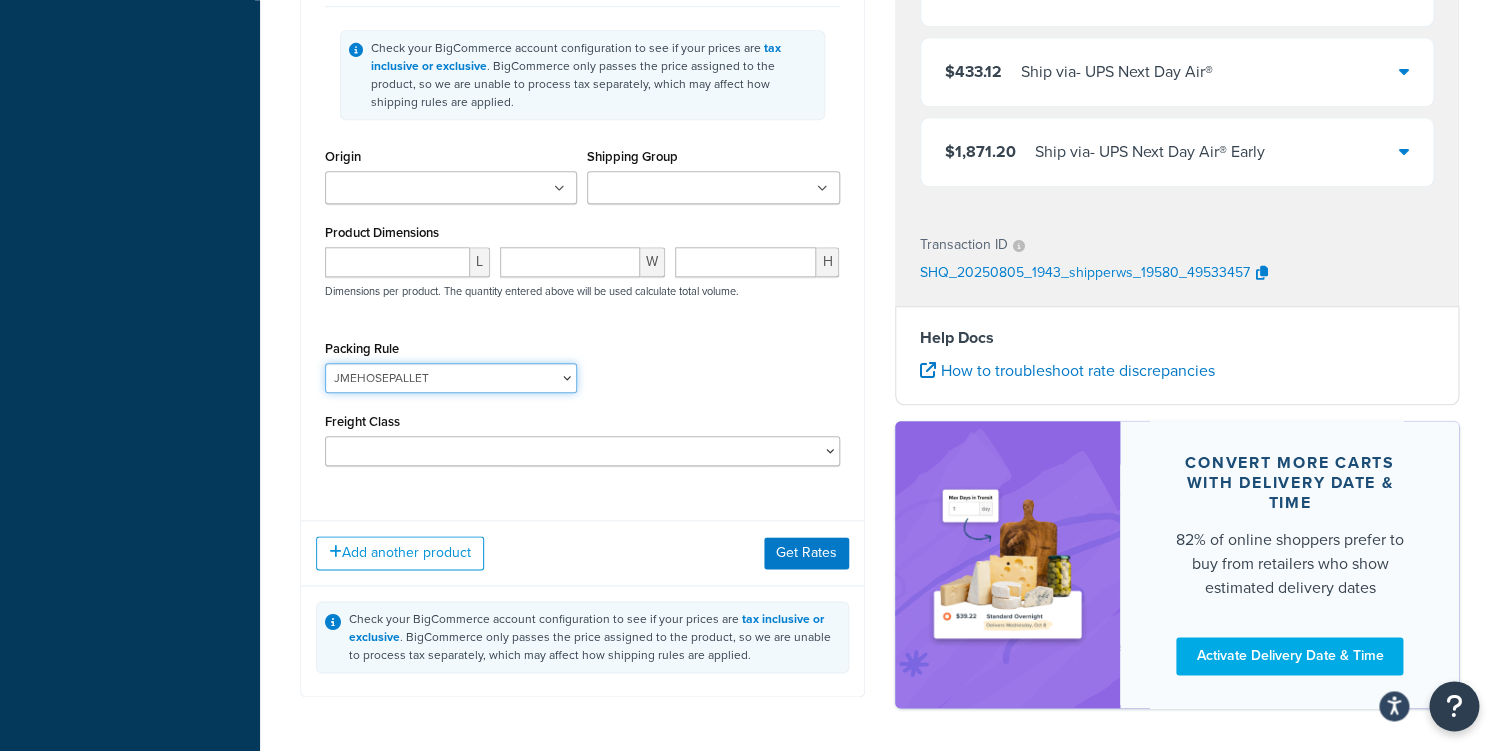 scroll, scrollTop: 700, scrollLeft: 0, axis: vertical 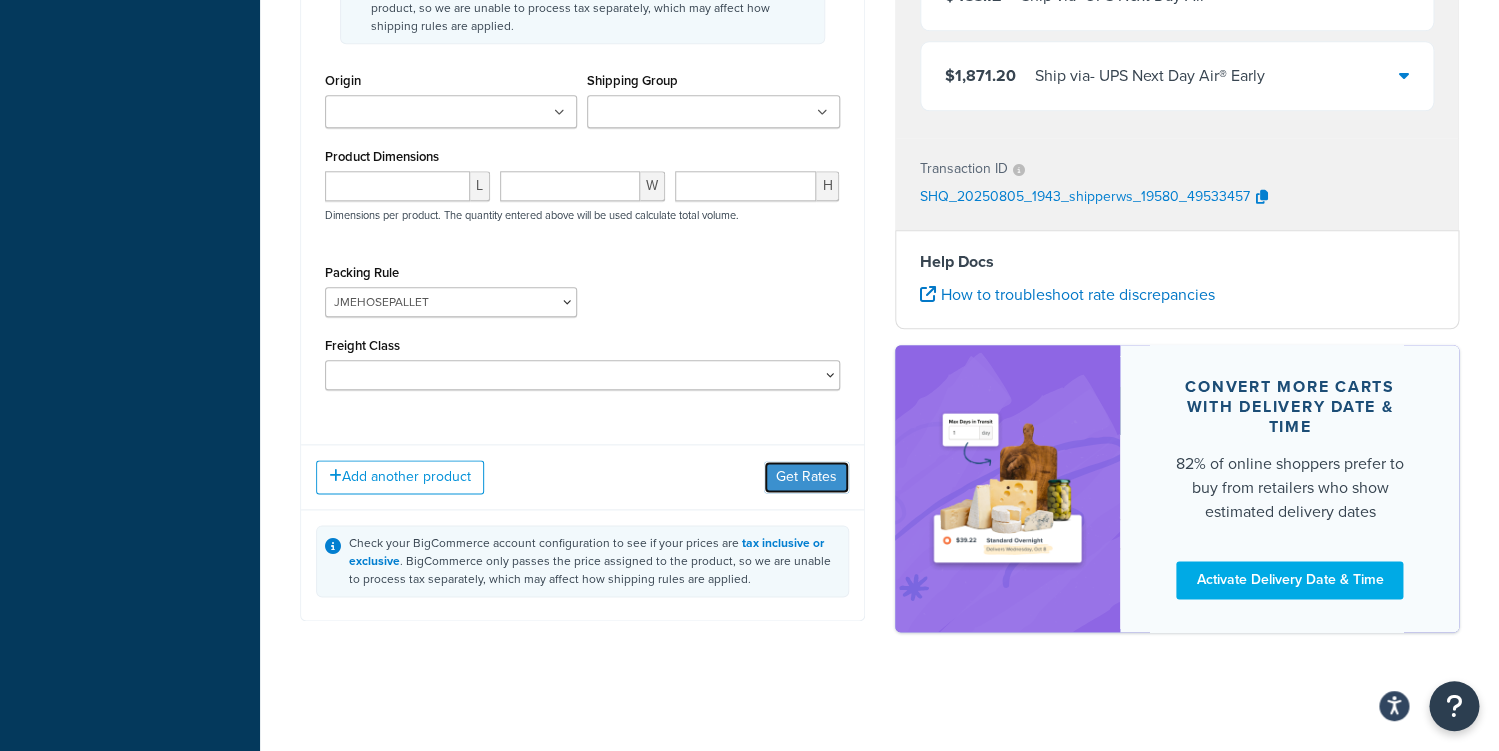 click on "Add another product Get Rates" at bounding box center (582, 476) 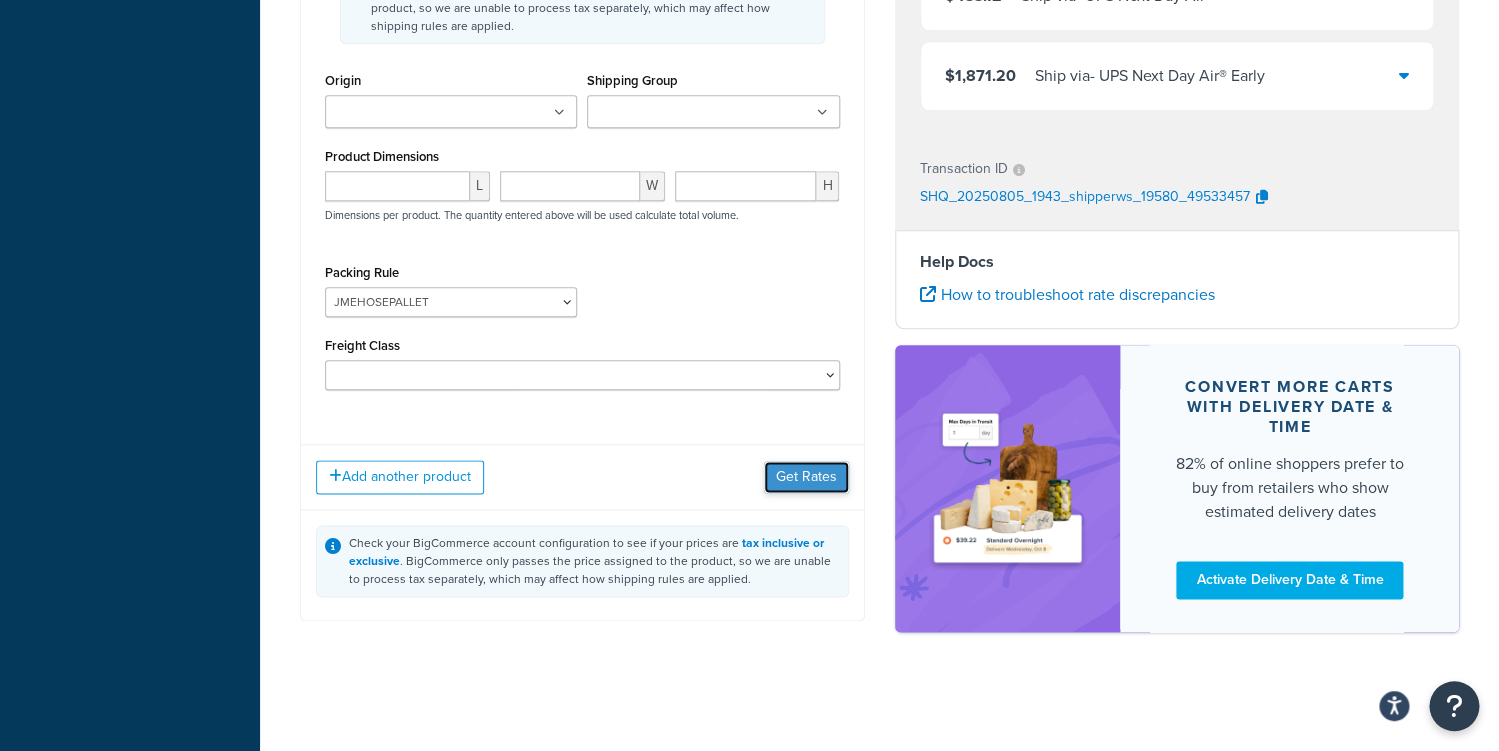 click on "Get Rates" at bounding box center (806, 477) 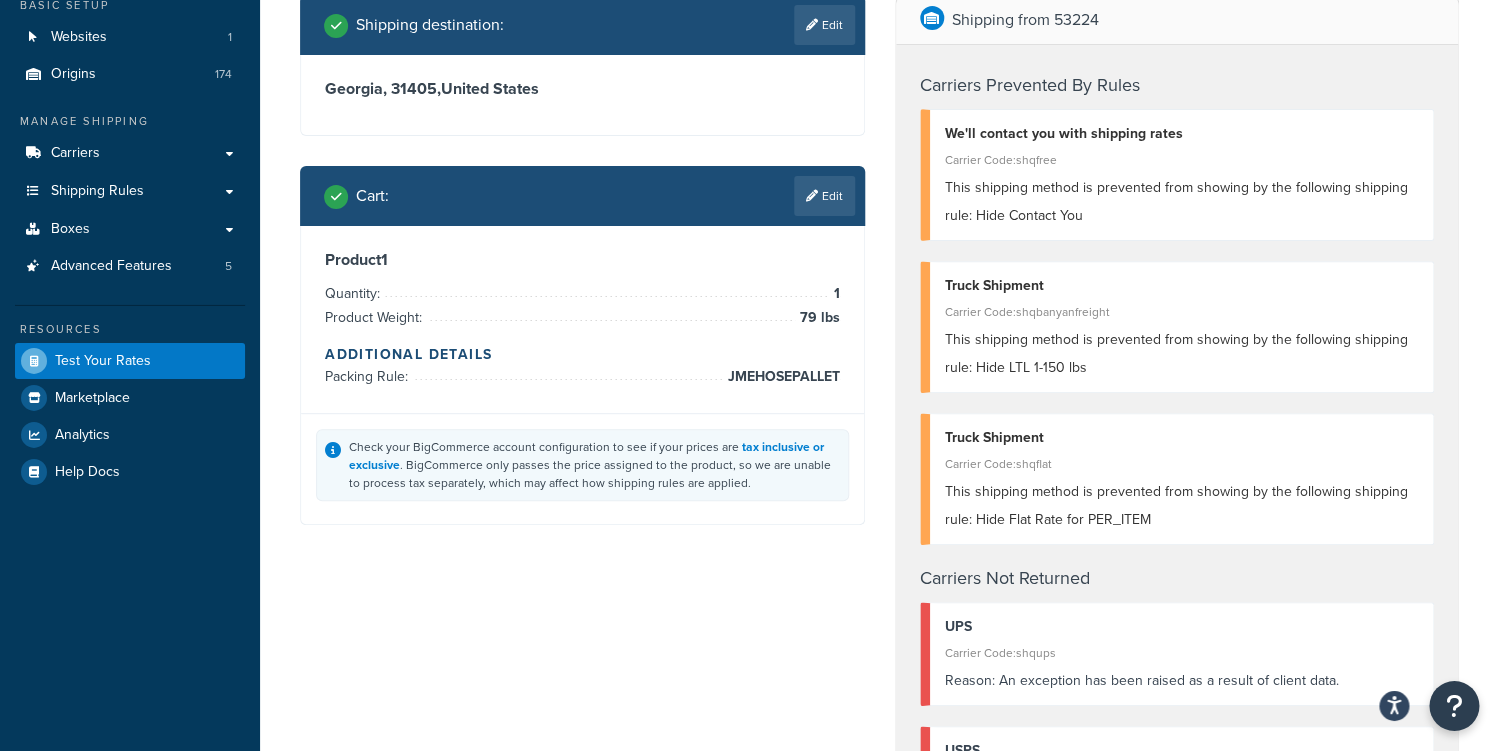 scroll, scrollTop: 130, scrollLeft: 0, axis: vertical 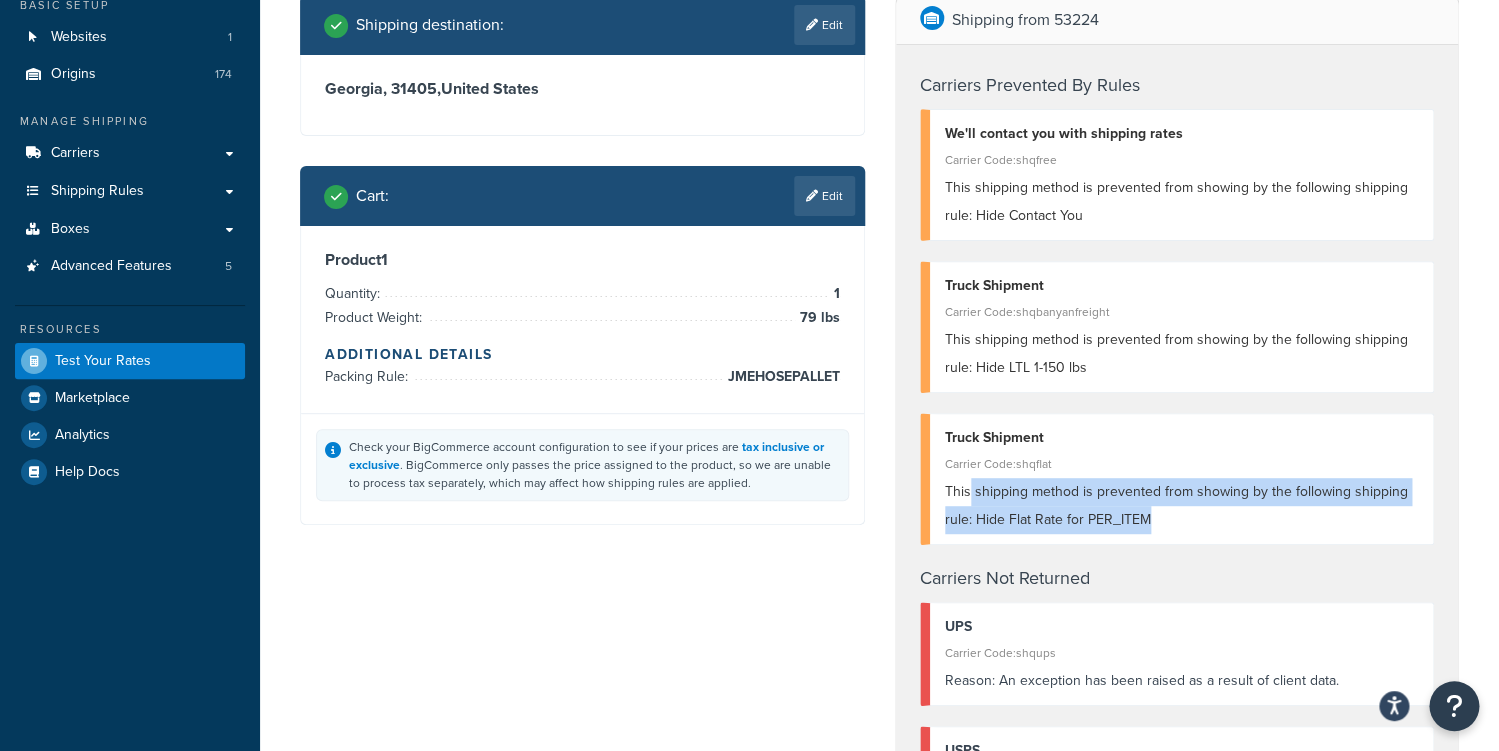drag, startPoint x: 1148, startPoint y: 526, endPoint x: 966, endPoint y: 496, distance: 184.45596 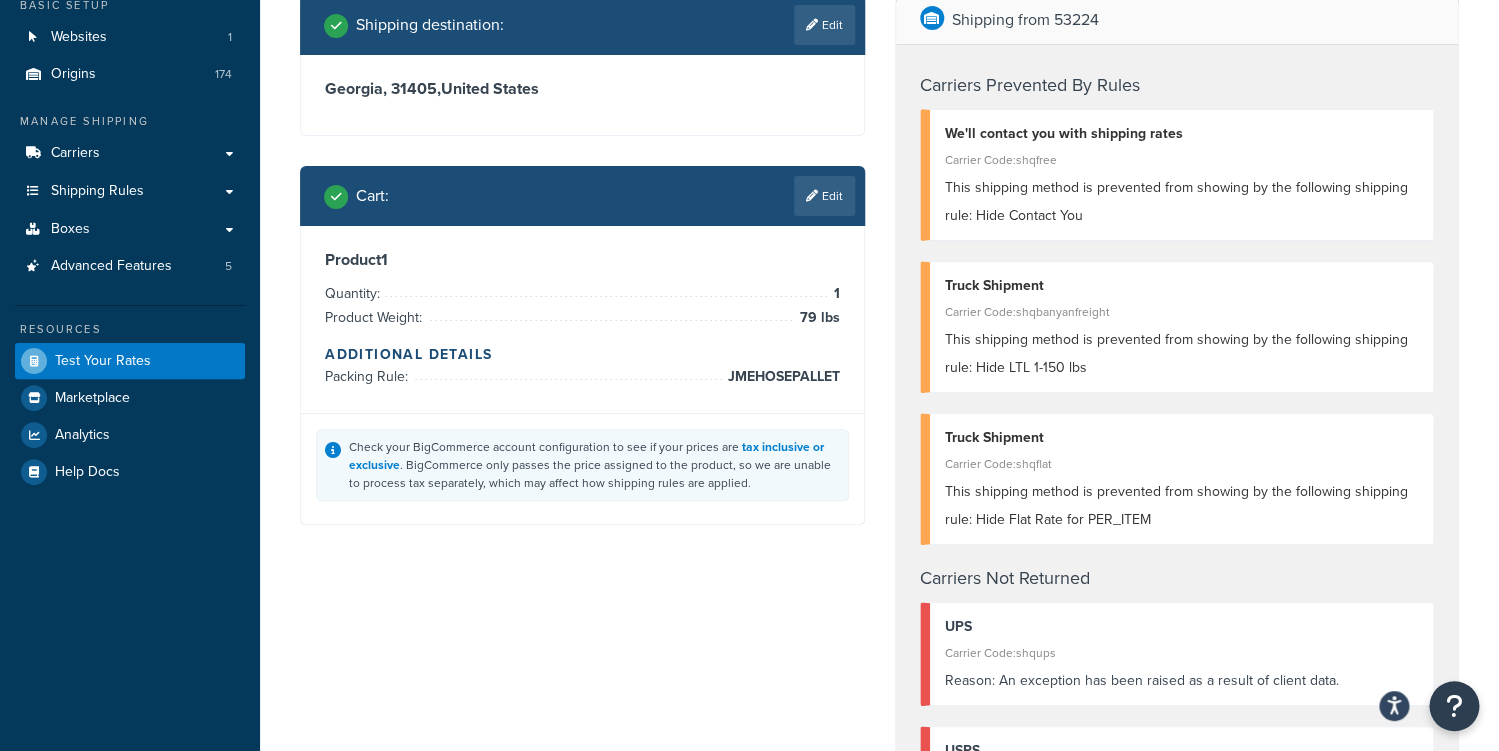 click on "Carrier Code:  shqflat" at bounding box center [1182, 464] 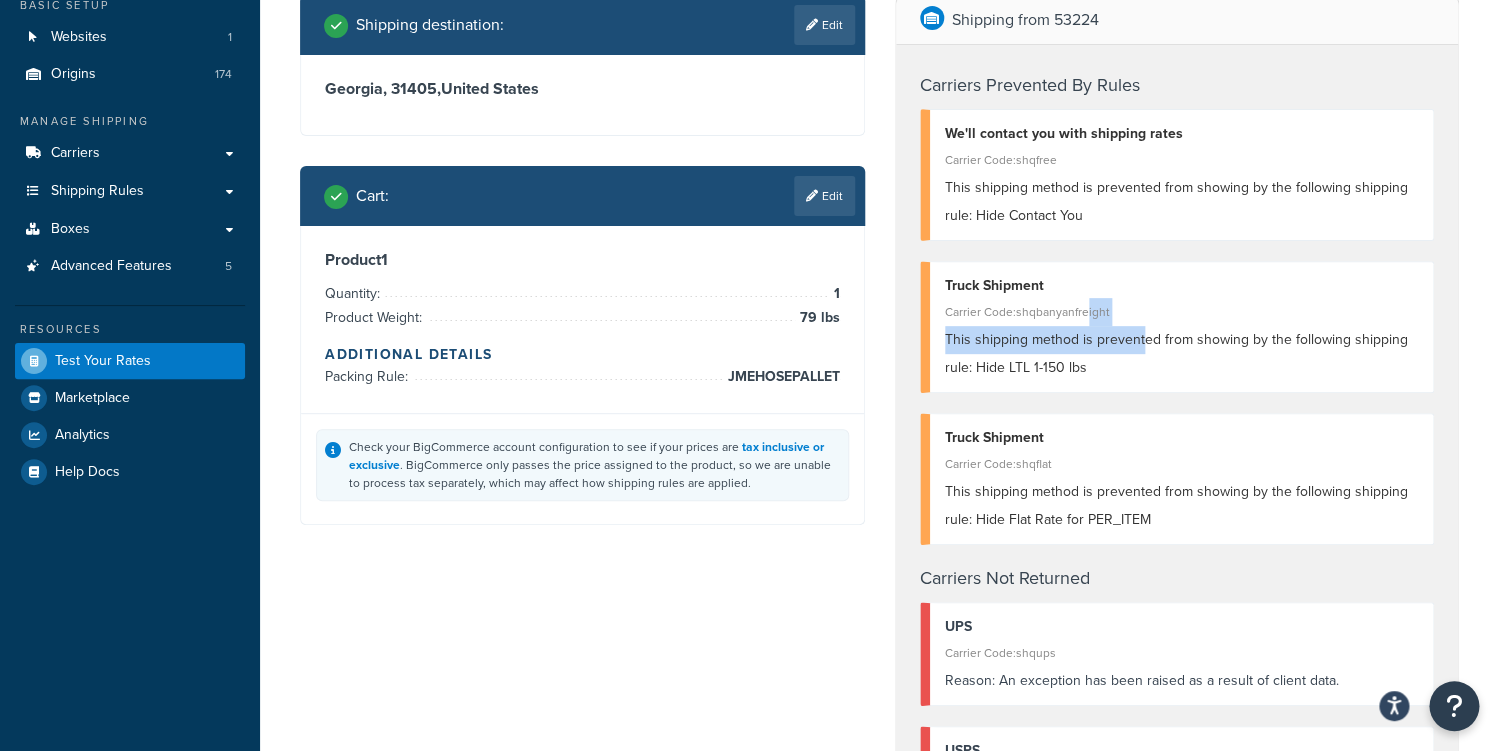 drag, startPoint x: 1139, startPoint y: 341, endPoint x: 1084, endPoint y: 322, distance: 58.189346 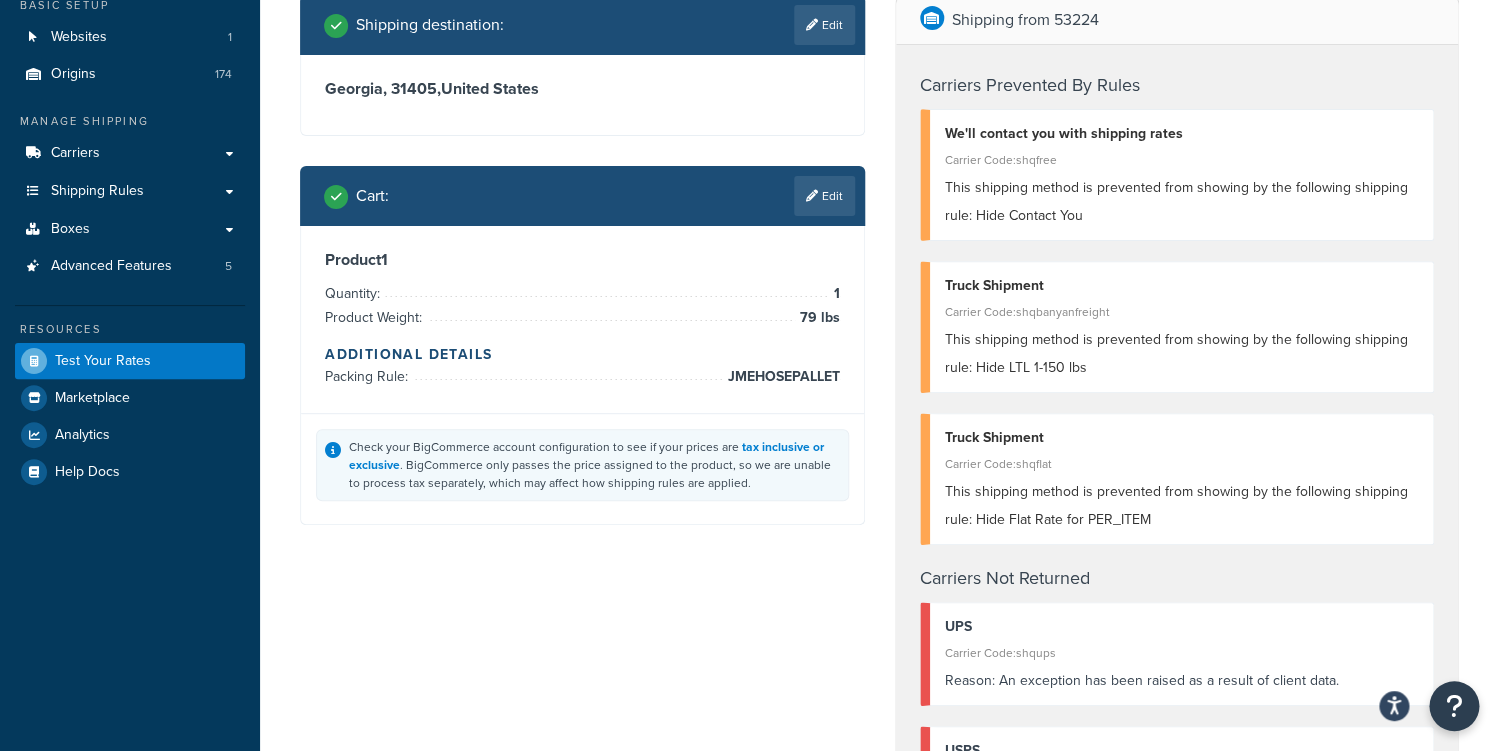 click on "Truck Shipment" at bounding box center [1182, 286] 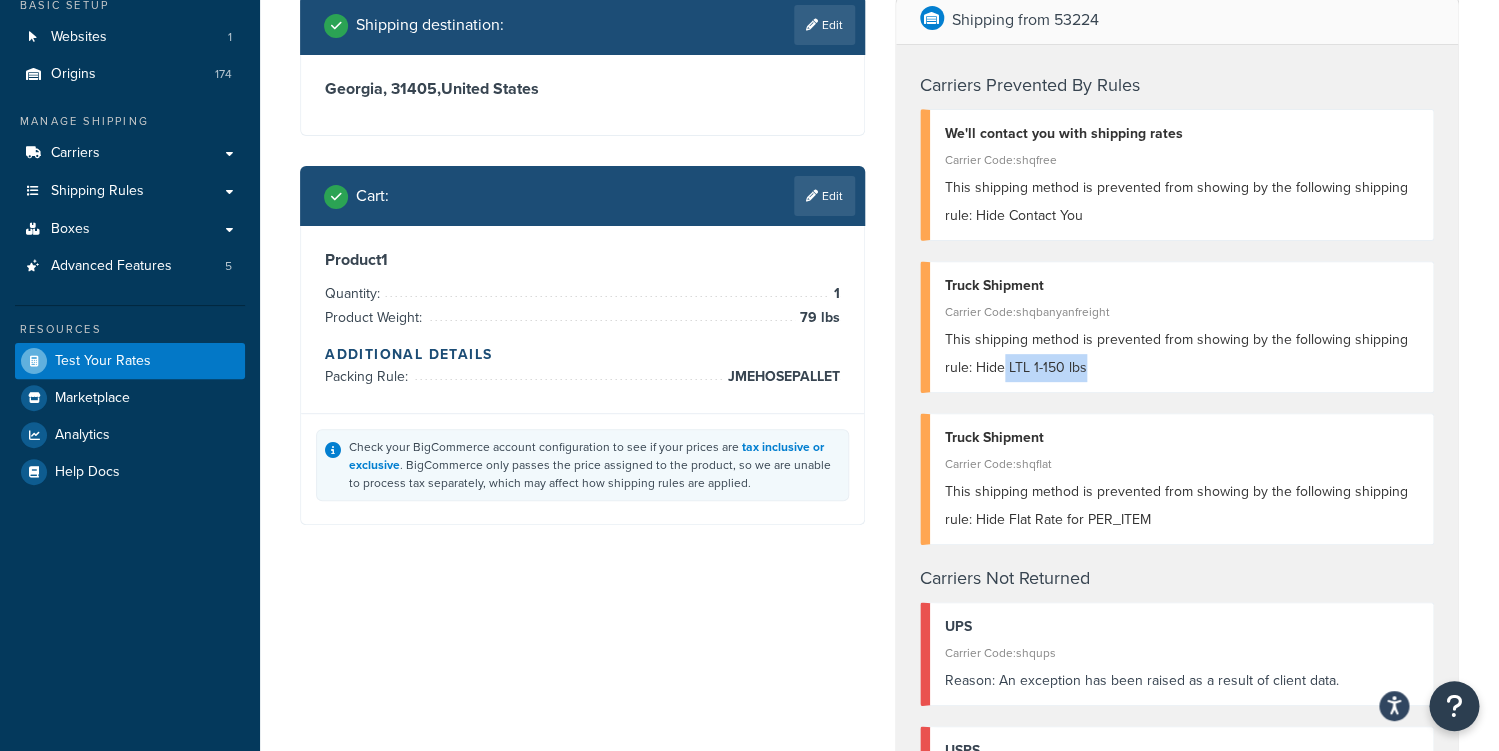 drag, startPoint x: 1000, startPoint y: 369, endPoint x: 1115, endPoint y: 366, distance: 115.03912 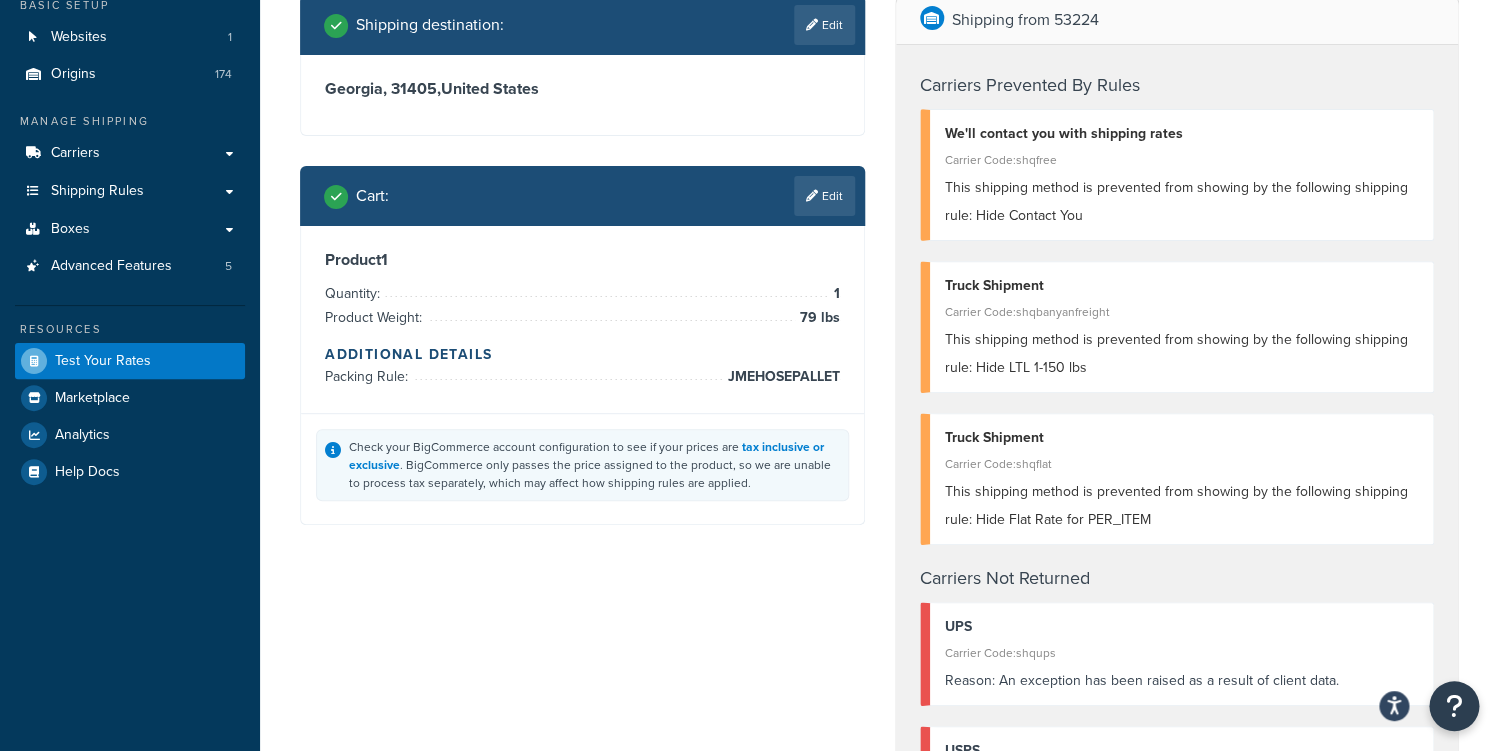 click on "This shipping method is prevented from showing by the following
shipping rule: Hide LTL 1-150 lbs" at bounding box center (1182, 354) 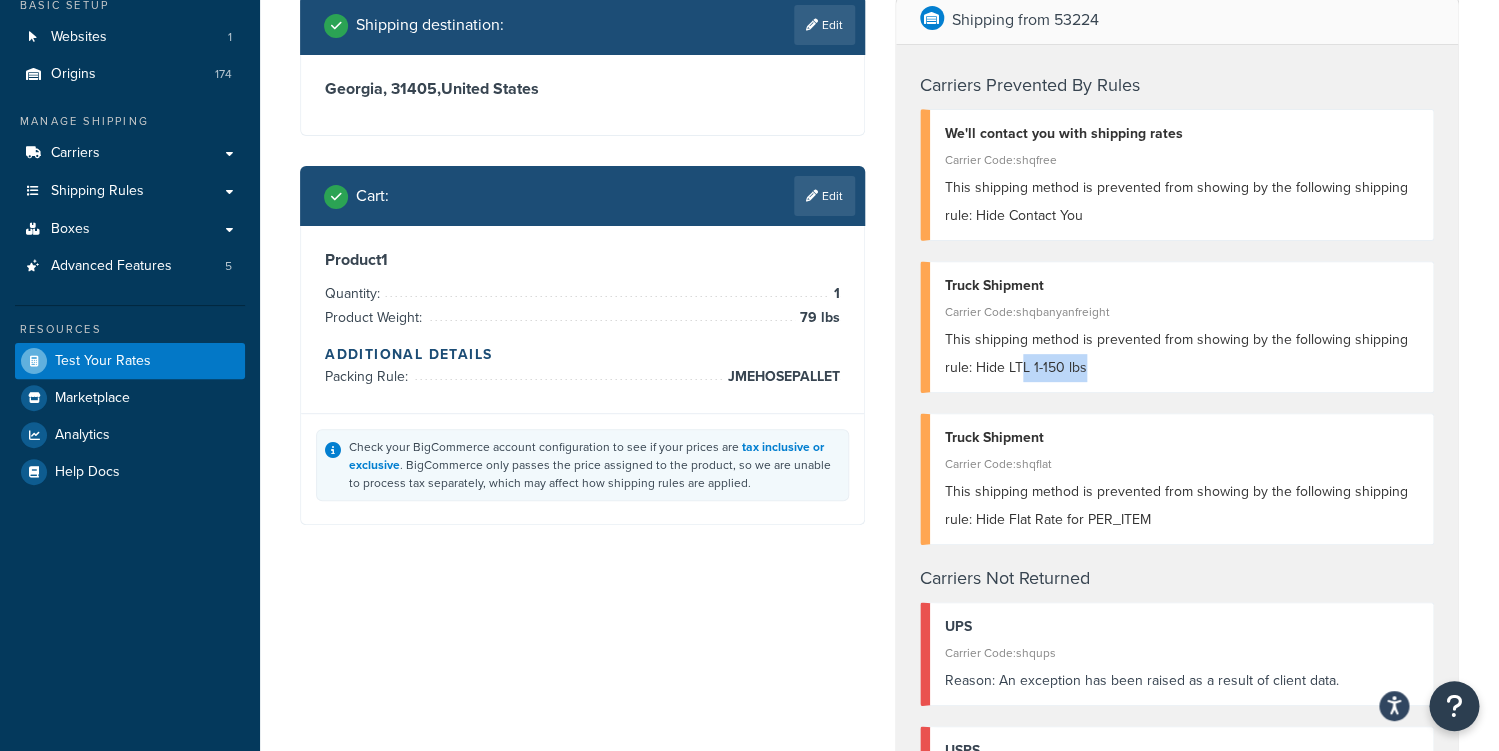 drag, startPoint x: 1121, startPoint y: 365, endPoint x: 1008, endPoint y: 366, distance: 113.004425 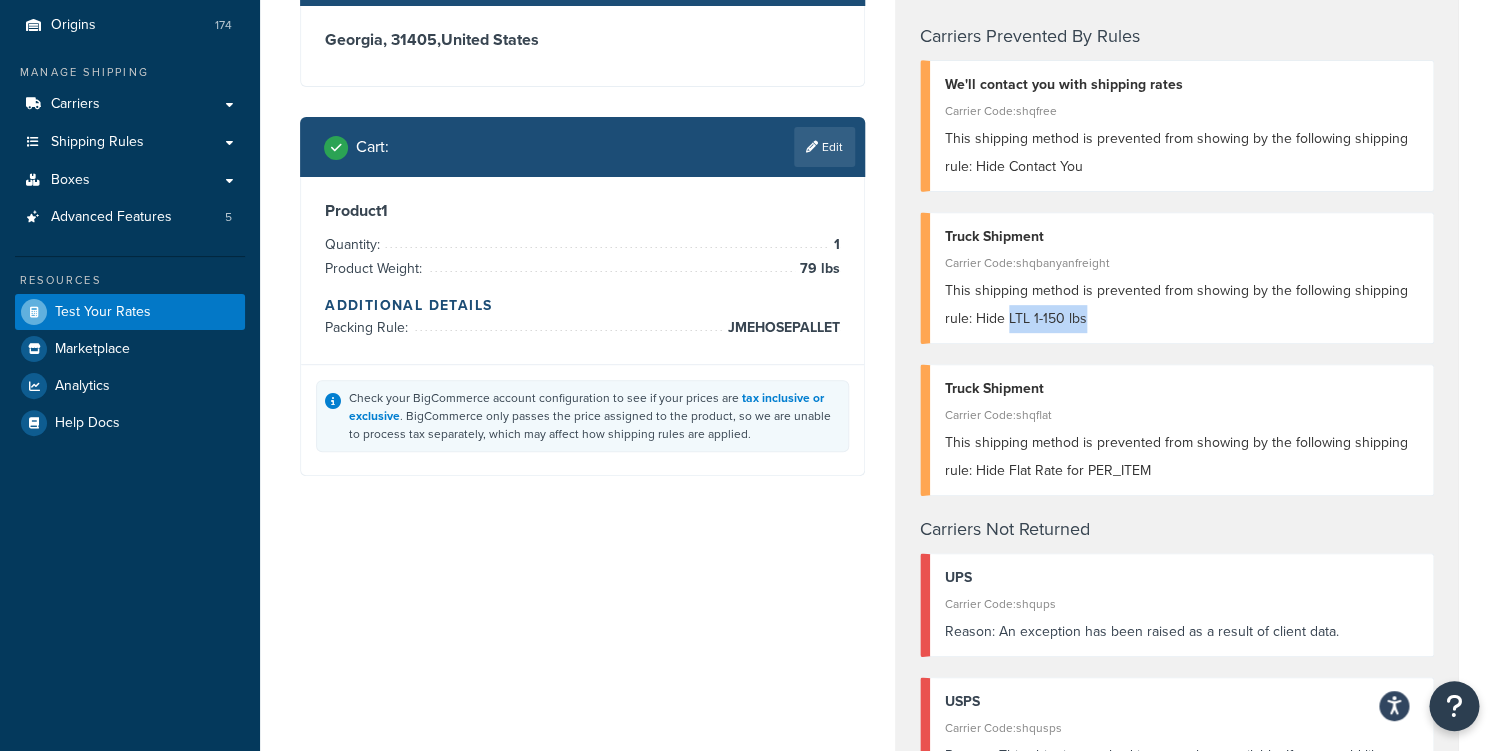 scroll, scrollTop: 147, scrollLeft: 0, axis: vertical 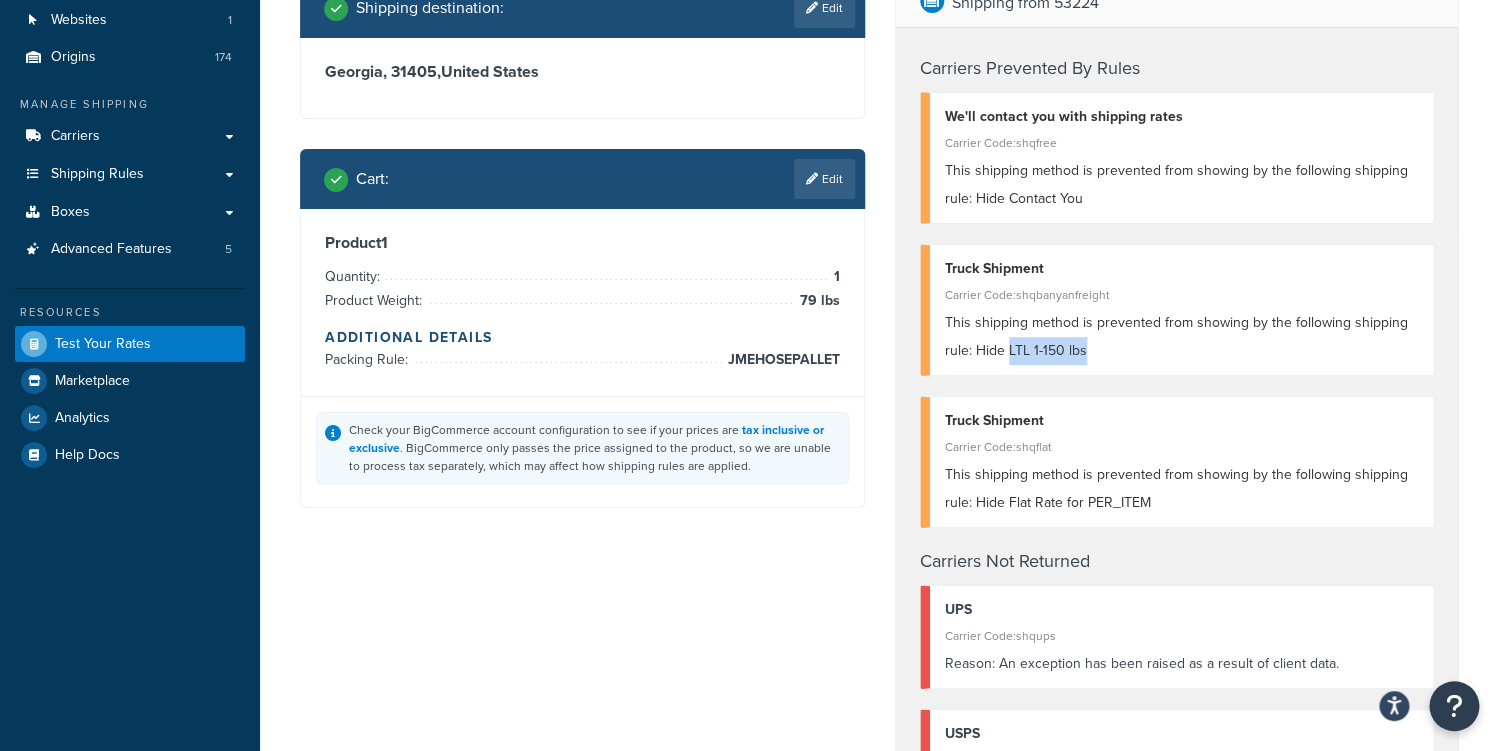 click on "This shipping method is prevented from showing by the following
shipping rule: Hide LTL 1-150 lbs" at bounding box center [1176, 336] 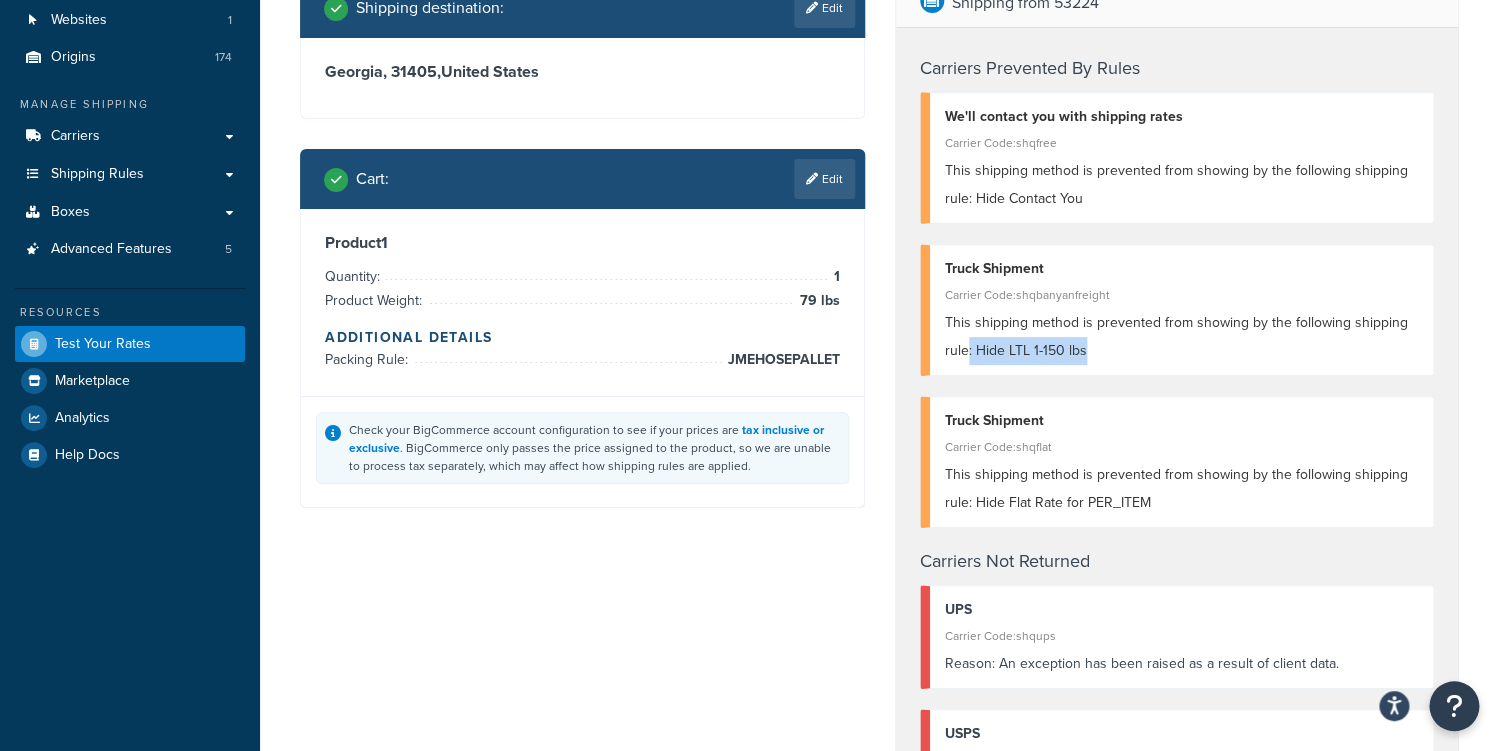 drag, startPoint x: 1130, startPoint y: 351, endPoint x: 585, endPoint y: 342, distance: 545.0743 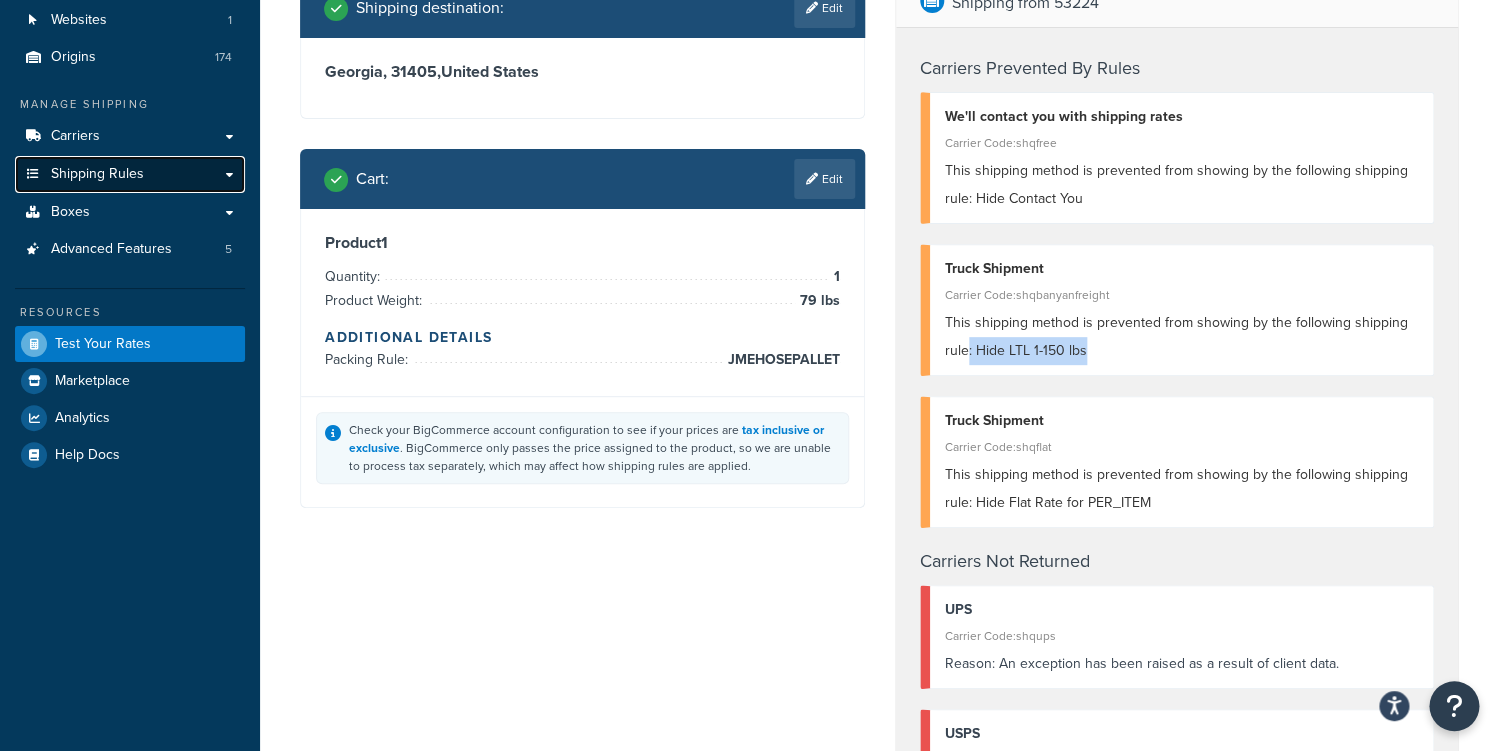 click on "Shipping Rules" at bounding box center [97, 174] 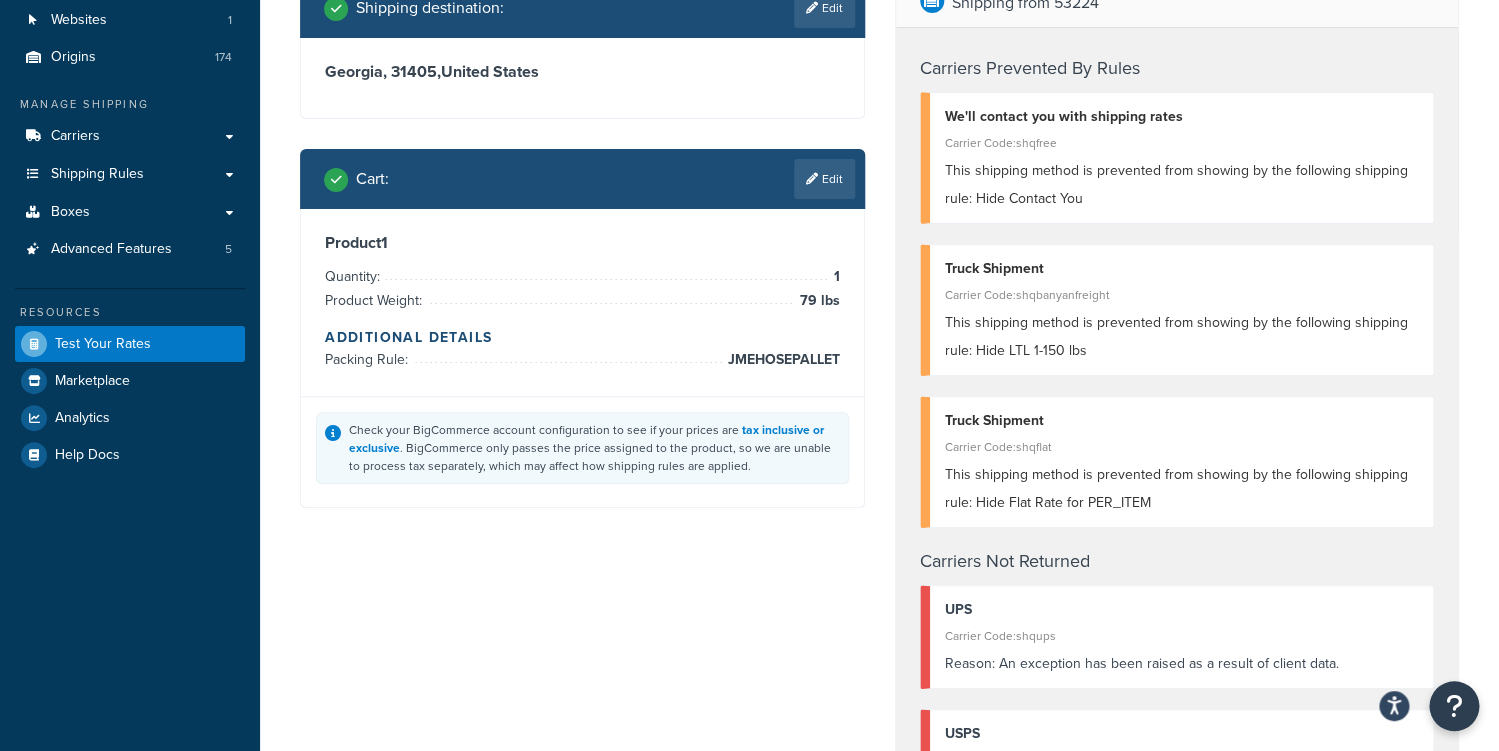 click on "This shipping method is prevented from showing by the following
shipping rule: Hide LTL 1-150 lbs" at bounding box center (1182, 337) 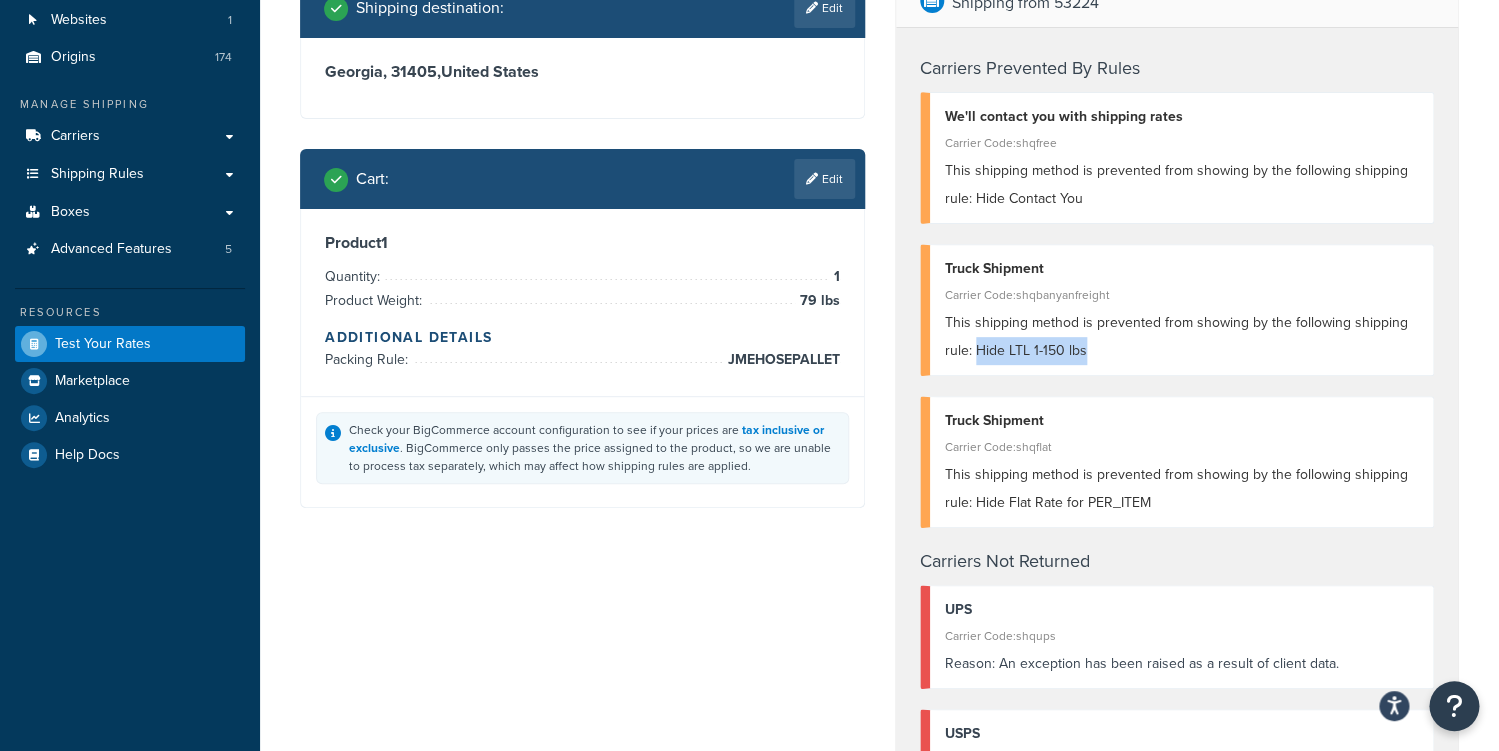 drag, startPoint x: 1062, startPoint y: 348, endPoint x: 977, endPoint y: 347, distance: 85.00588 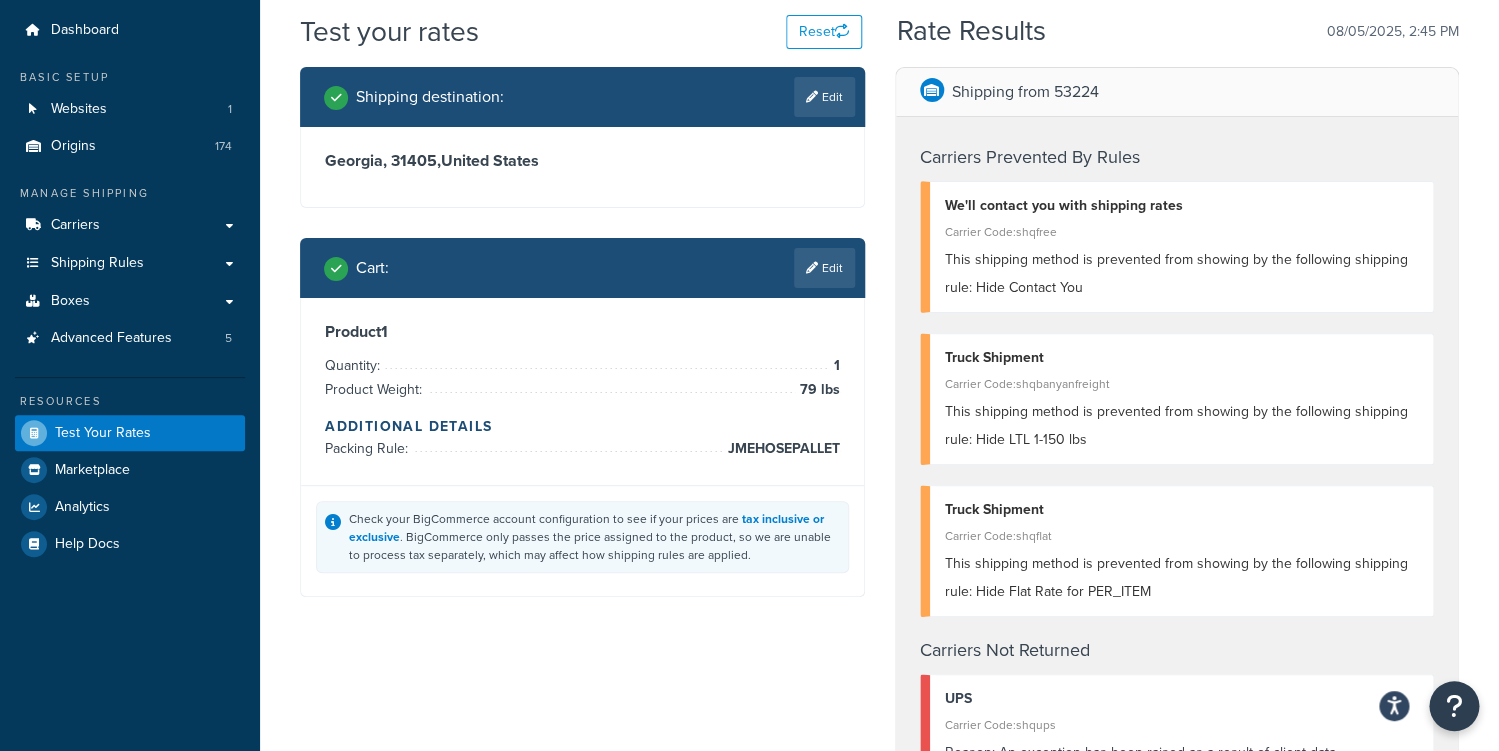 scroll, scrollTop: 82, scrollLeft: 0, axis: vertical 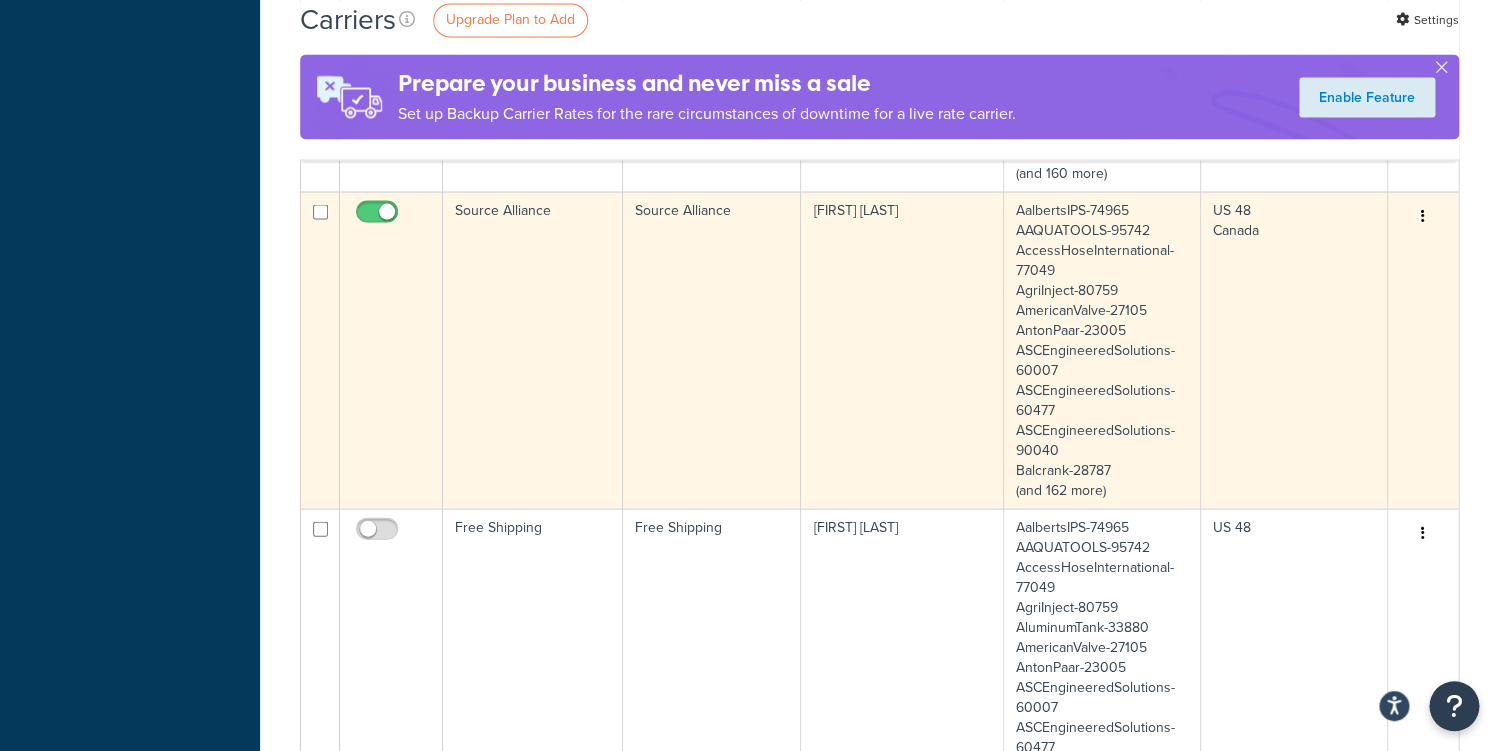 click on "Source Alliance" at bounding box center [712, 349] 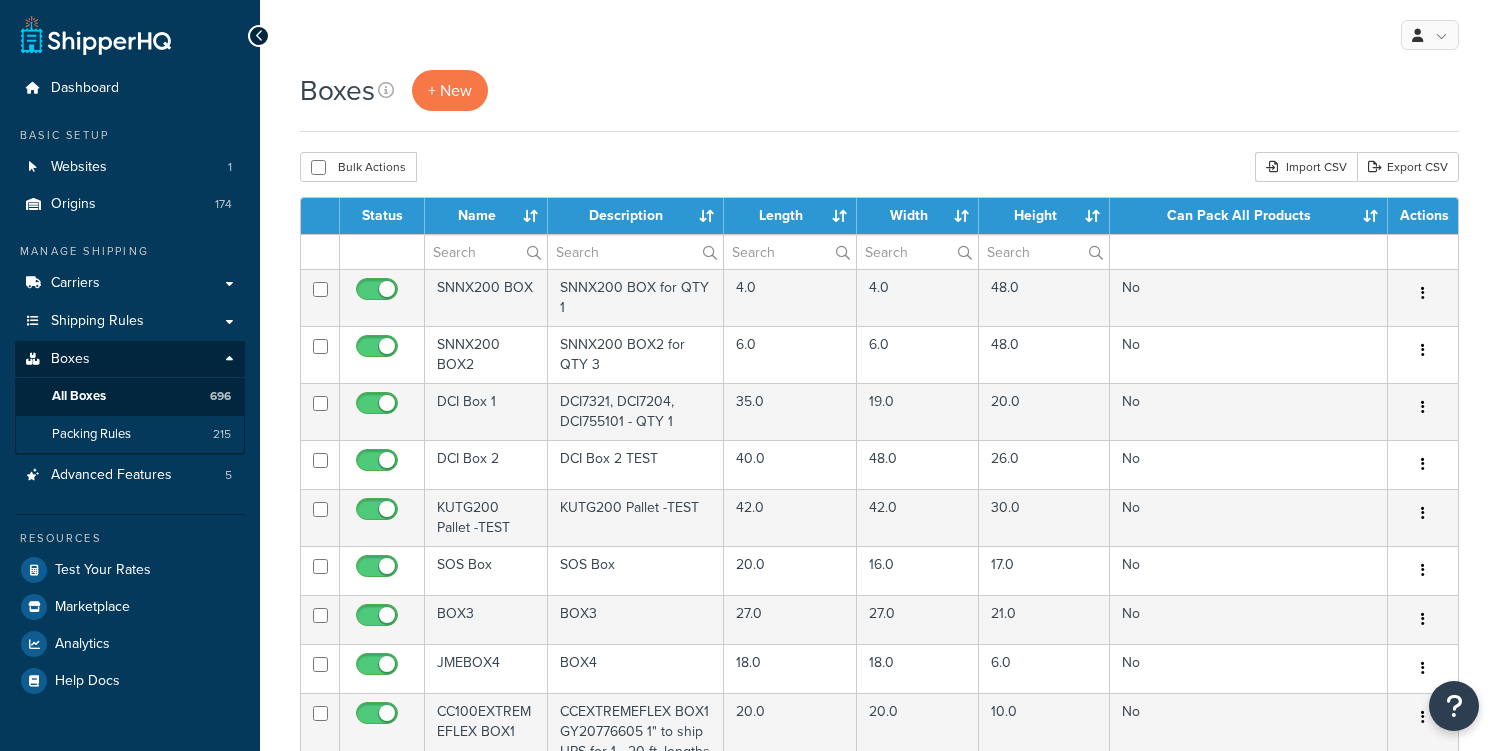 scroll, scrollTop: 0, scrollLeft: 0, axis: both 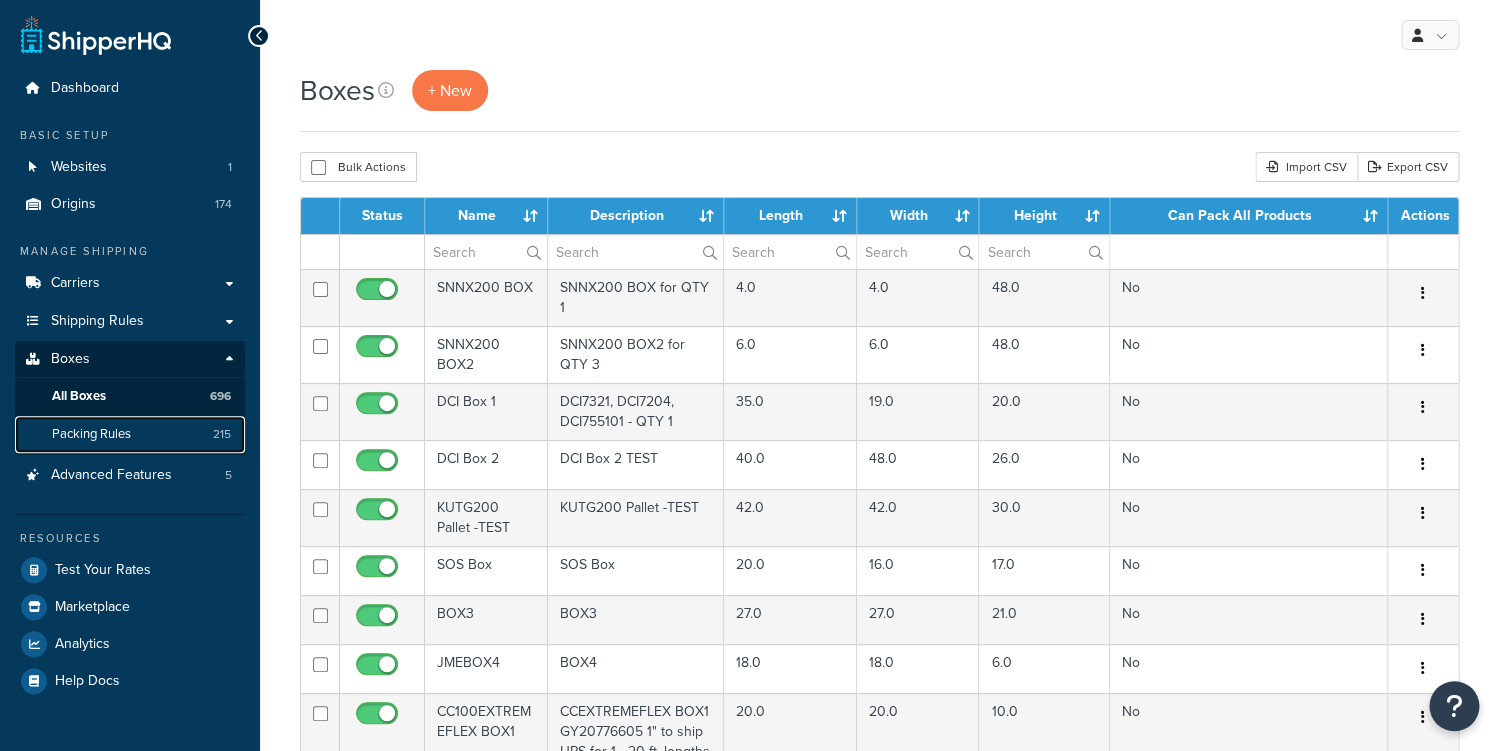 click on "Packing Rules
215" at bounding box center (130, 434) 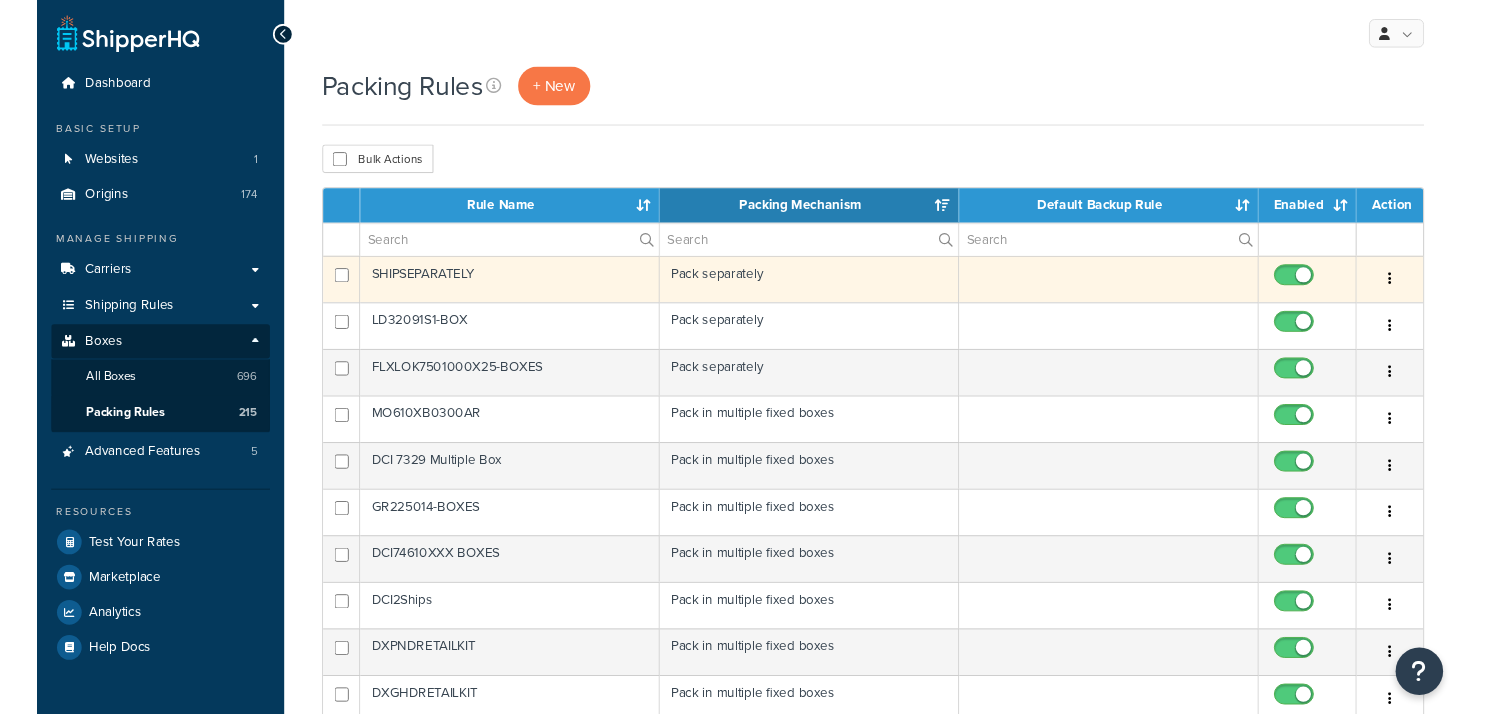 scroll, scrollTop: 0, scrollLeft: 0, axis: both 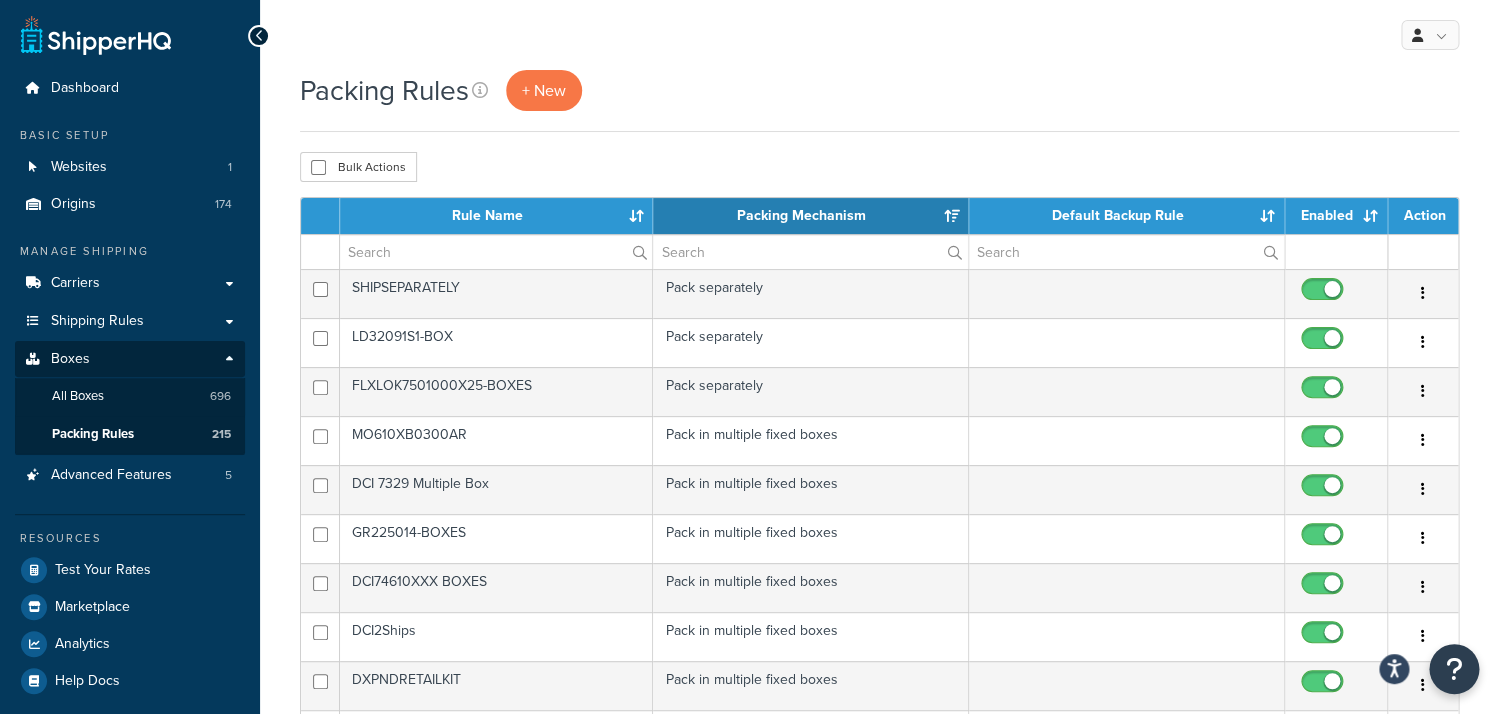 click on "Packing Rules
+ New
Bulk Actions
Duplicate
Delete
Contact Us
Send Us A Message
Contact Information
Name  *
Email  *
Company name  *
Phone  *
Subject" at bounding box center (879, 794) 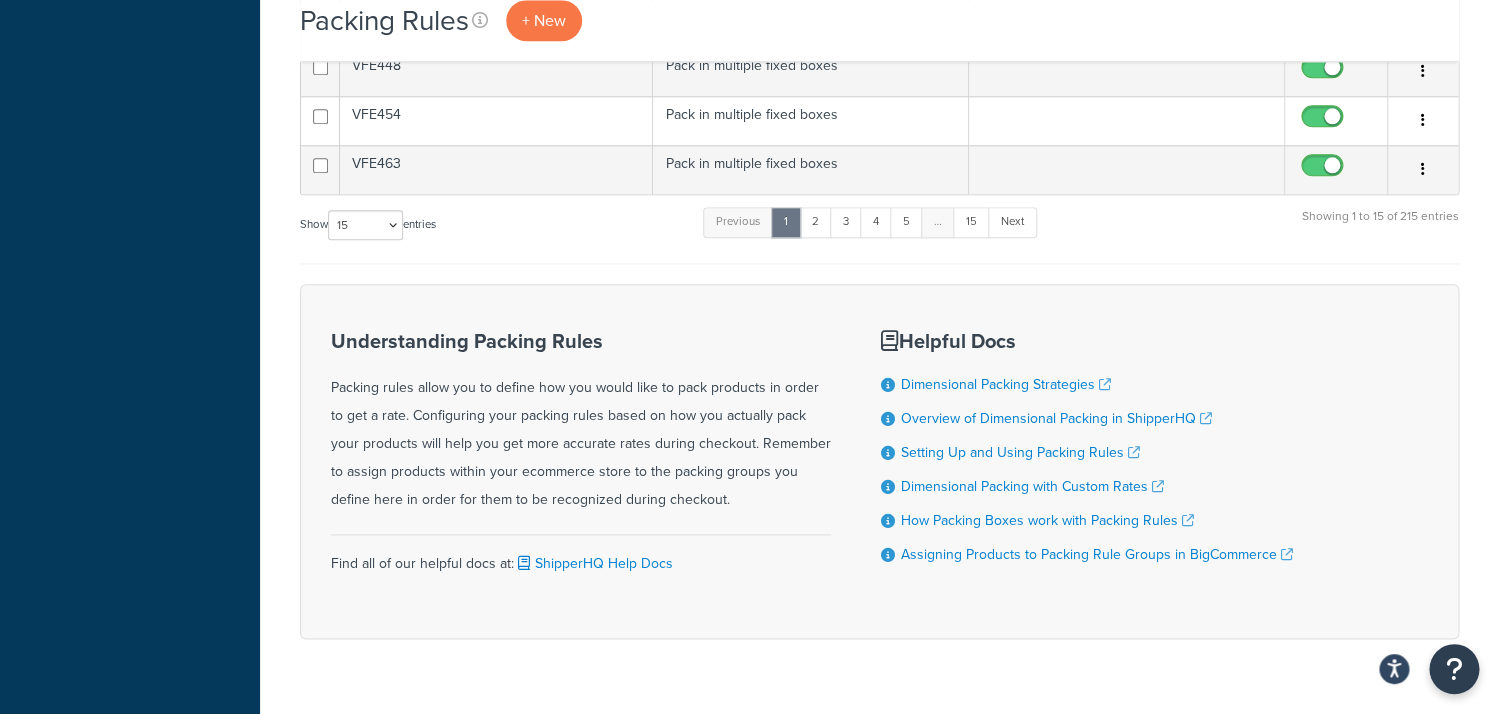 scroll, scrollTop: 851, scrollLeft: 0, axis: vertical 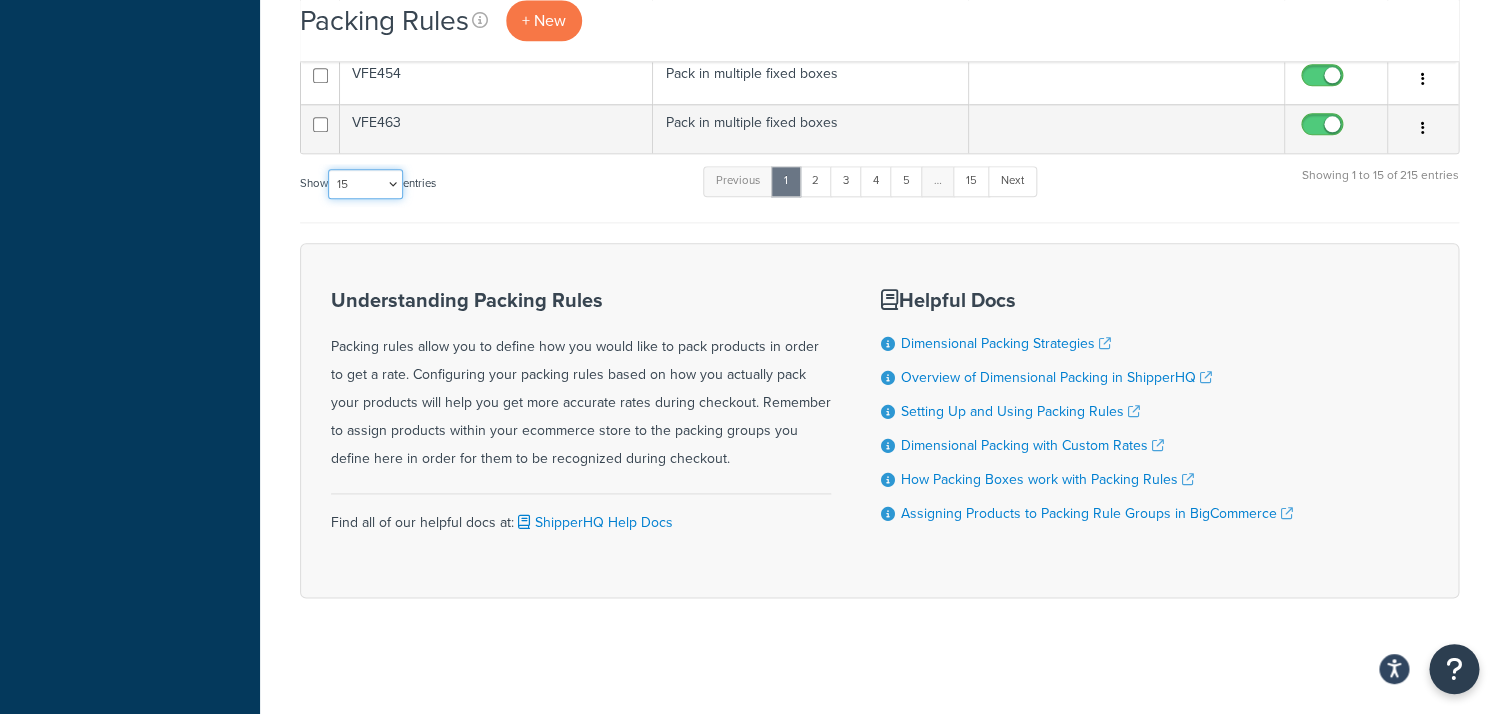 select on "100" 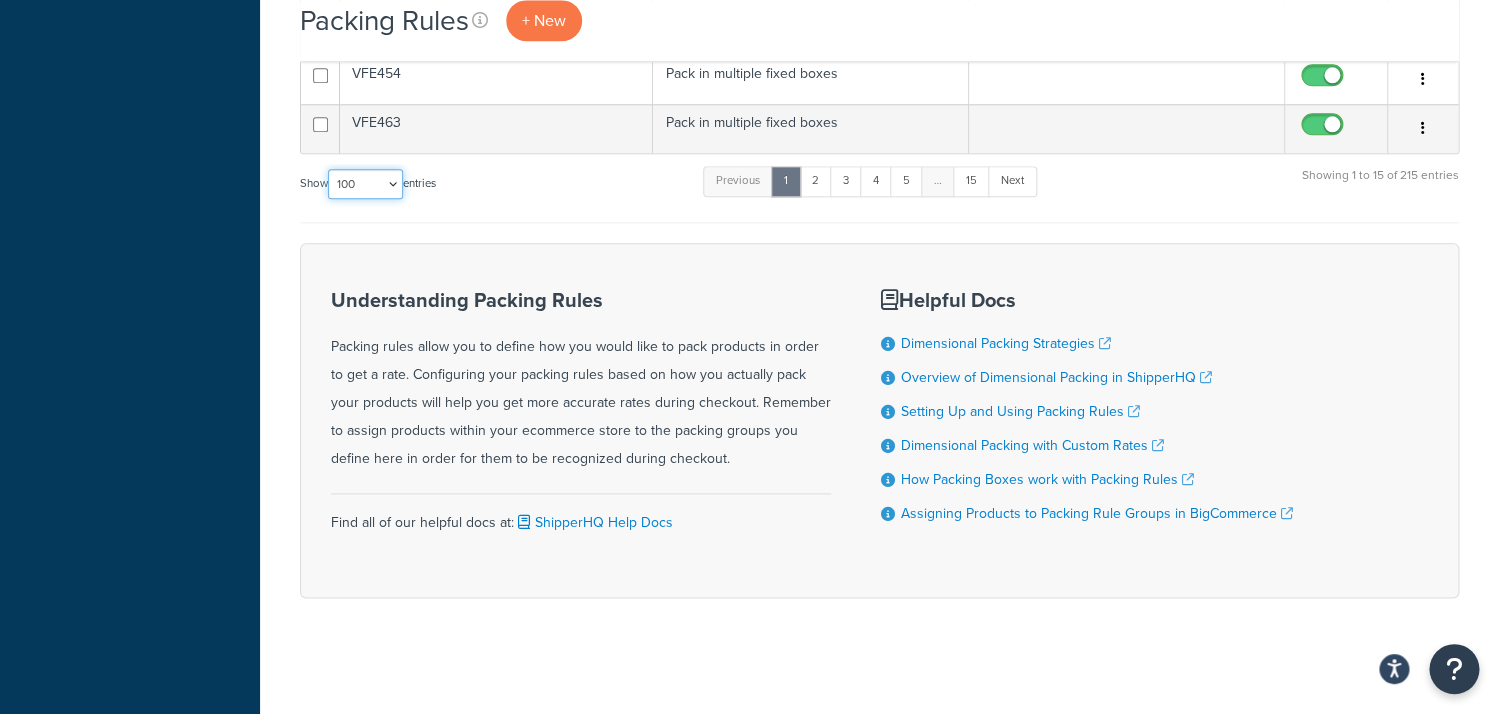 click on "100" at bounding box center [0, 0] 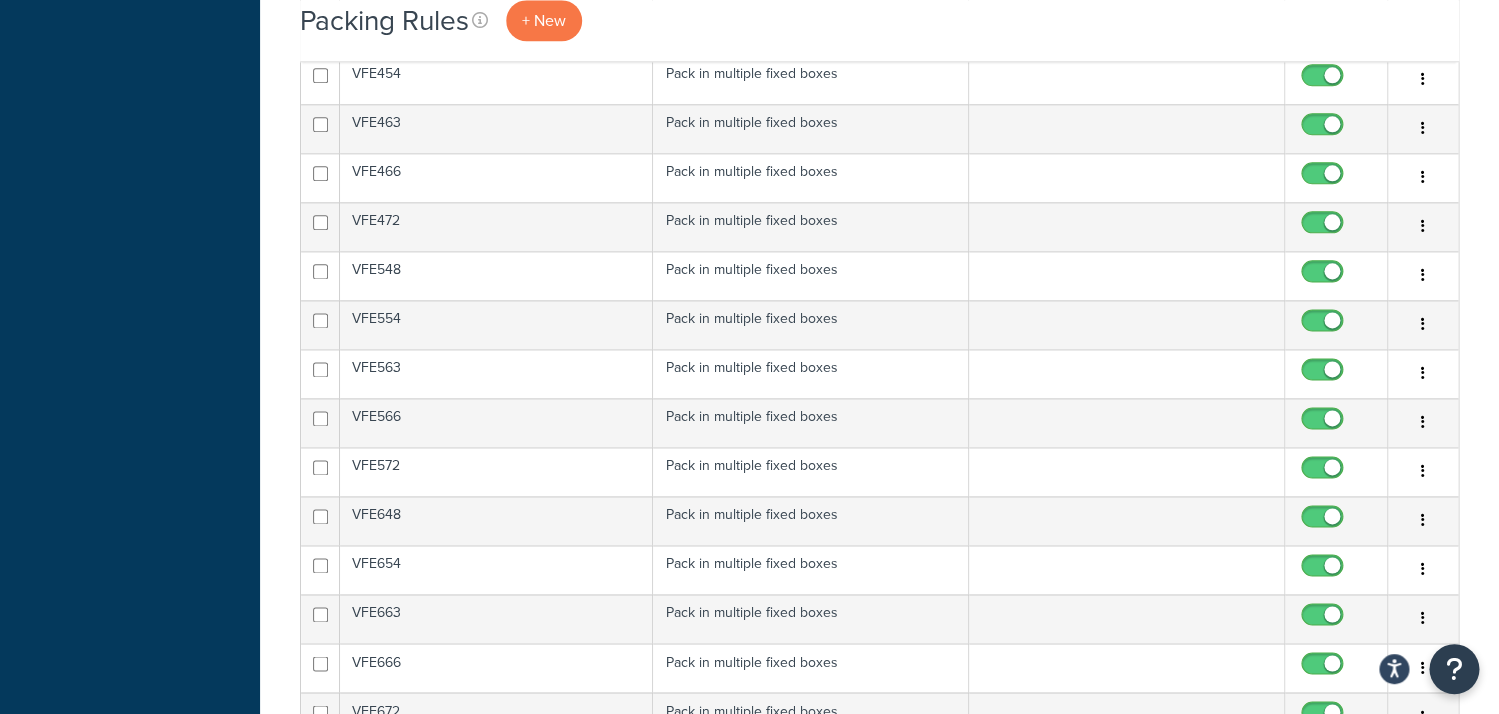 click on "Dashboard
Basic Setup
Websites
1
Origins
174
Manage Shipping
Carriers
Carriers
All Carriers
8
Method Merging Rules
12
Custom Method Names
5
101" at bounding box center (130, 2016) 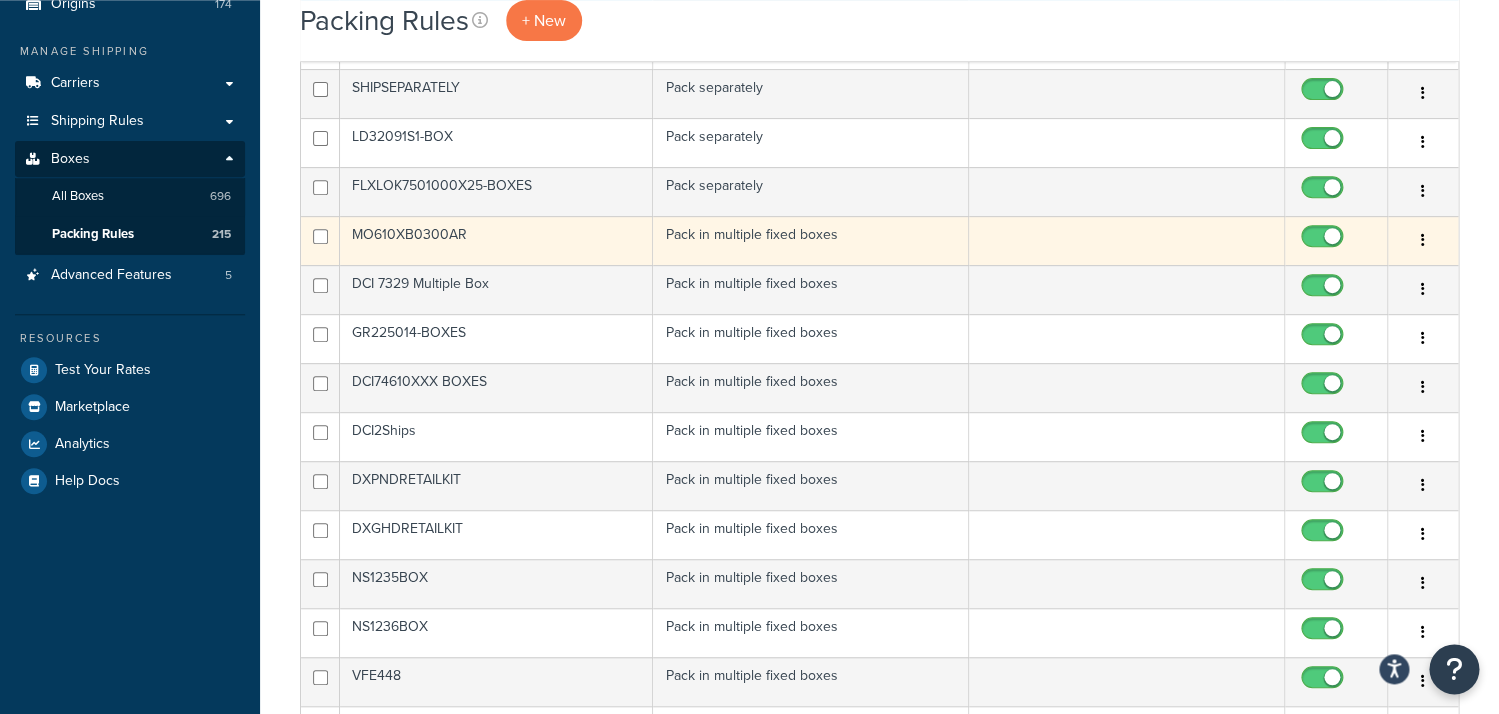 scroll, scrollTop: 0, scrollLeft: 0, axis: both 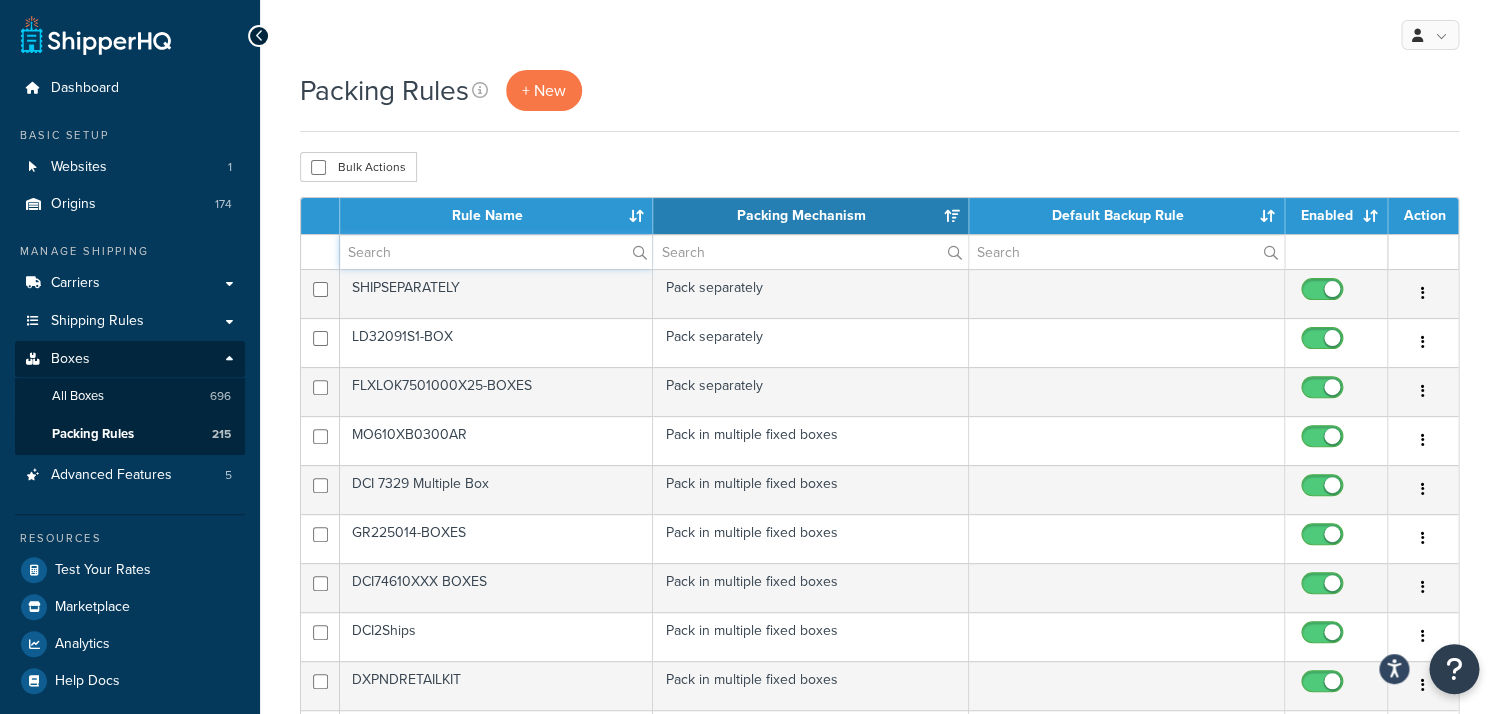 click at bounding box center [496, 252] 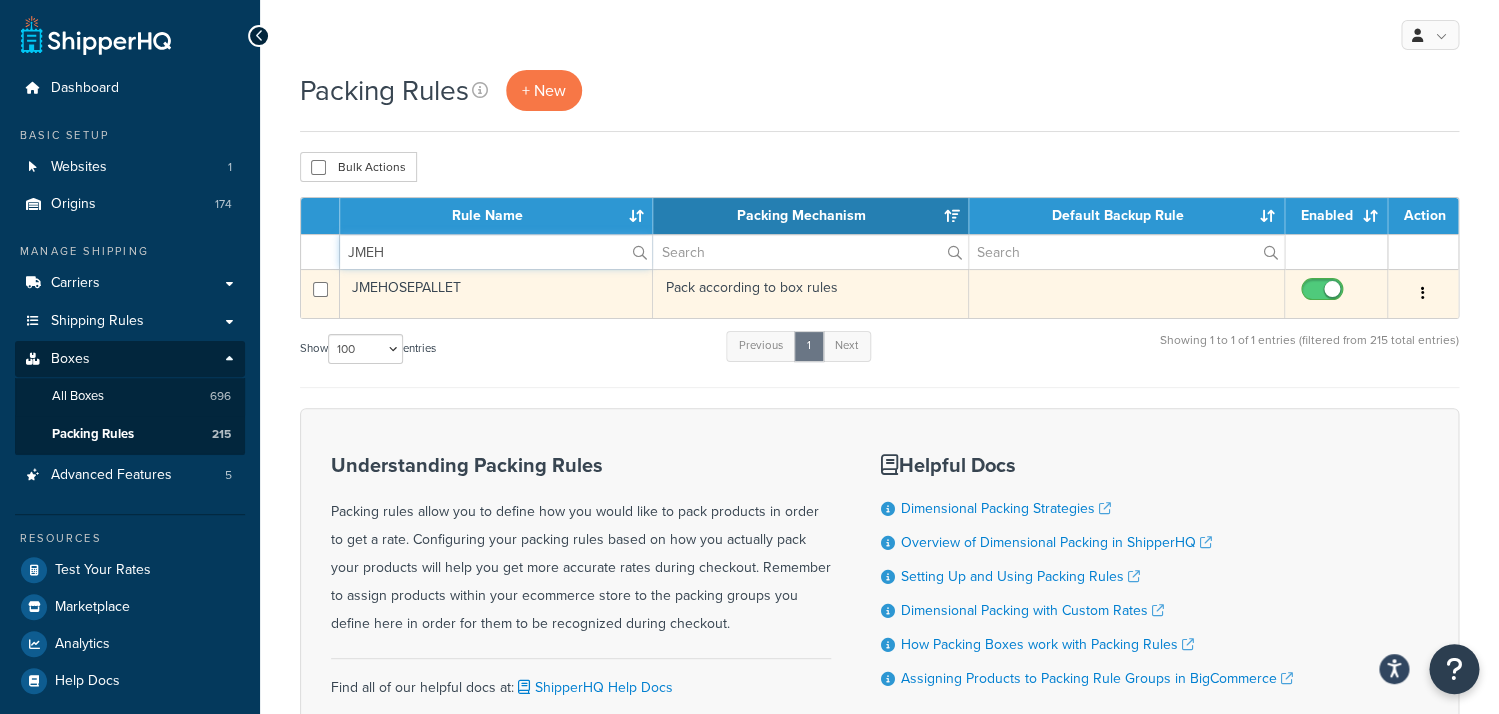 type on "JMEH" 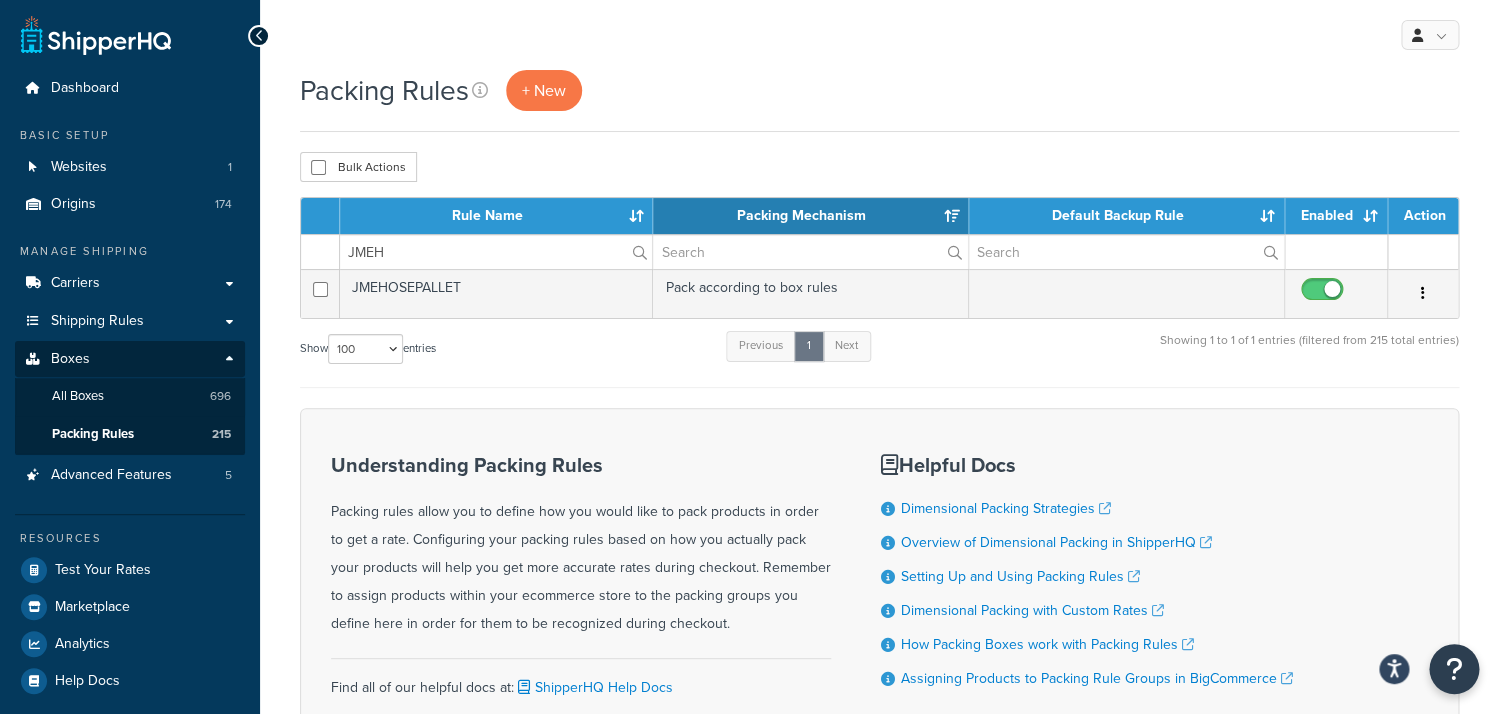 click on "JMEHOSEPALLET" at bounding box center [496, 293] 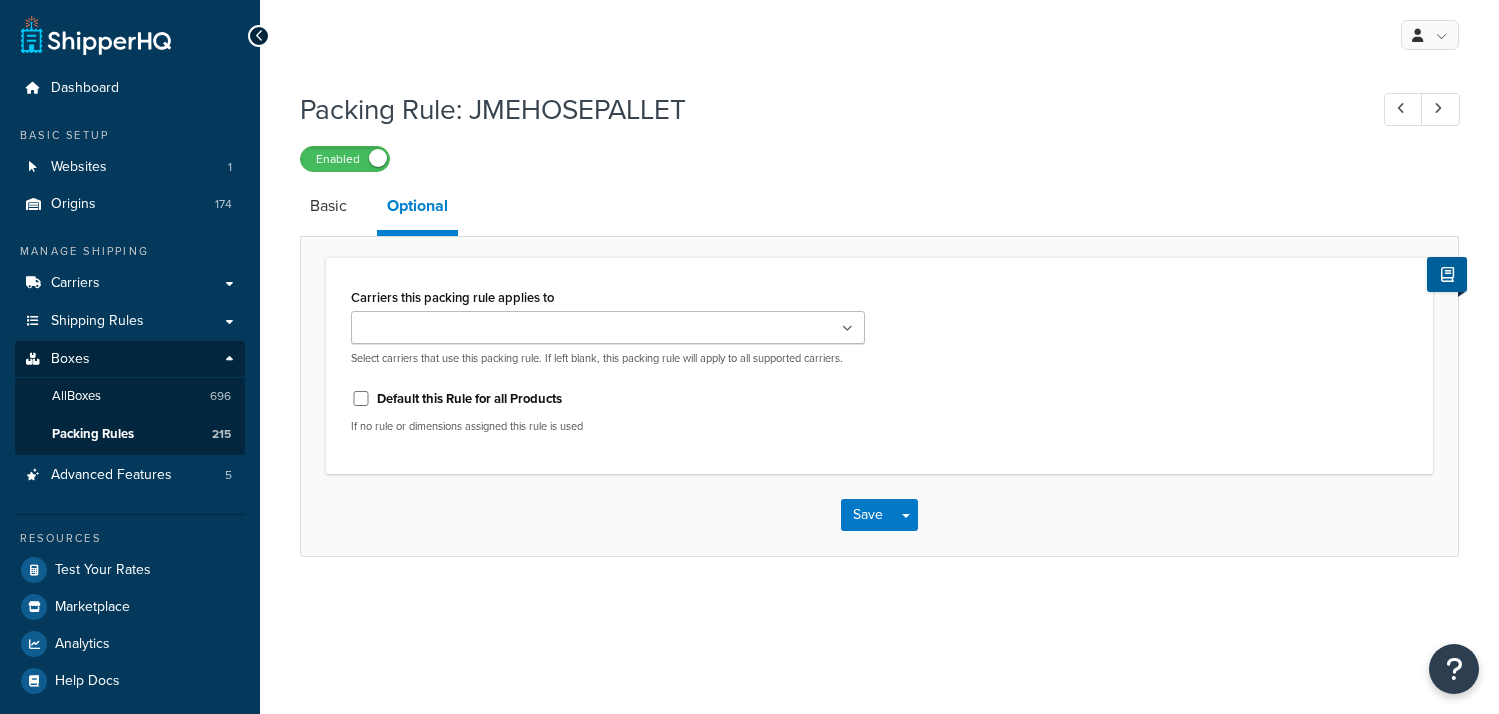 scroll, scrollTop: 0, scrollLeft: 0, axis: both 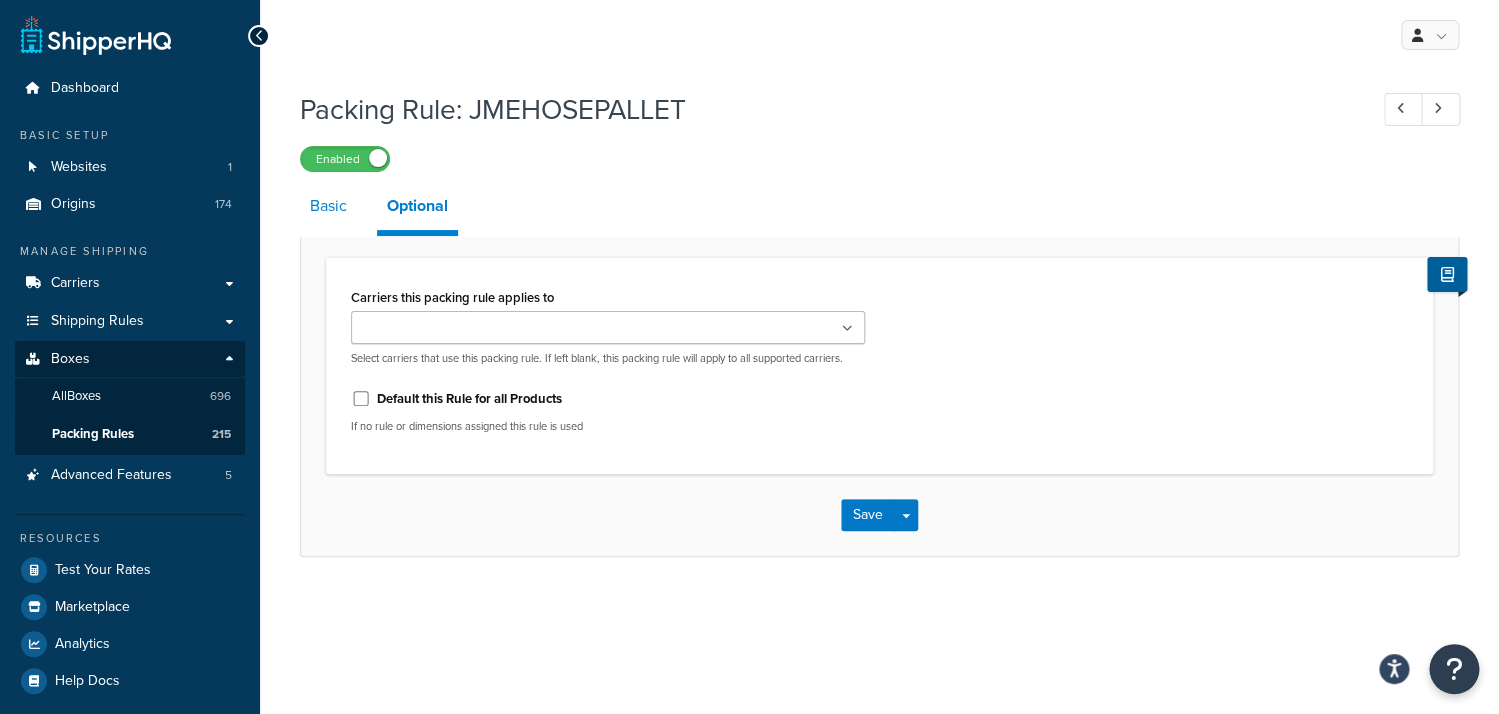 click on "Basic" at bounding box center (328, 206) 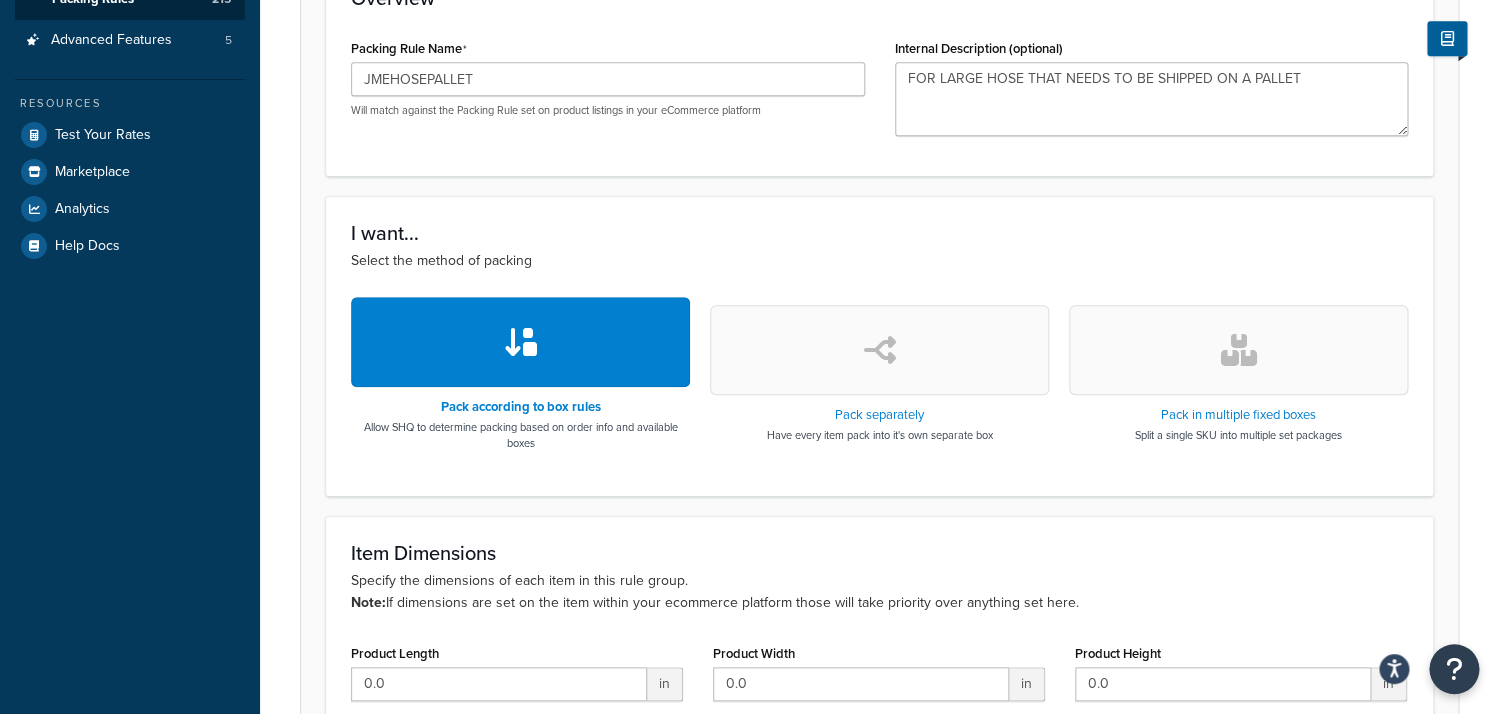 scroll, scrollTop: 0, scrollLeft: 0, axis: both 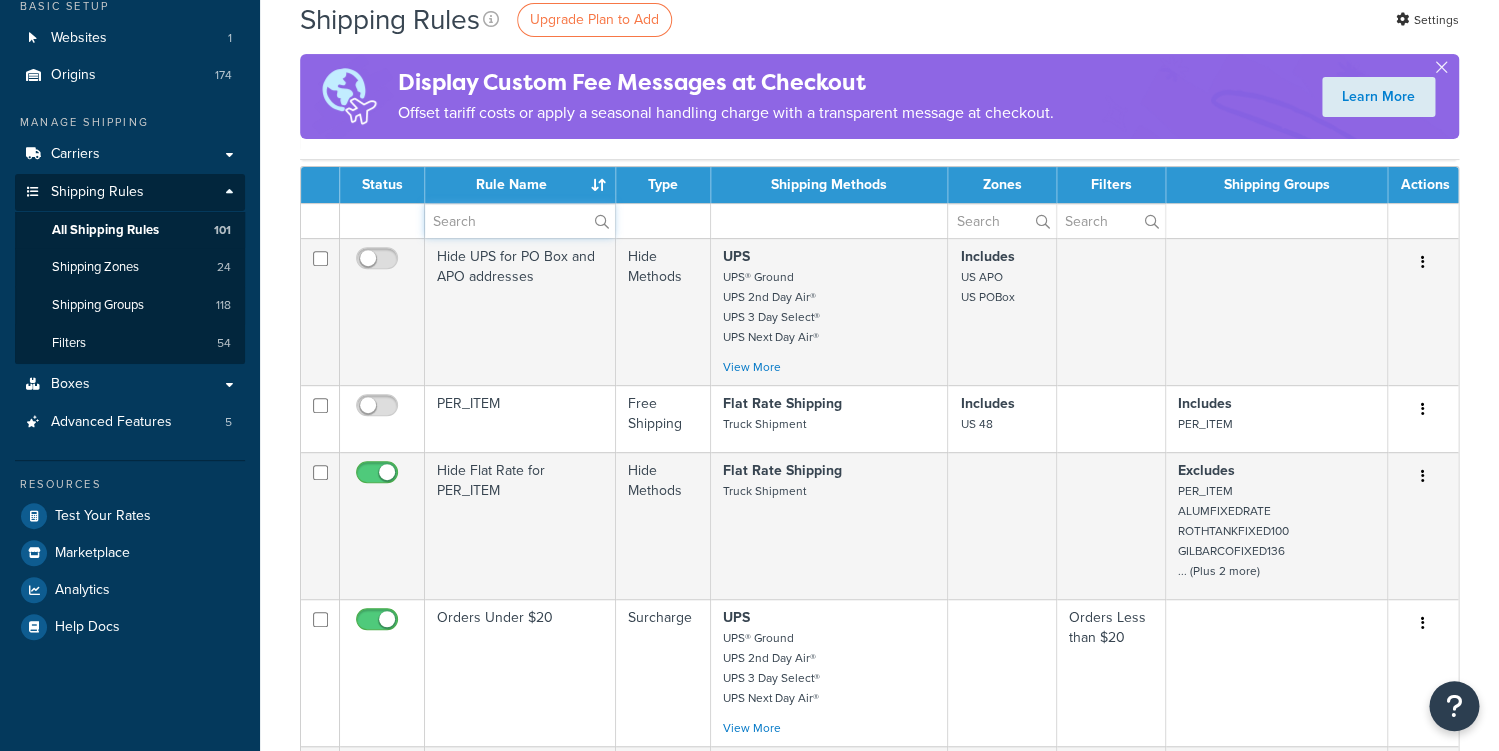 click at bounding box center (520, 221) 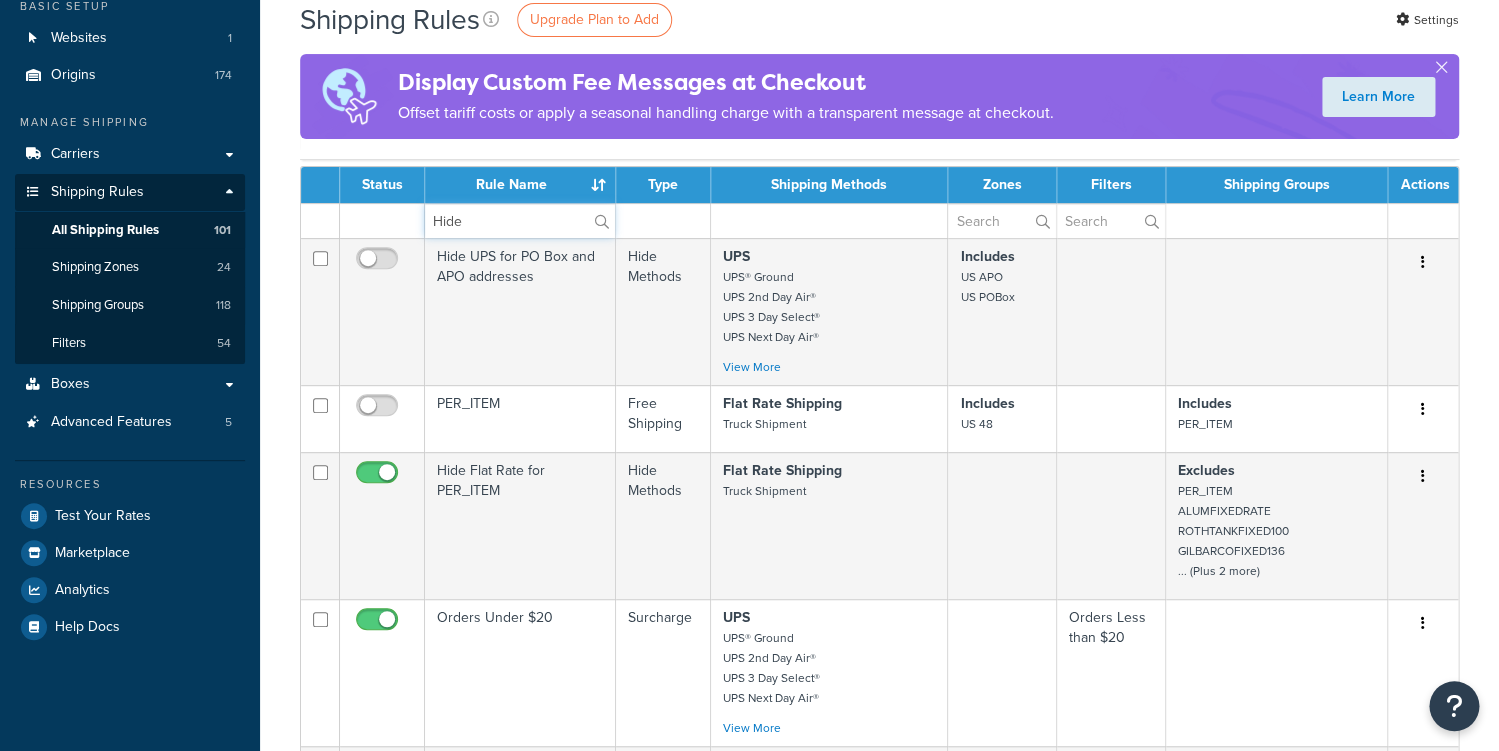 type on "Hide" 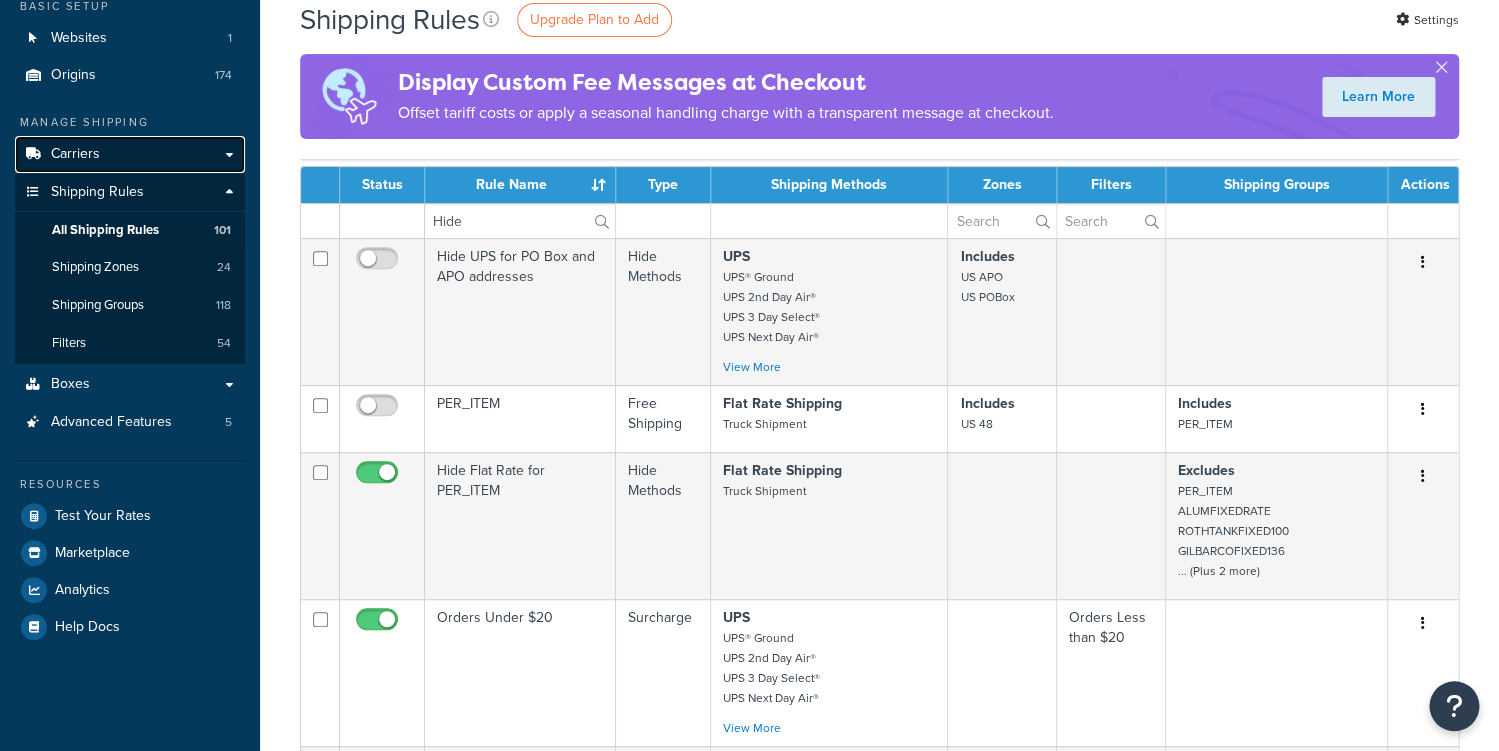 click on "Carriers" at bounding box center (130, 154) 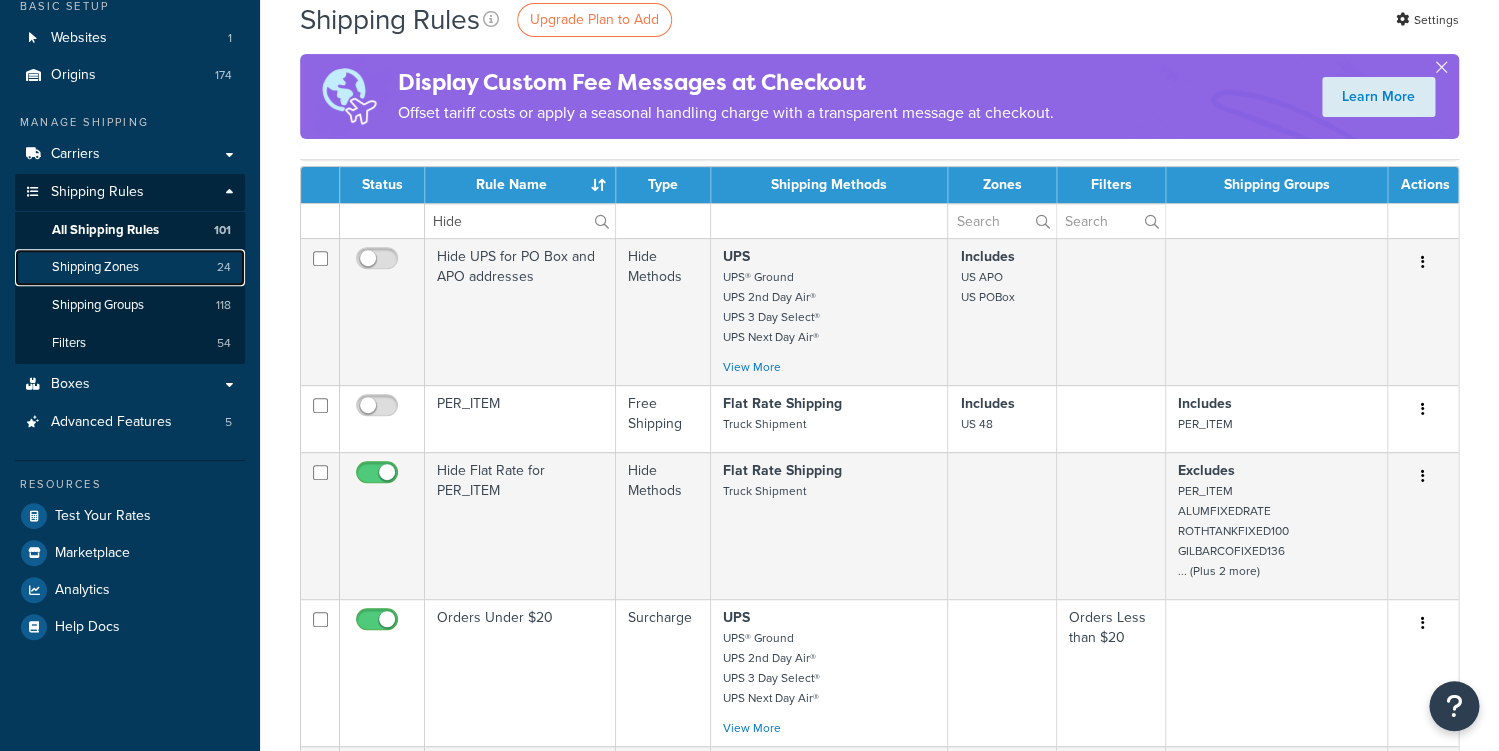 click on "Shipping Zones" at bounding box center [95, 267] 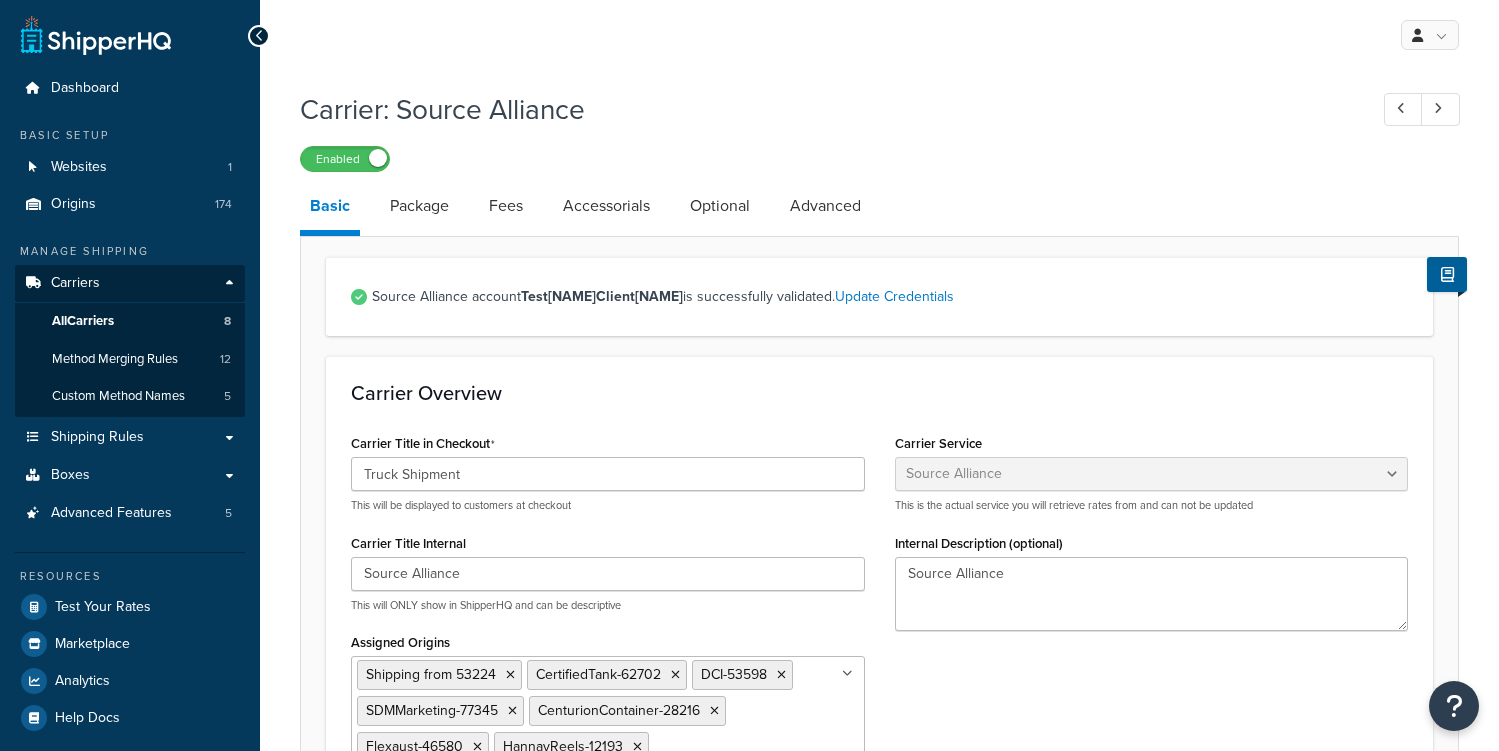 select on "banyanFreight" 